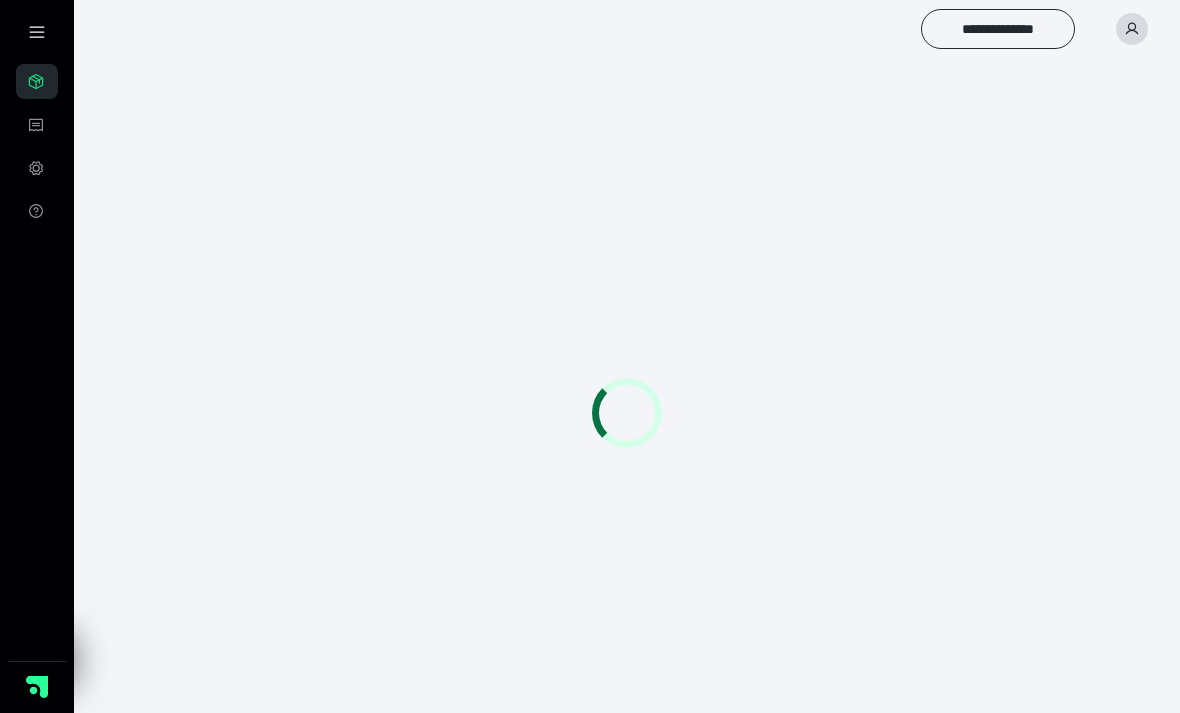scroll, scrollTop: 0, scrollLeft: 0, axis: both 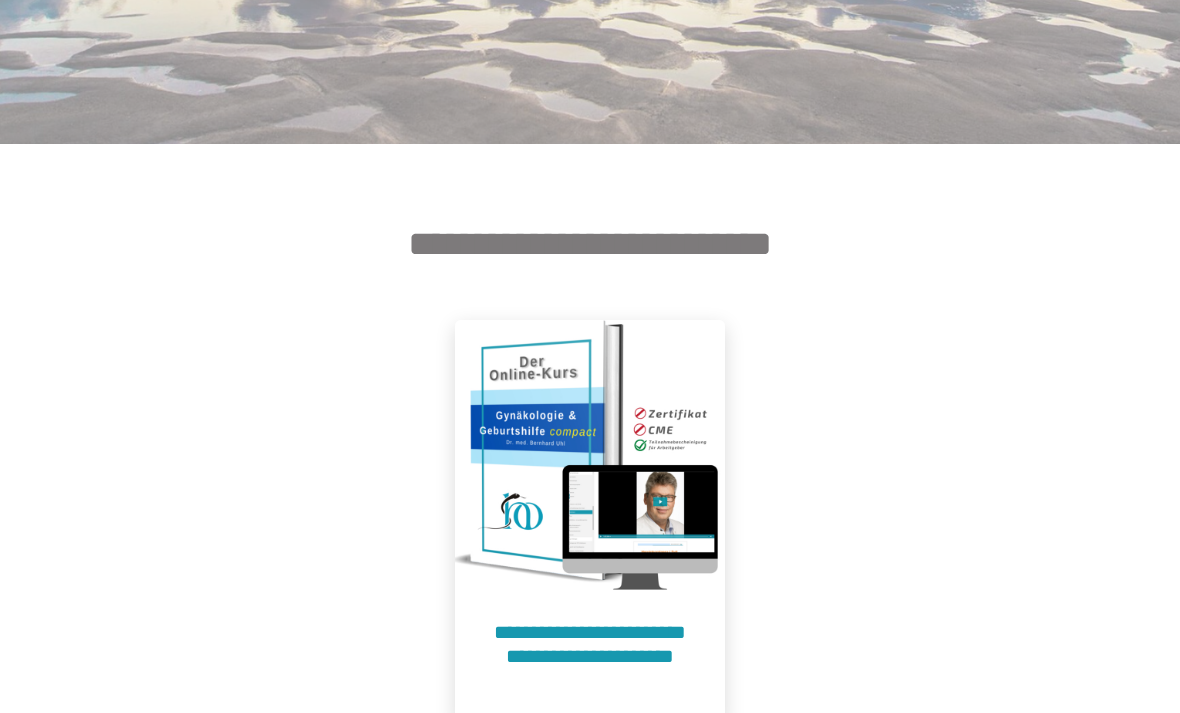 click at bounding box center (590, 455) 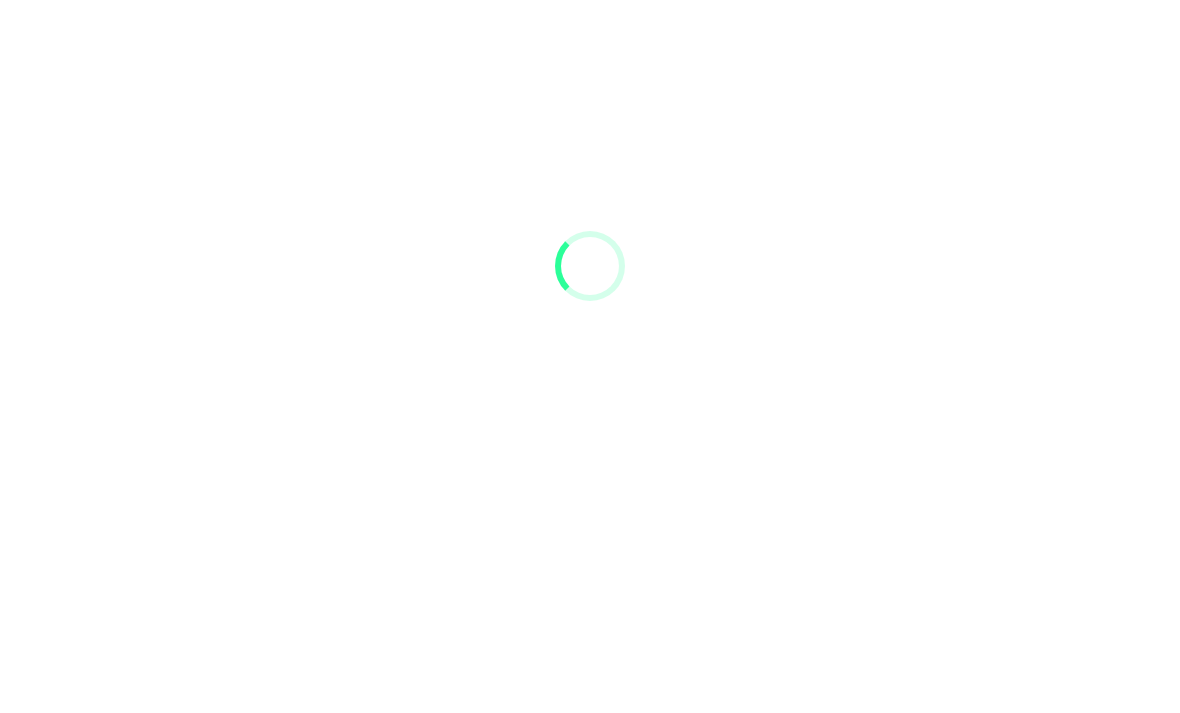 scroll, scrollTop: 91, scrollLeft: 0, axis: vertical 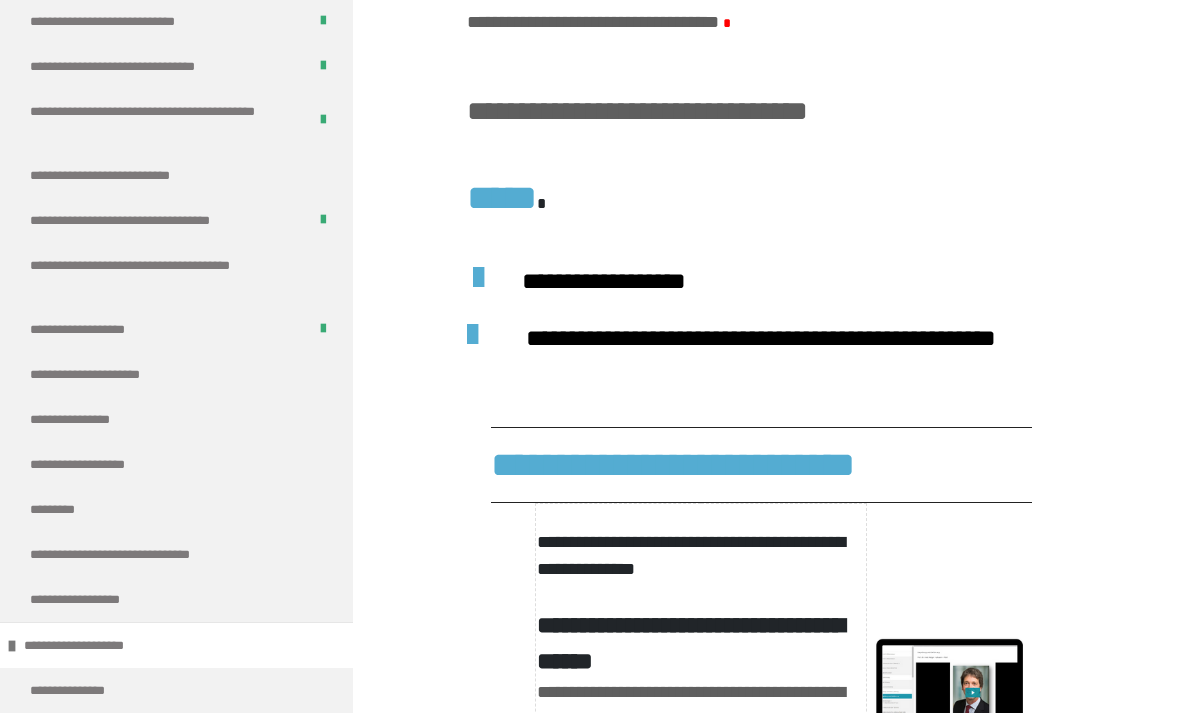 click on "**********" at bounding box center [84, 419] 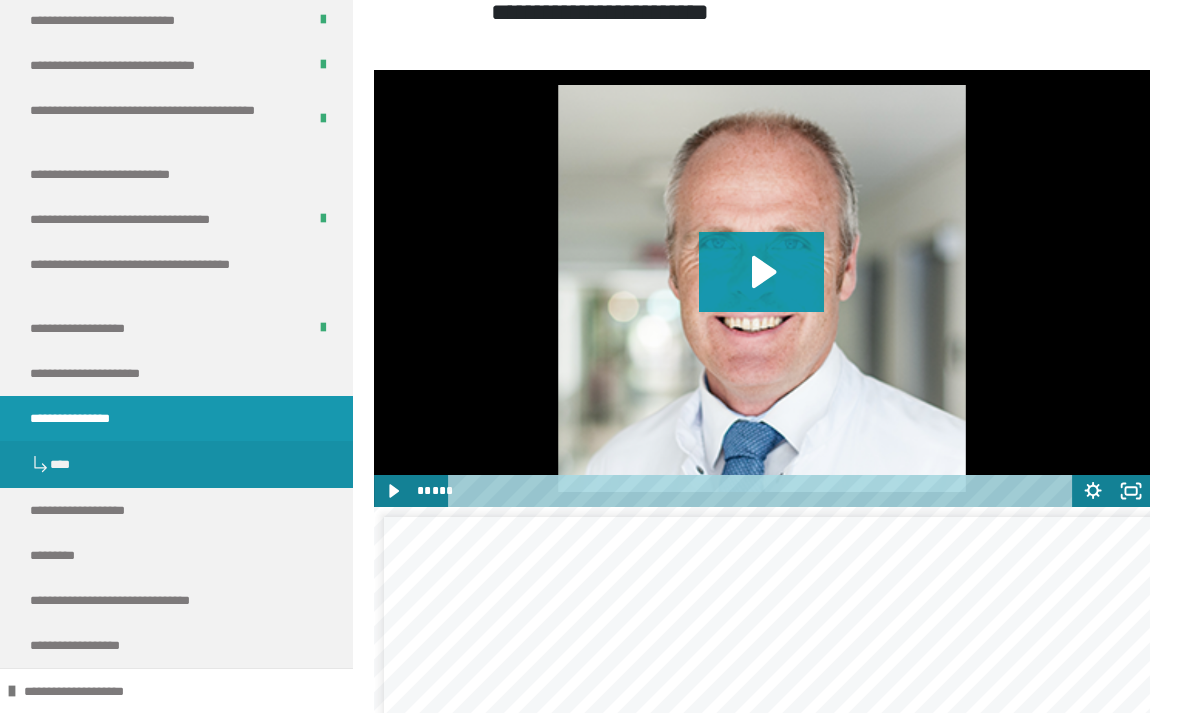 scroll, scrollTop: 624, scrollLeft: 0, axis: vertical 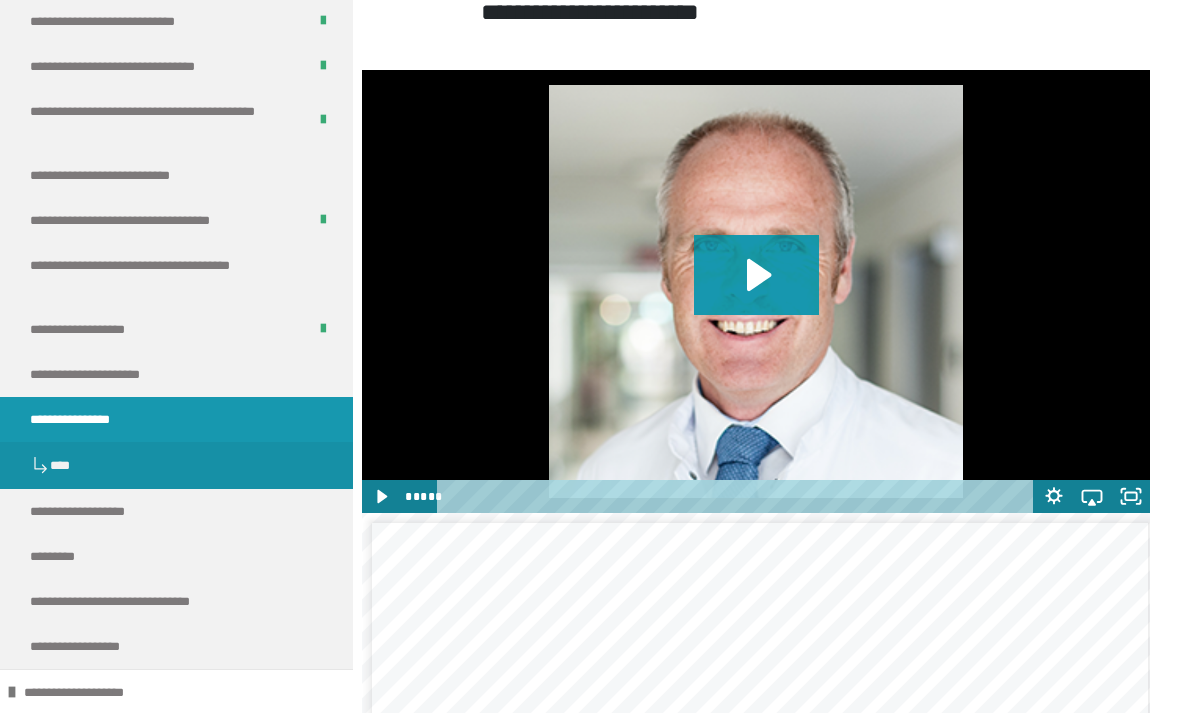 click 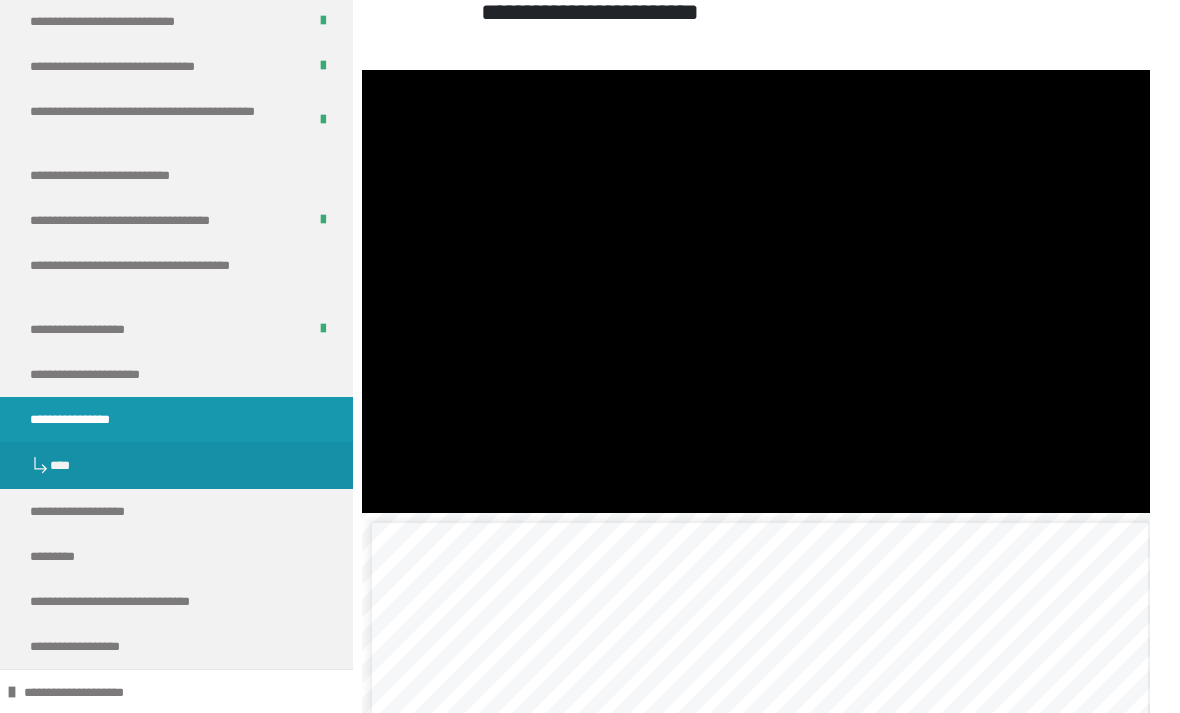 click 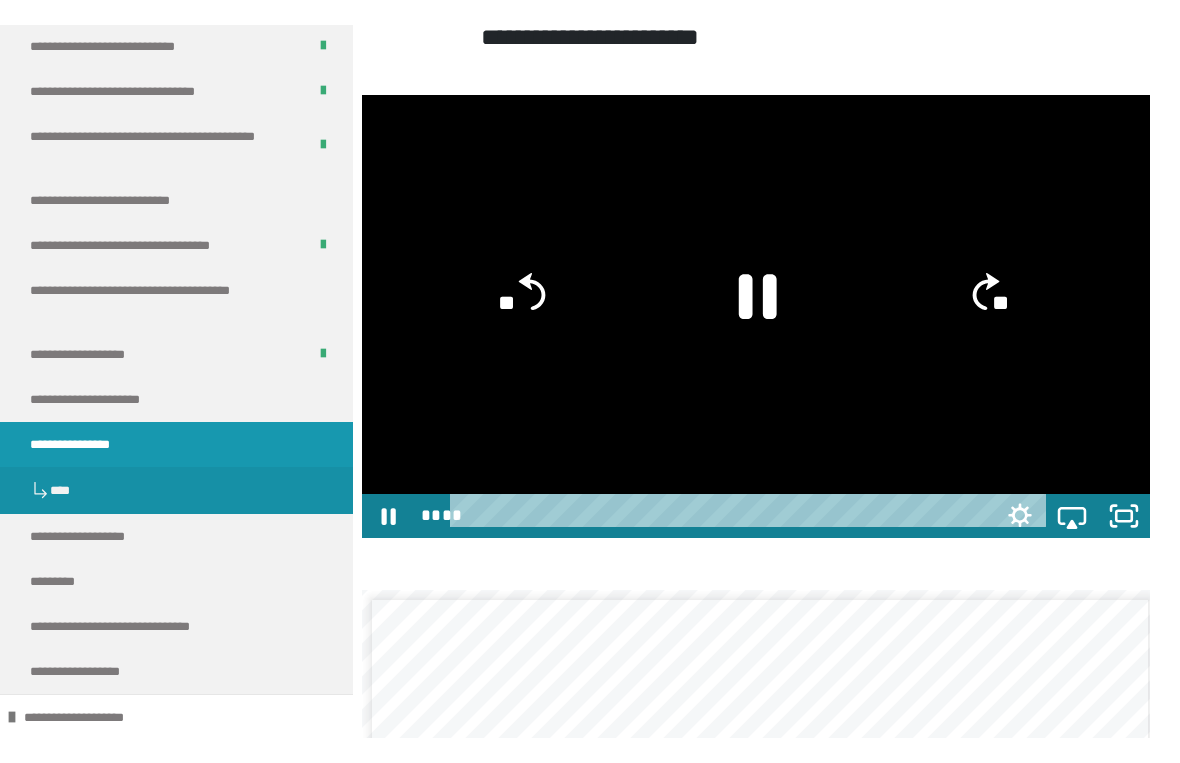 scroll, scrollTop: 24, scrollLeft: 0, axis: vertical 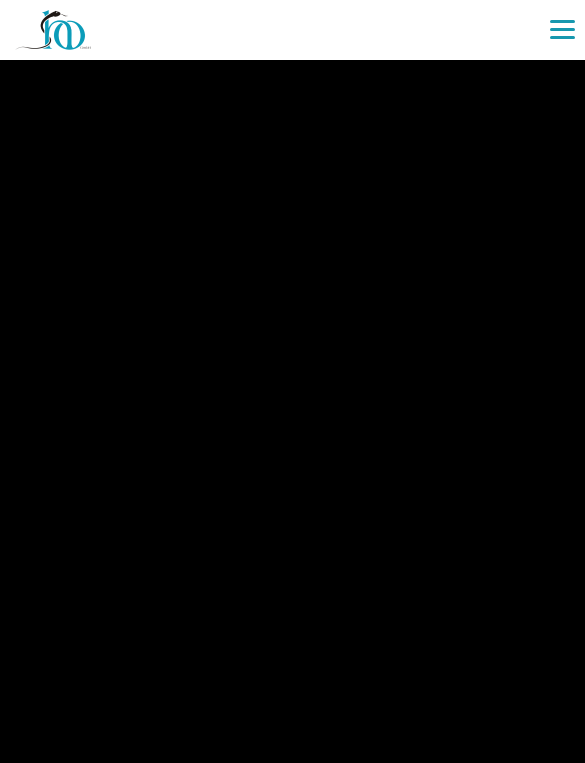 click at bounding box center [292, 381] 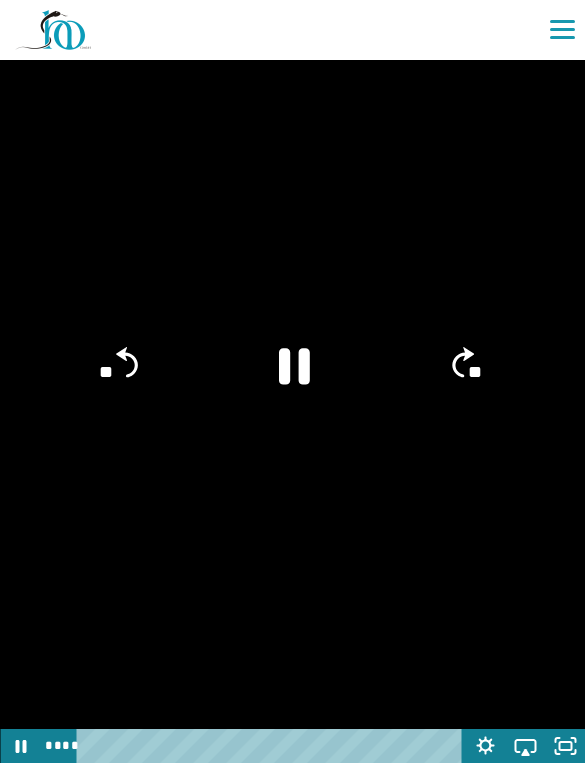 click 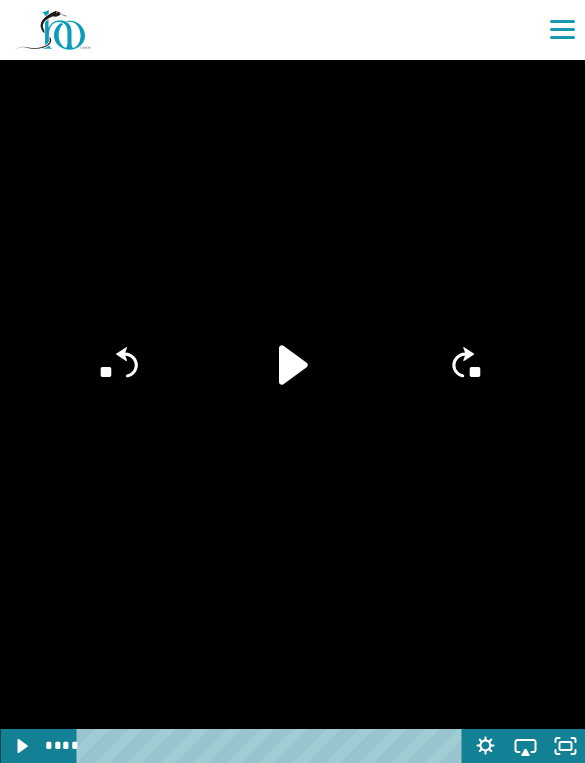 click 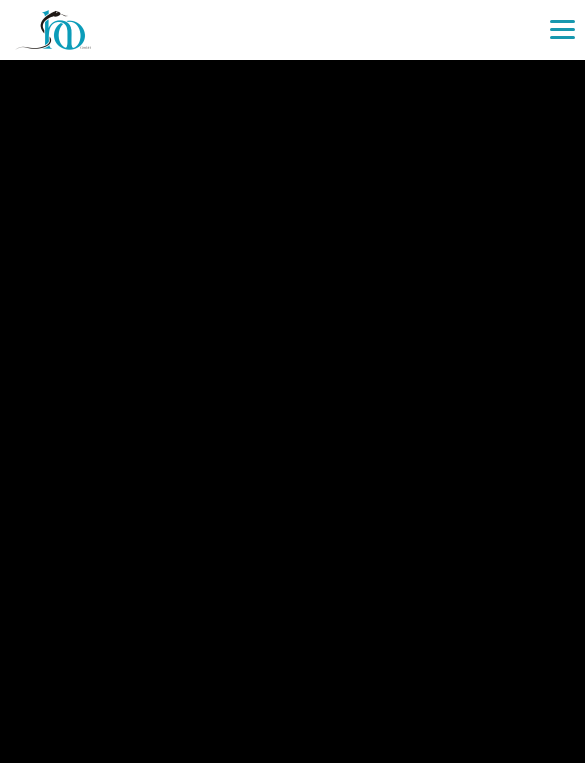 click at bounding box center (292, 381) 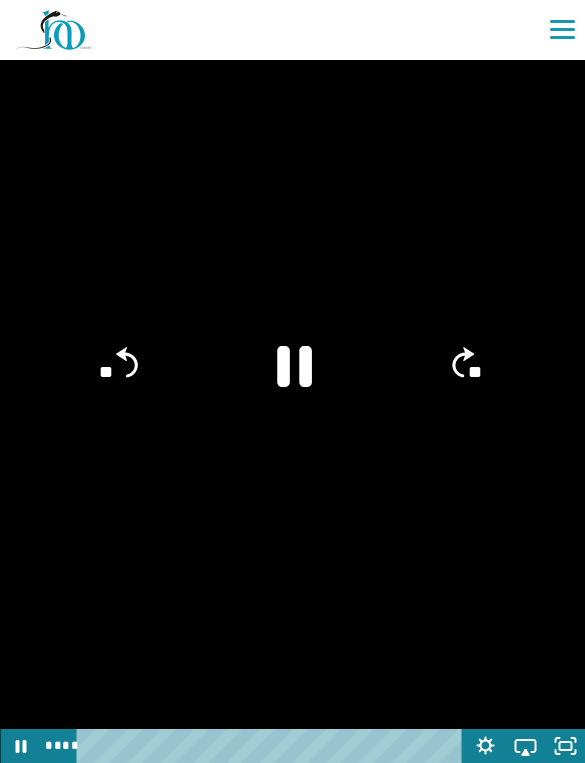 click 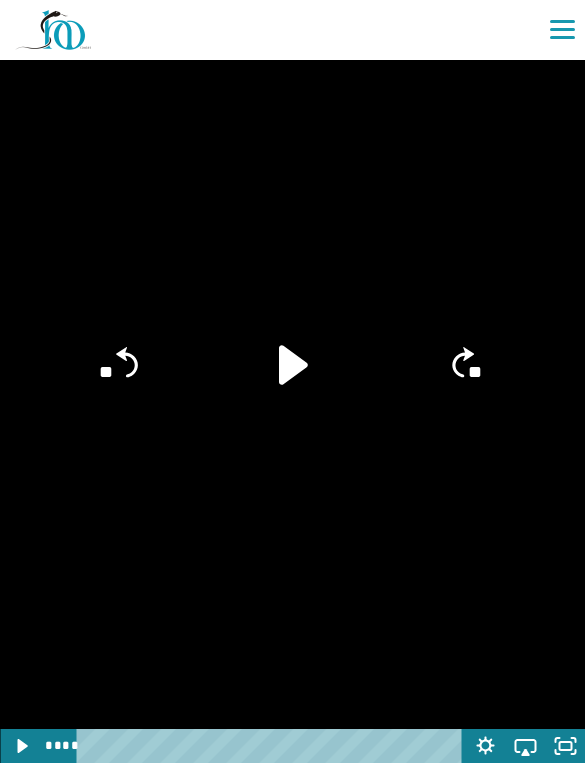 click 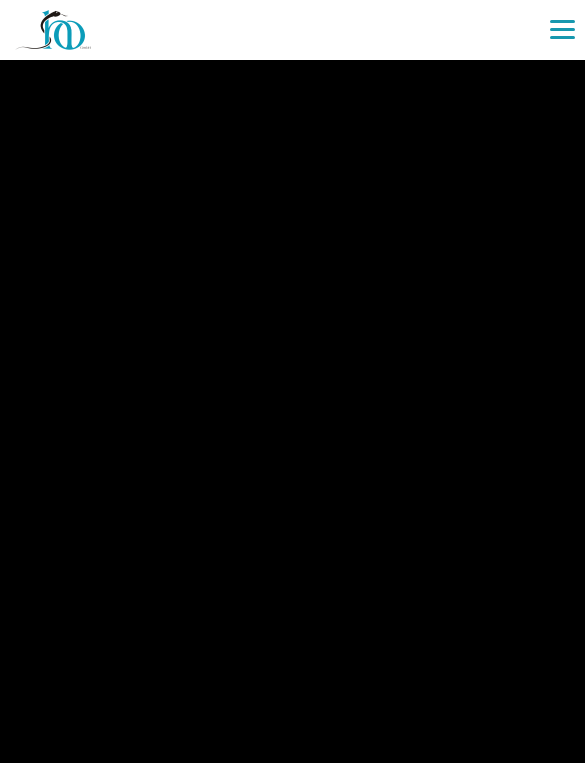 click at bounding box center [292, 381] 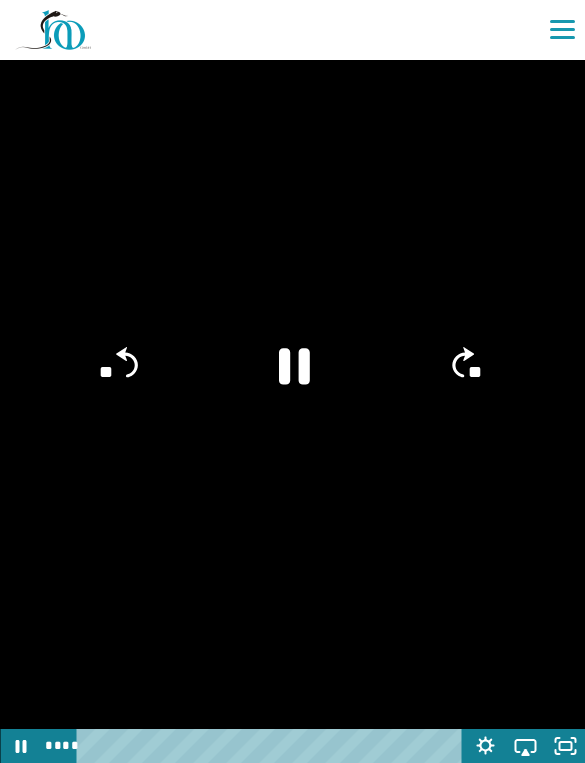 click 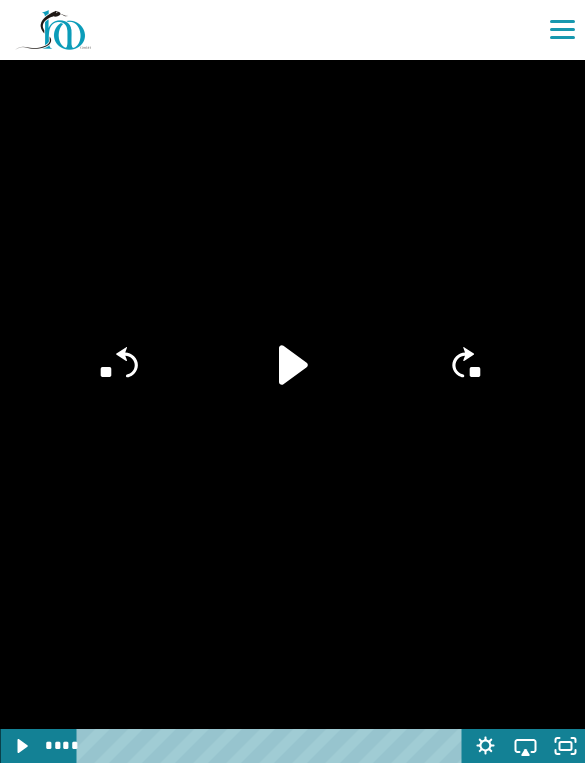 click 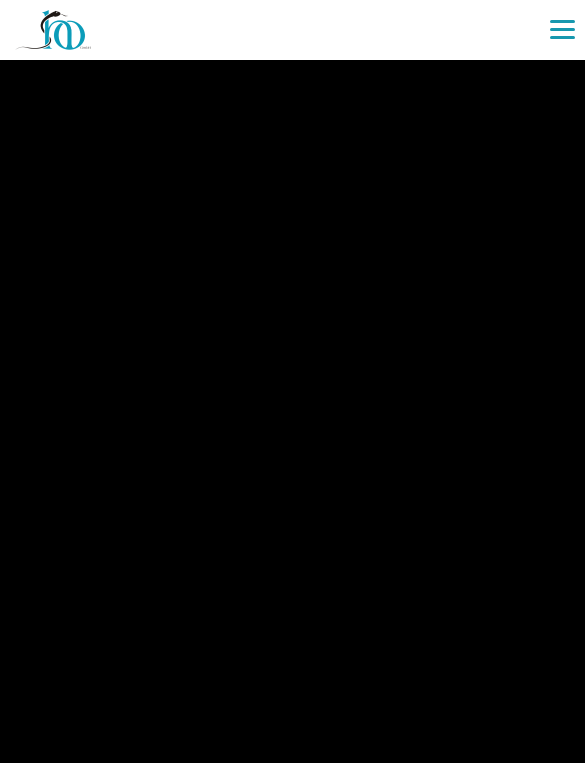 click at bounding box center (292, 381) 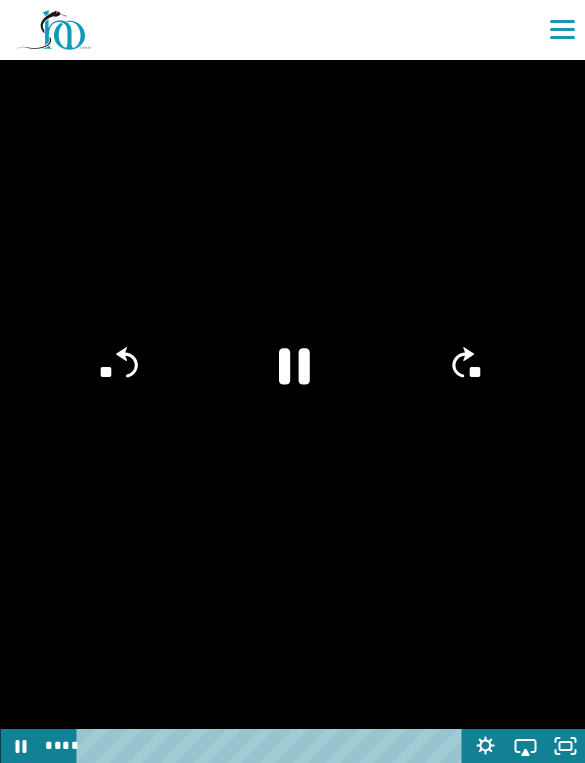 click 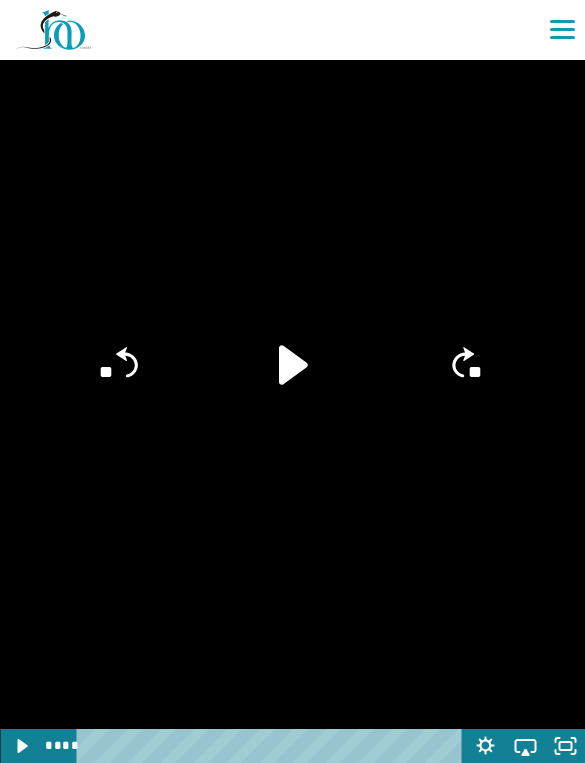 click 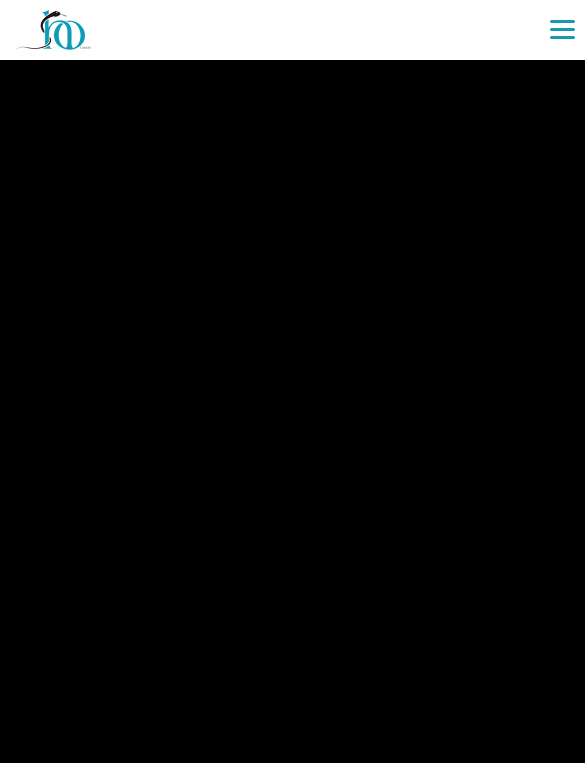 click at bounding box center (292, 381) 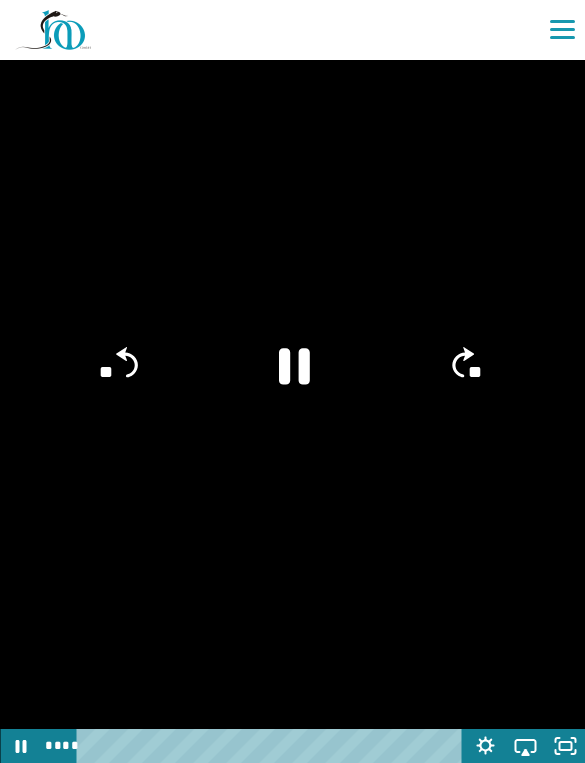 click 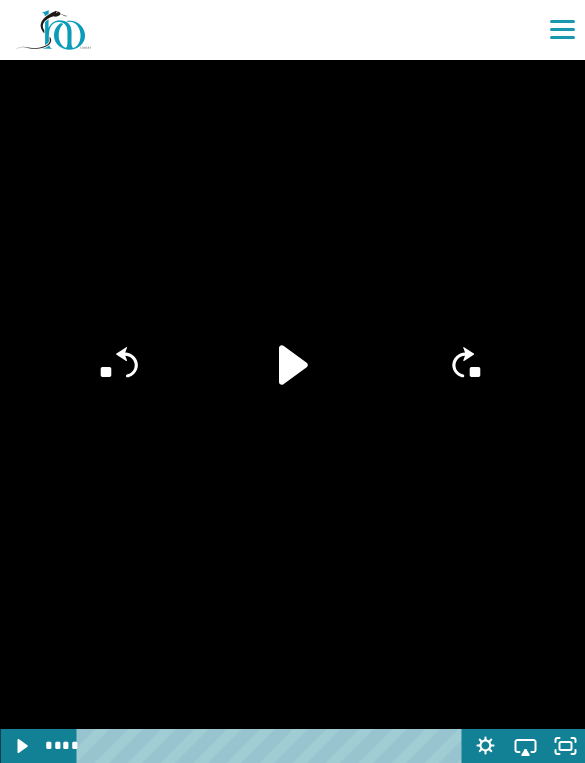 click 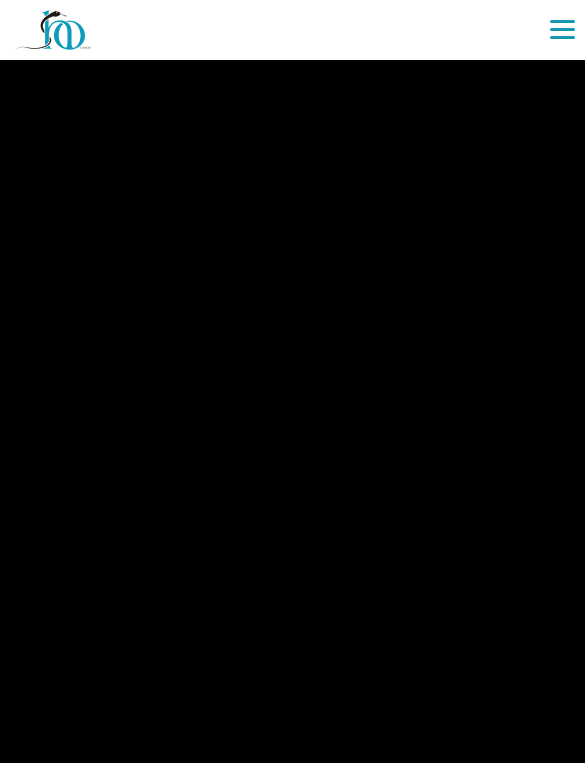 click at bounding box center [292, 381] 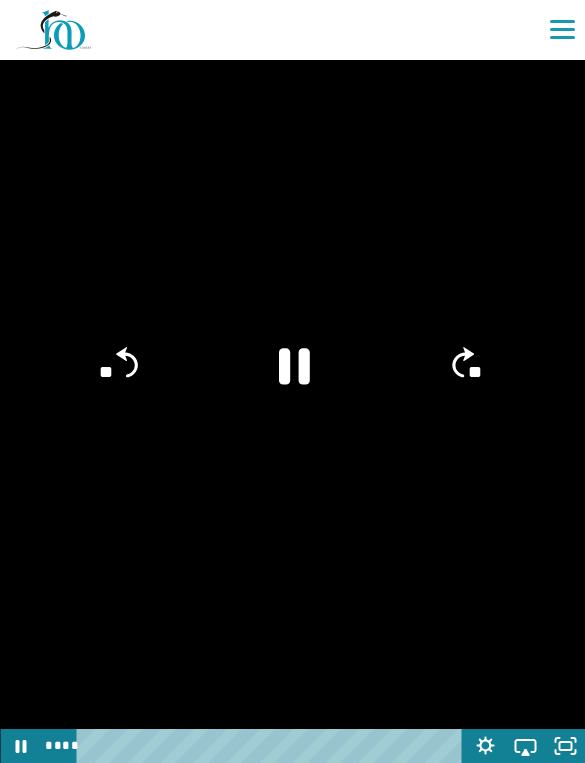 click 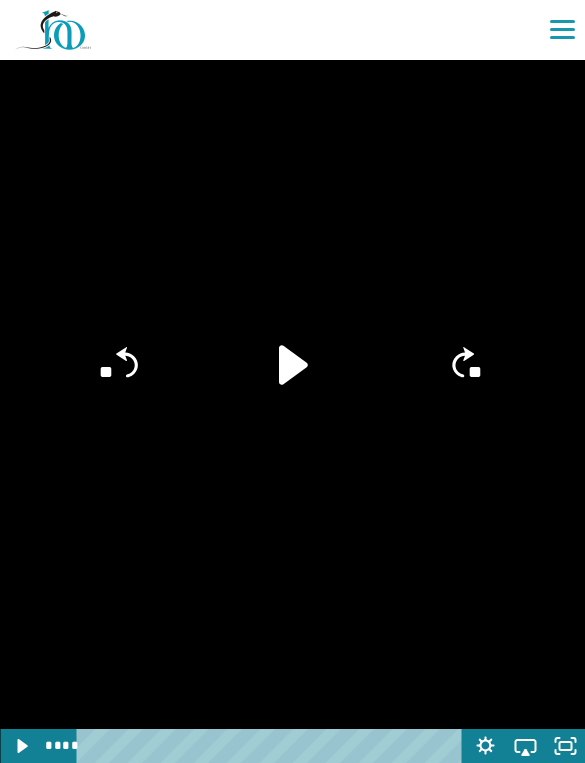 click 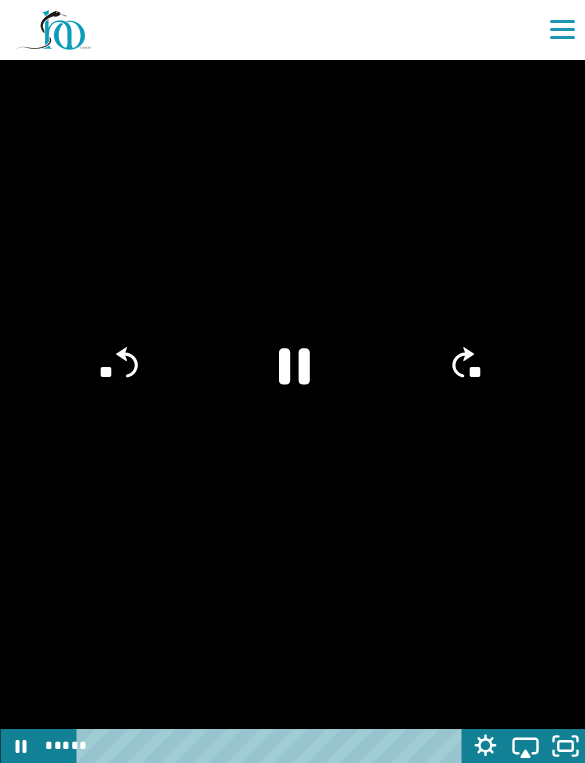click 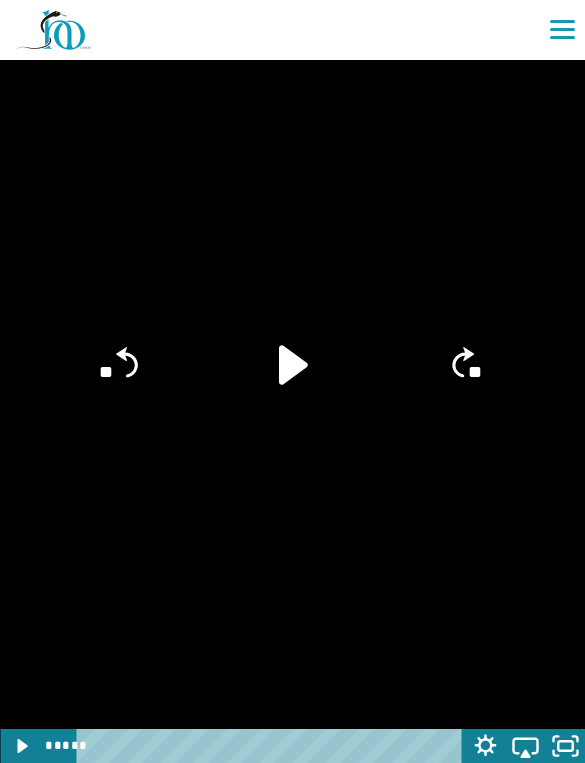click 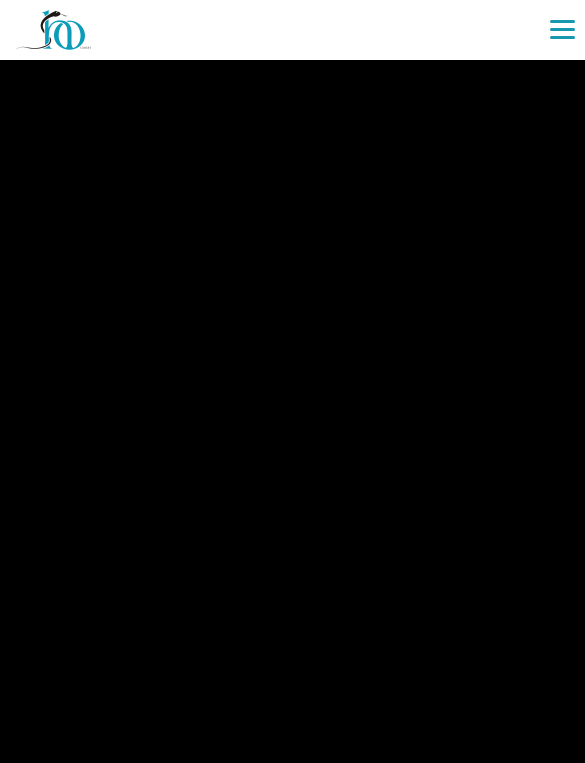 click at bounding box center [292, 381] 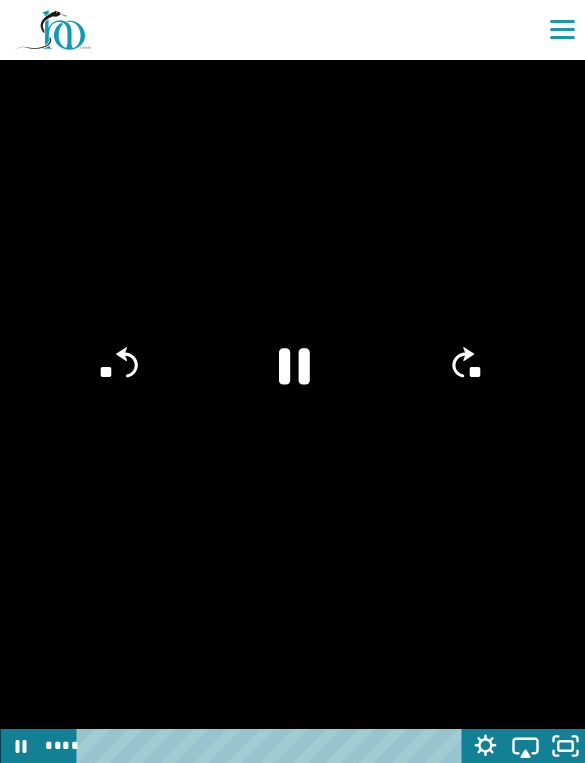 click on "**" 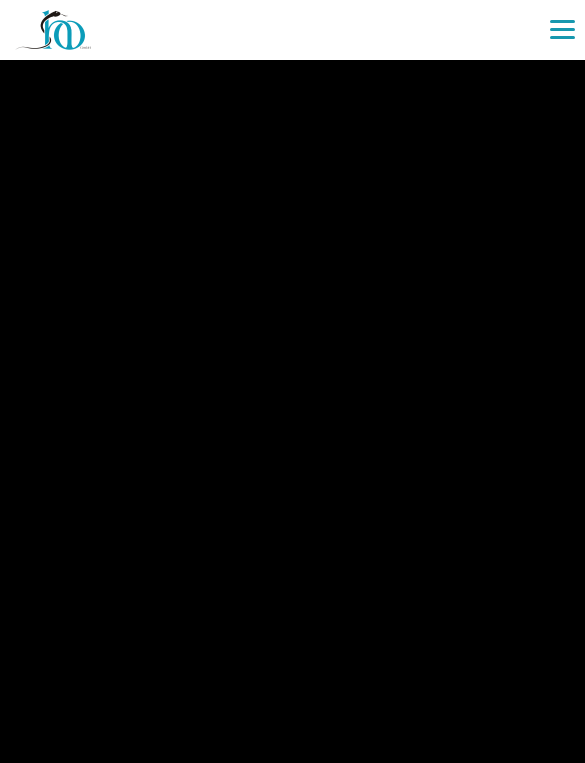 click at bounding box center (292, 381) 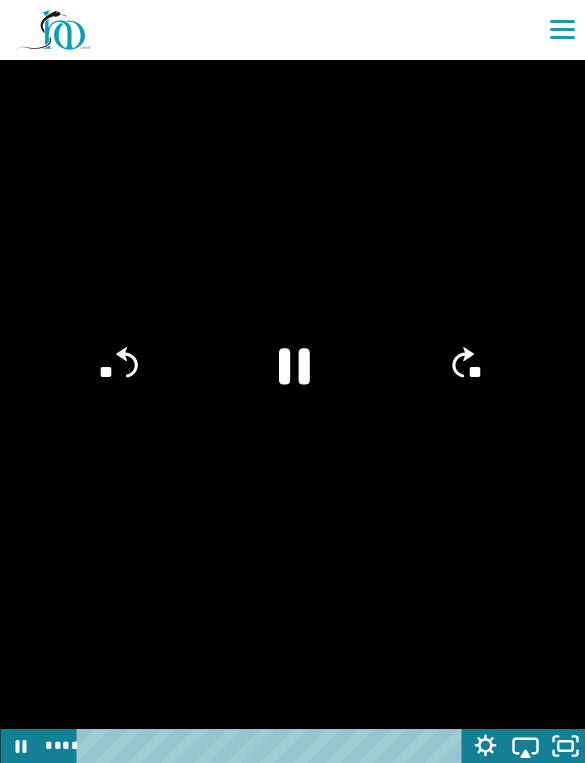 click 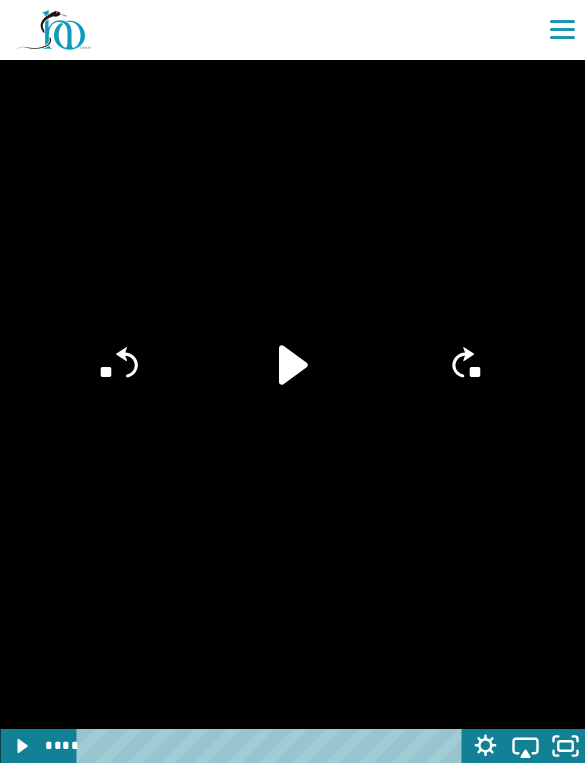 click 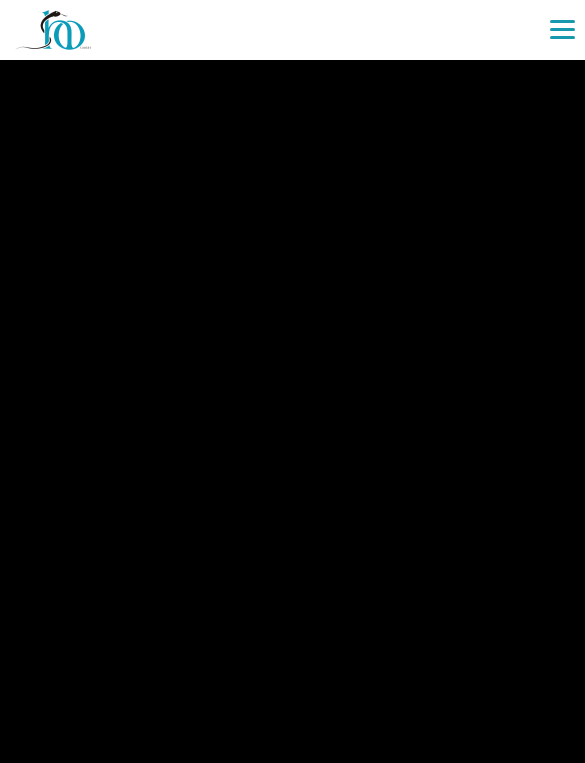click at bounding box center [292, 381] 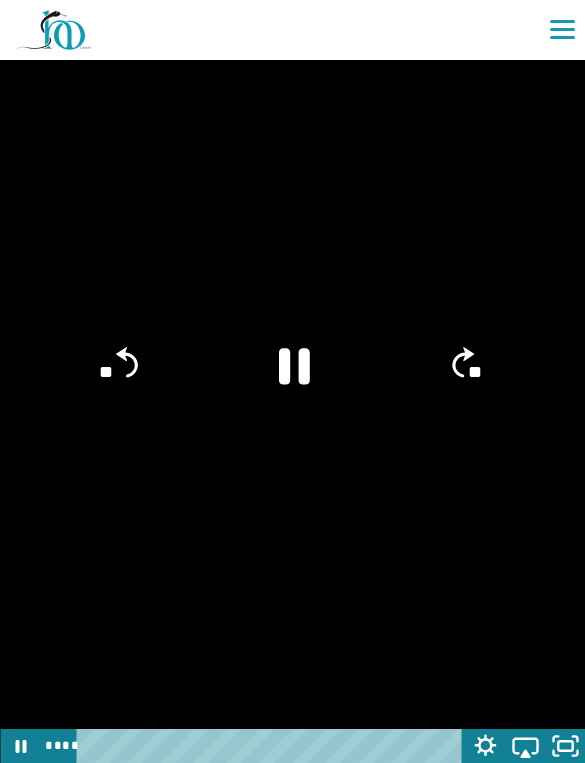 click 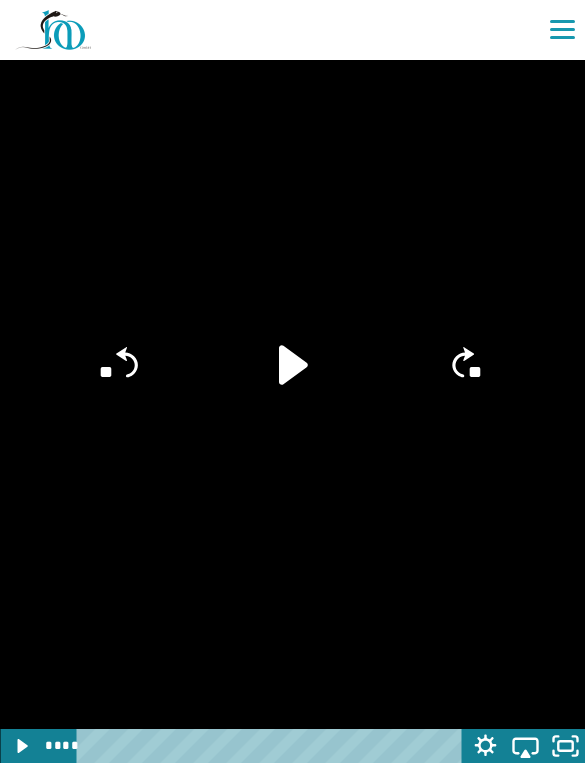 click 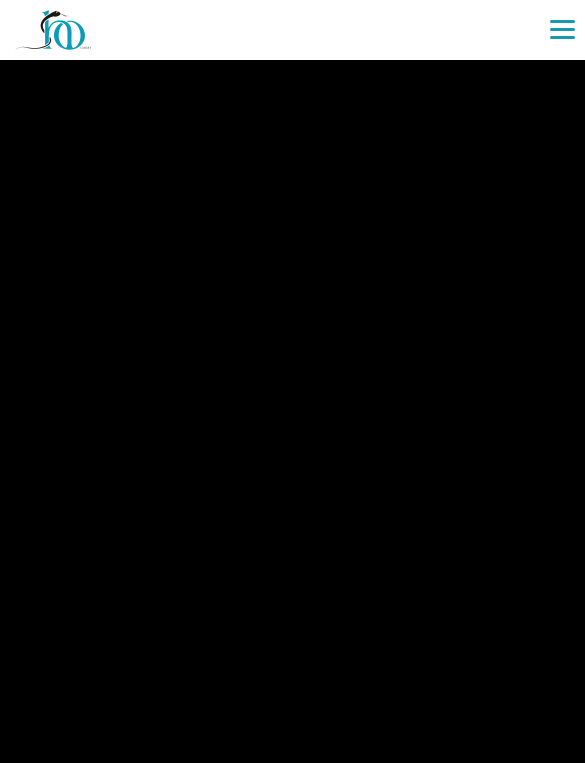 click at bounding box center (292, 381) 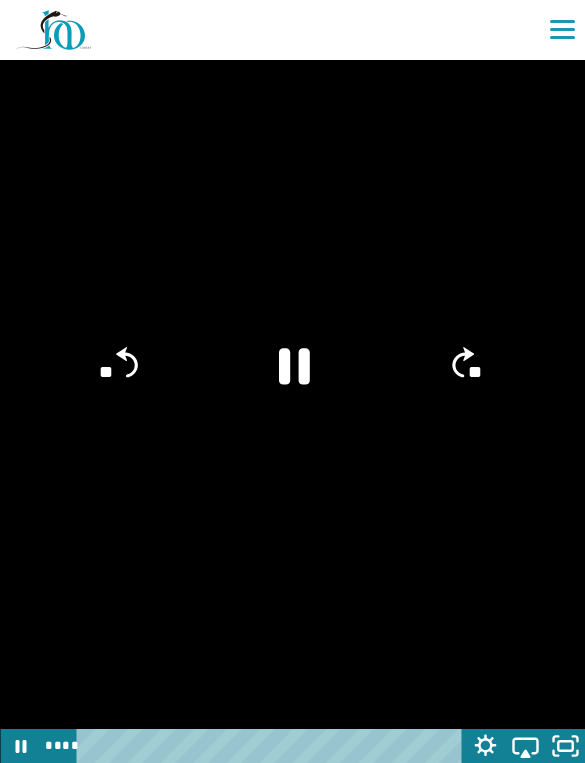 click 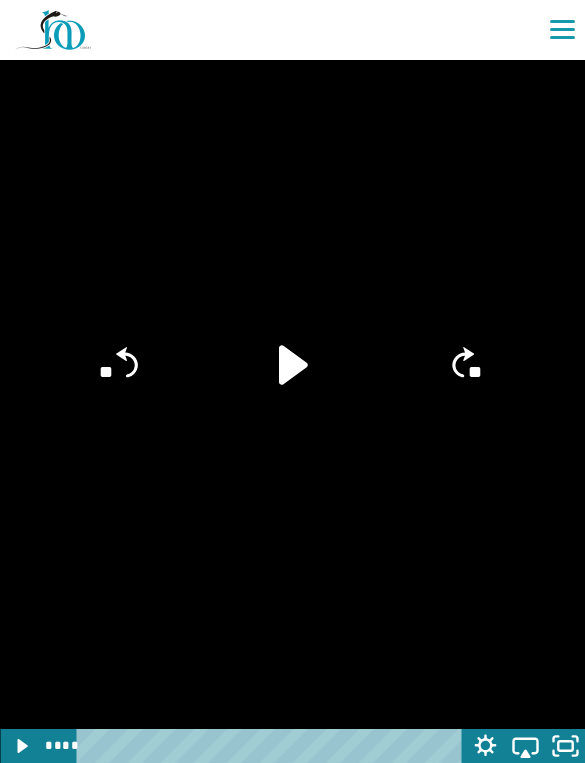 click 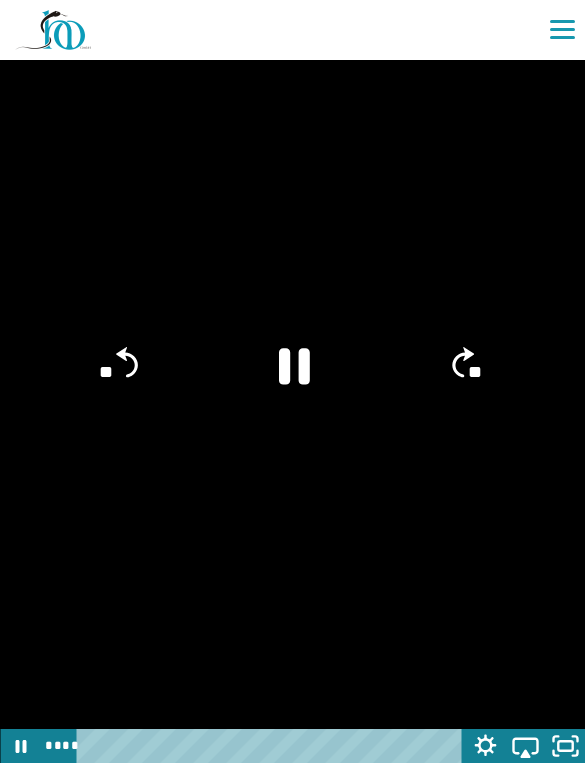 click 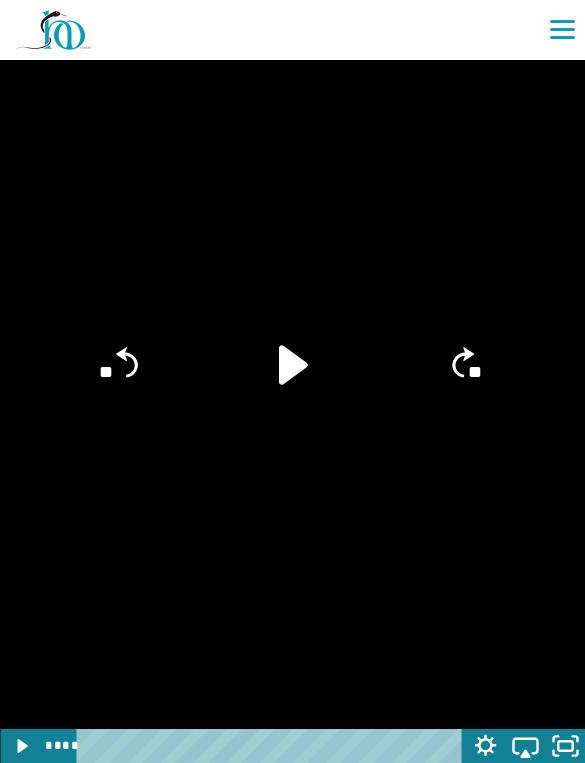 click 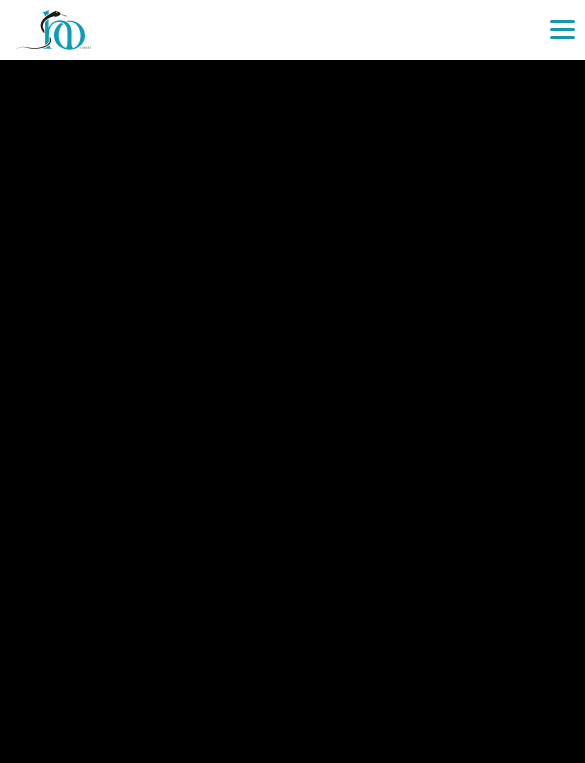 click at bounding box center (292, 381) 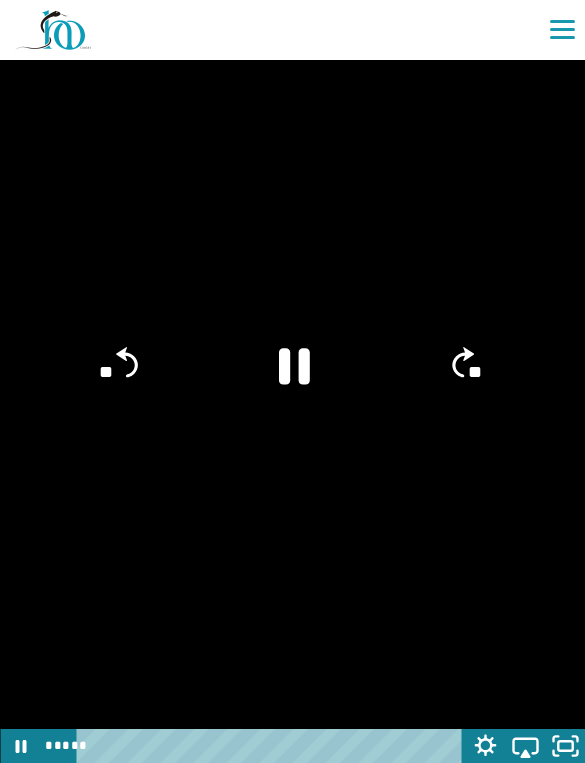 click 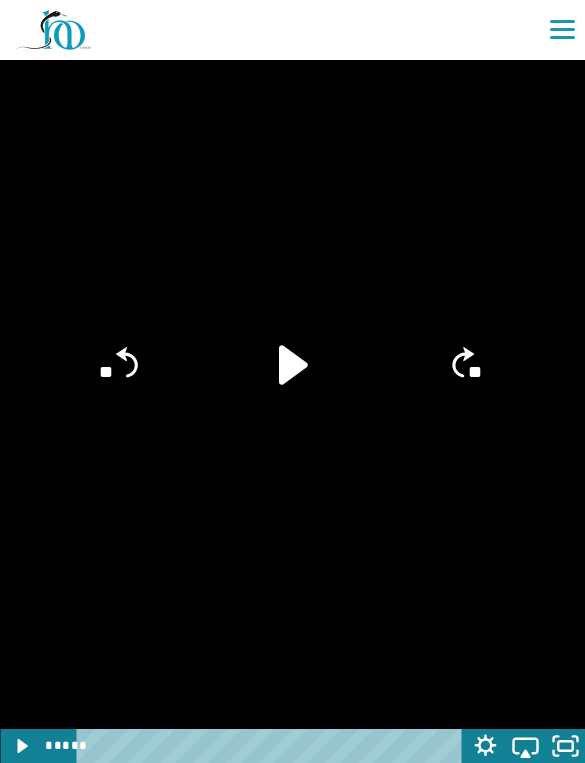 click 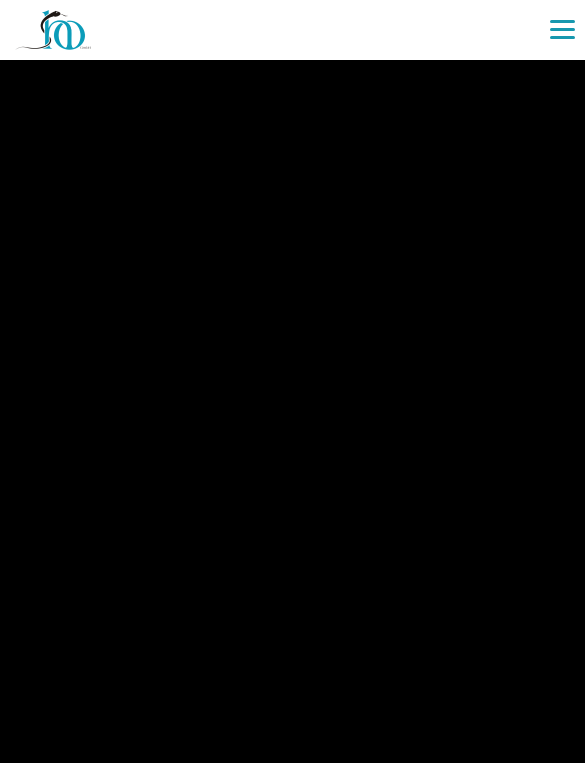 click at bounding box center [292, 381] 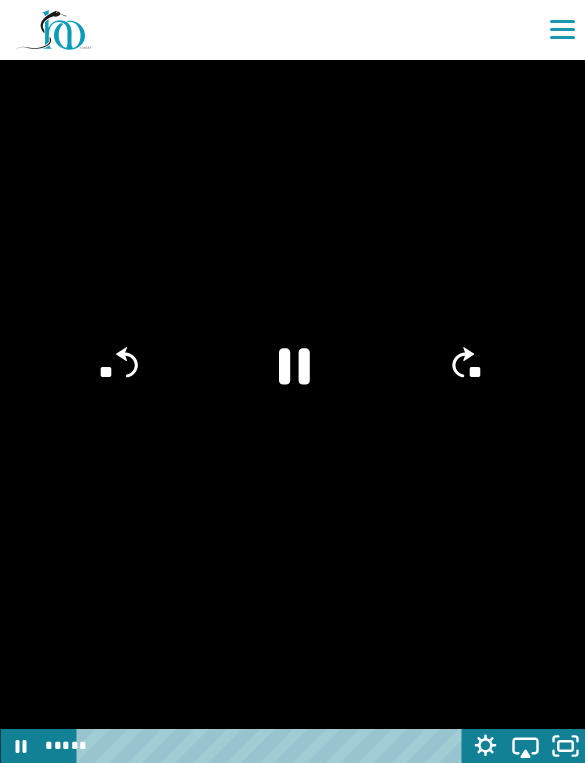 click 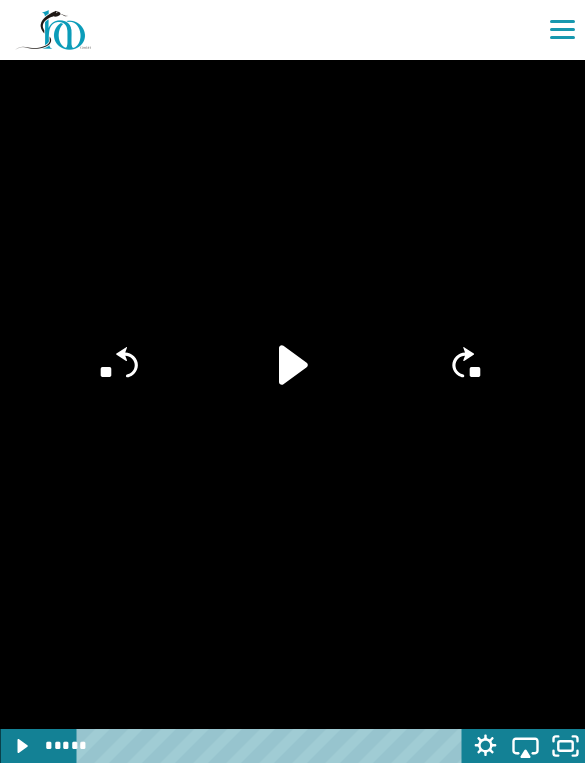 click 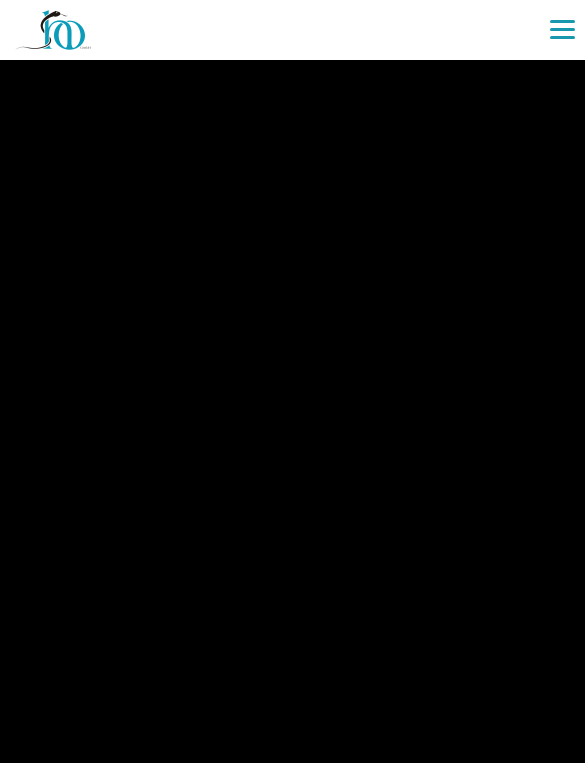 click at bounding box center [292, 381] 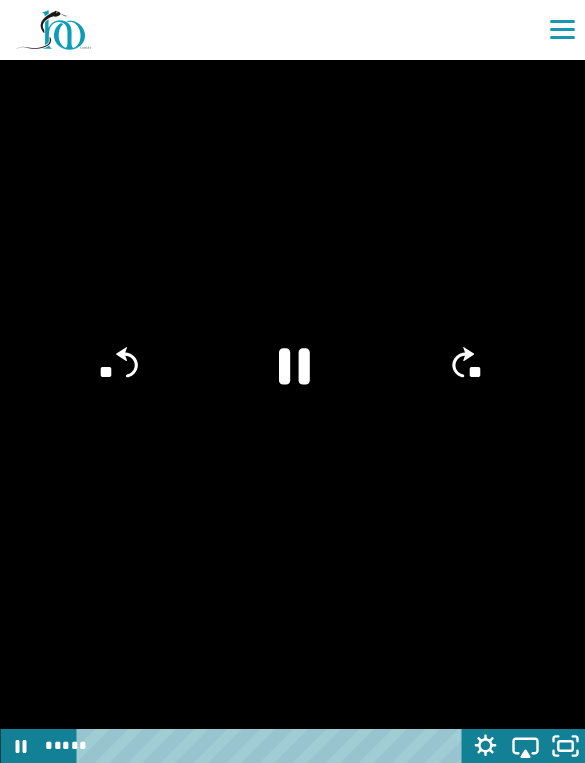 click 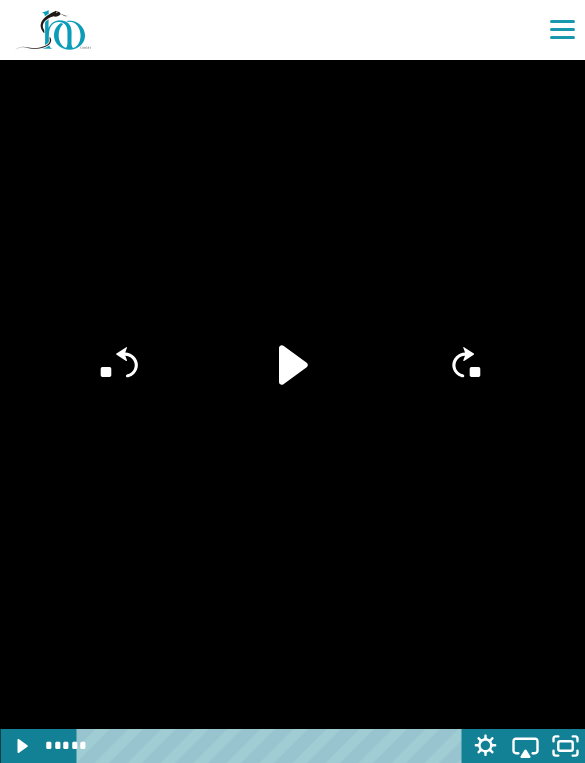 click 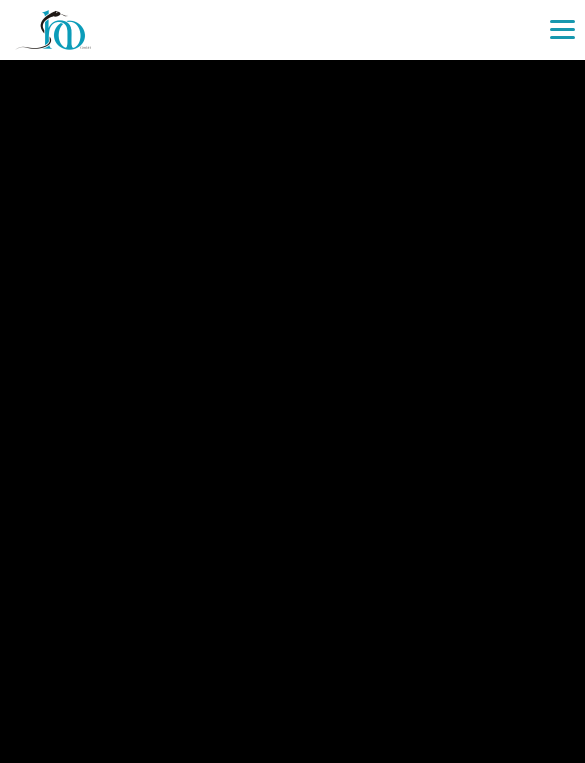 click at bounding box center (292, 381) 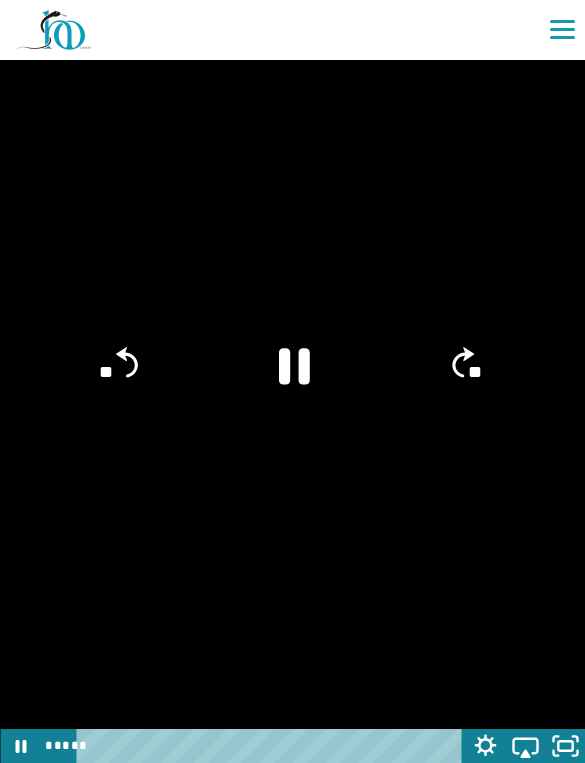 click 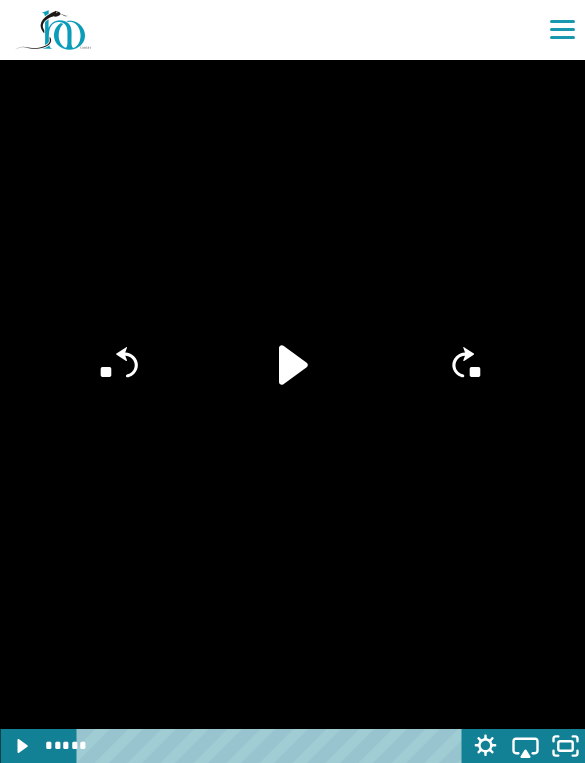 click 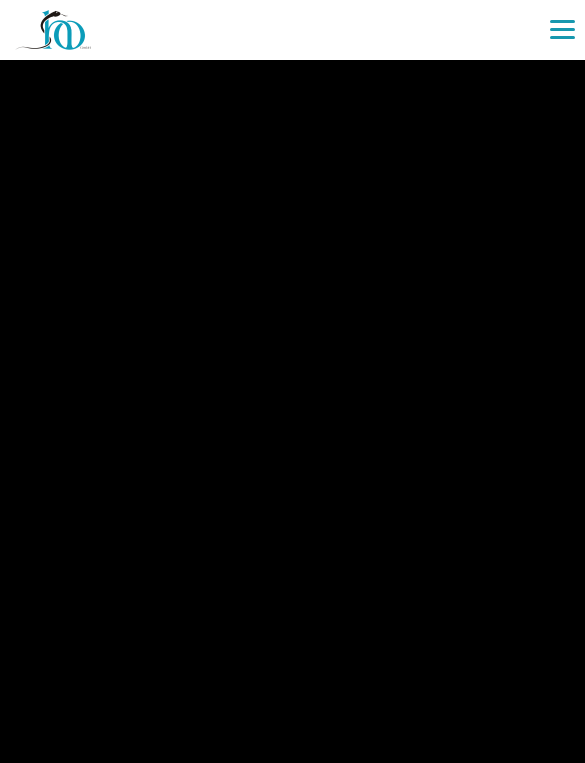 click at bounding box center (292, 381) 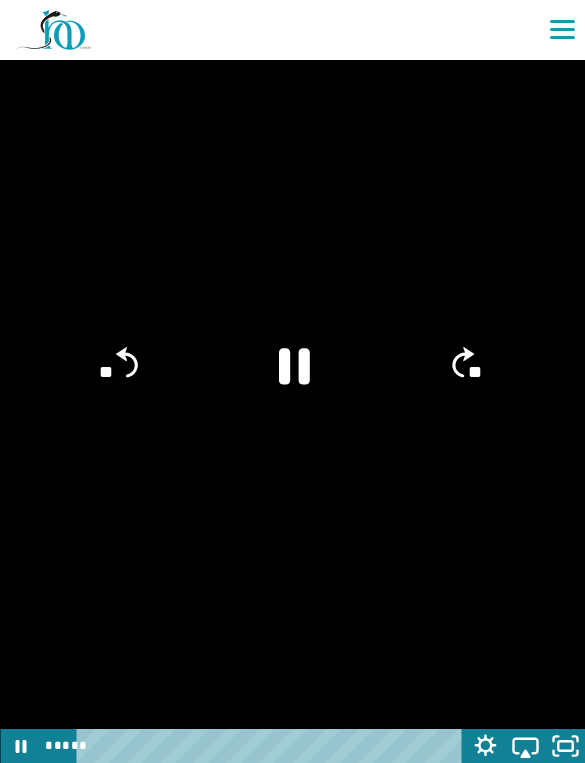 click 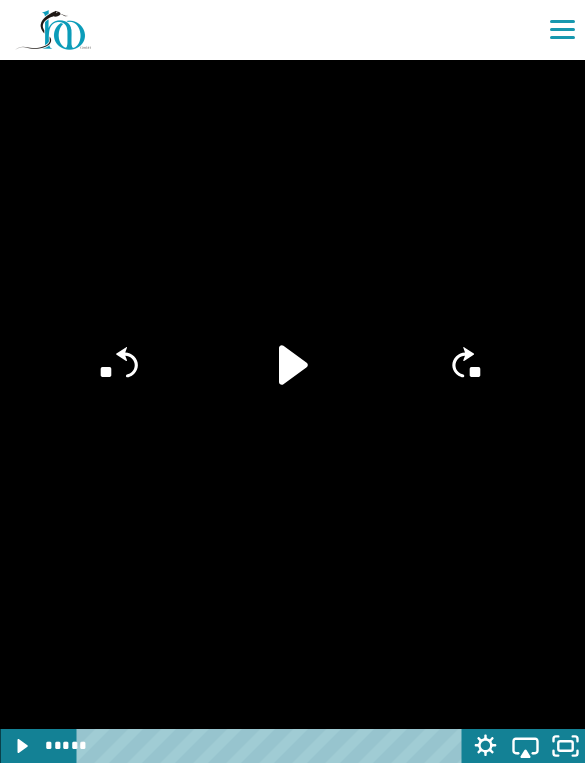 click 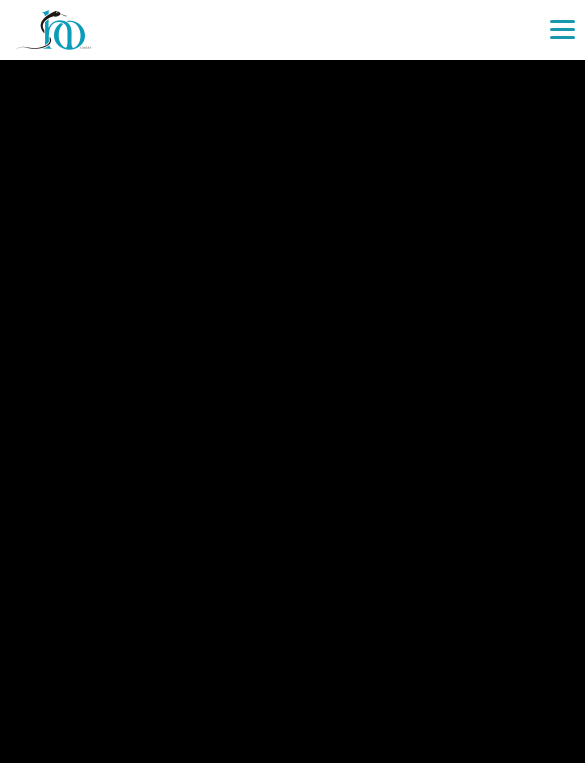 click at bounding box center [292, 381] 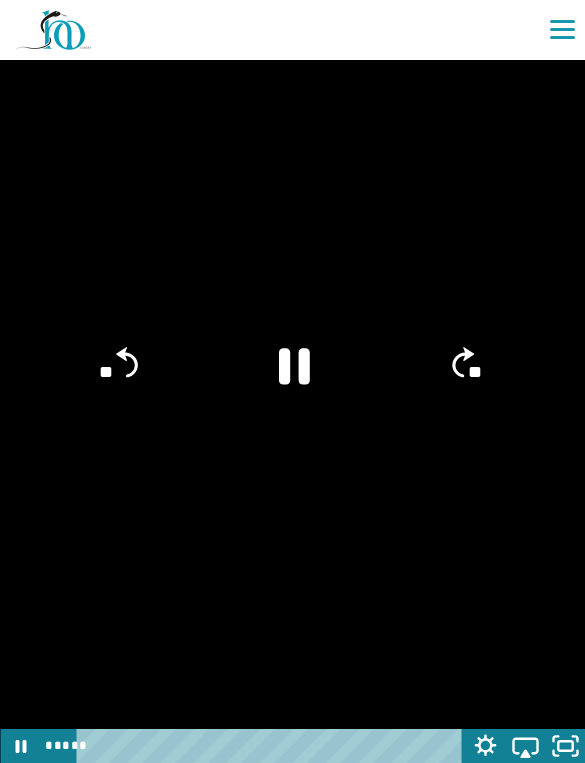 click on "**" 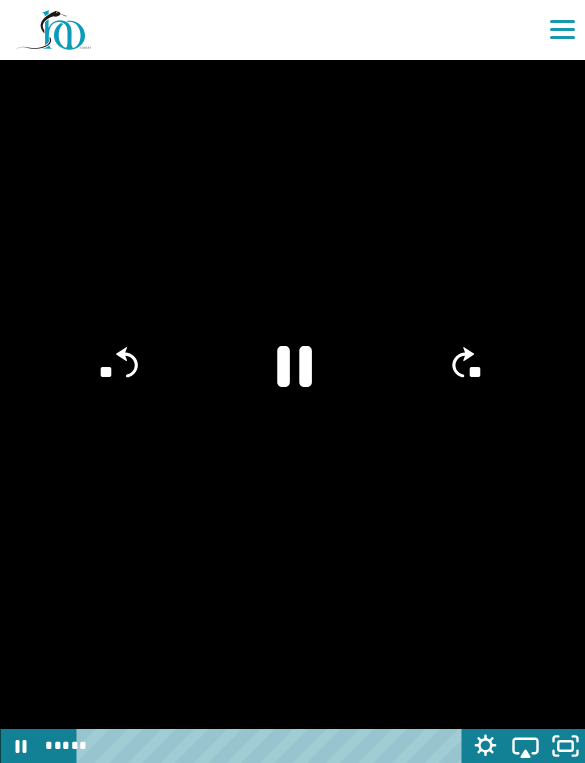 click 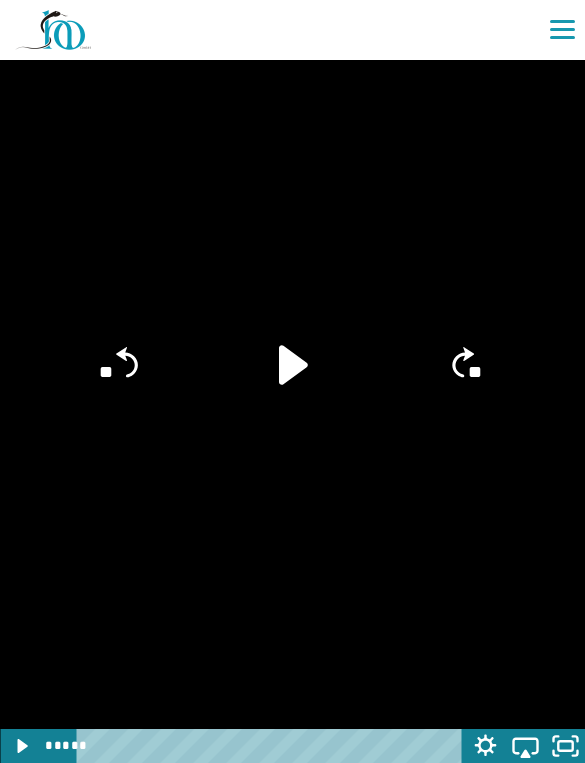 click 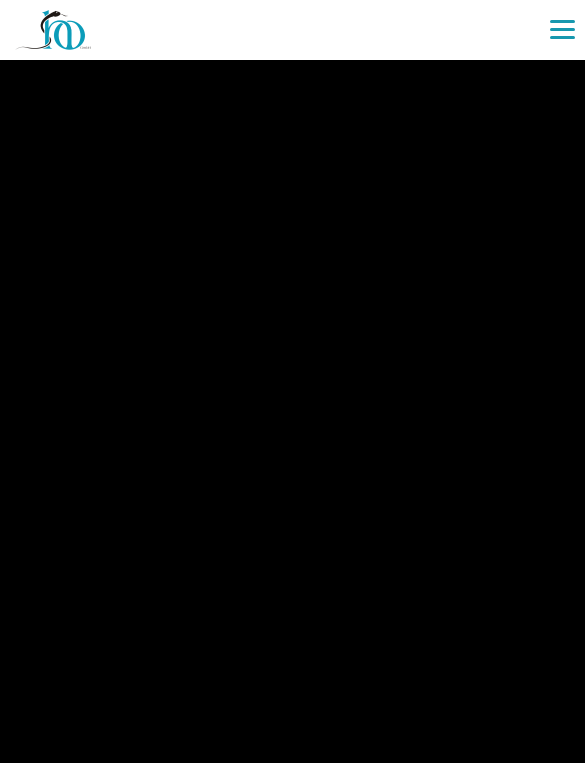 click at bounding box center [292, 381] 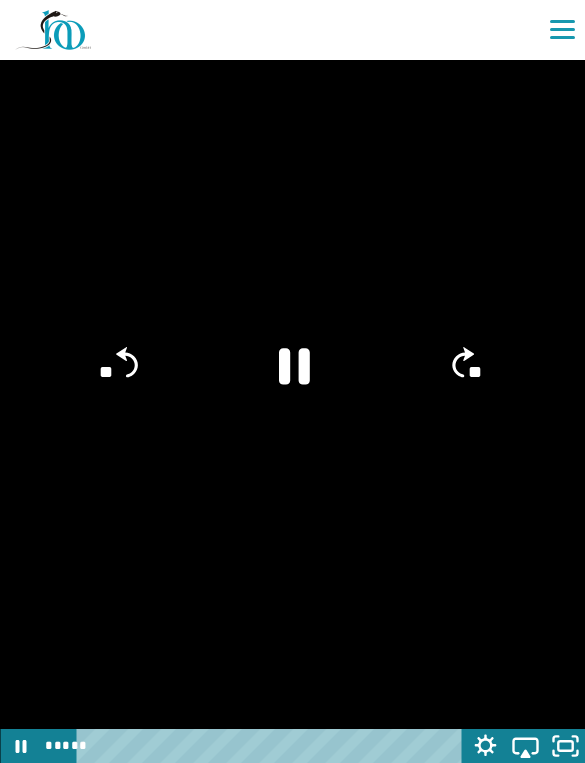 click 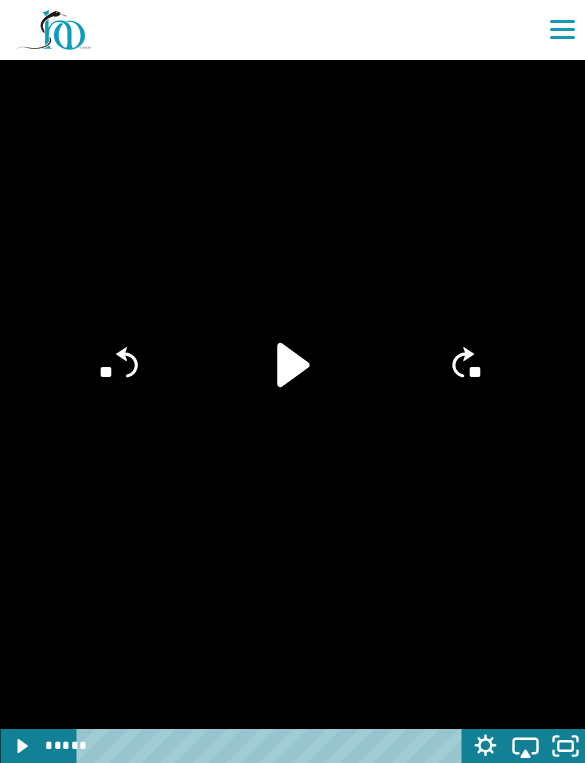 click 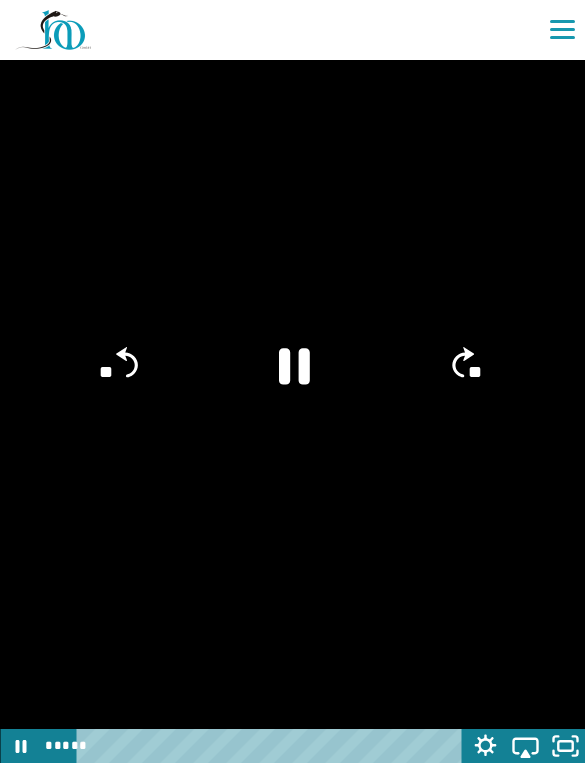 click 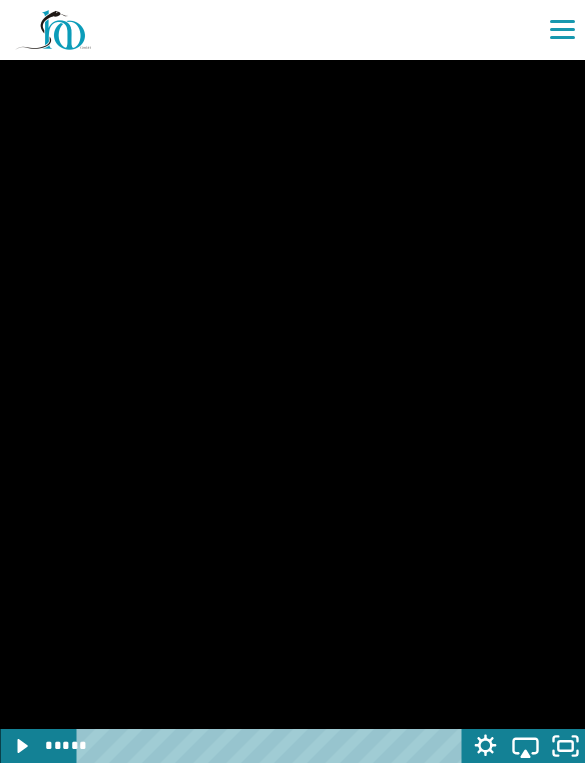 click at bounding box center (292, 381) 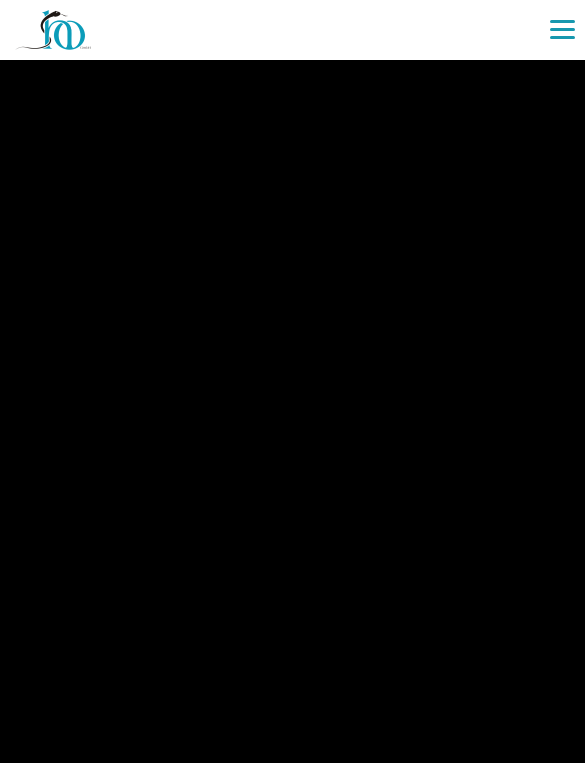 click at bounding box center (292, 381) 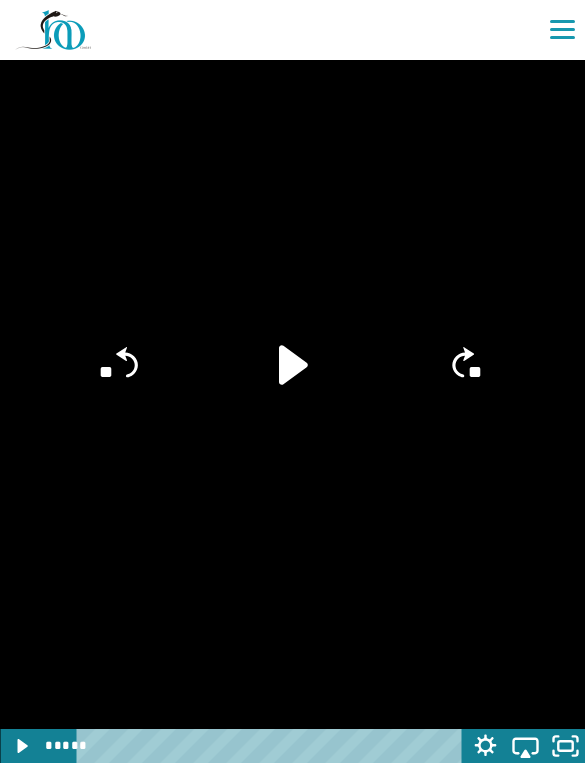 click 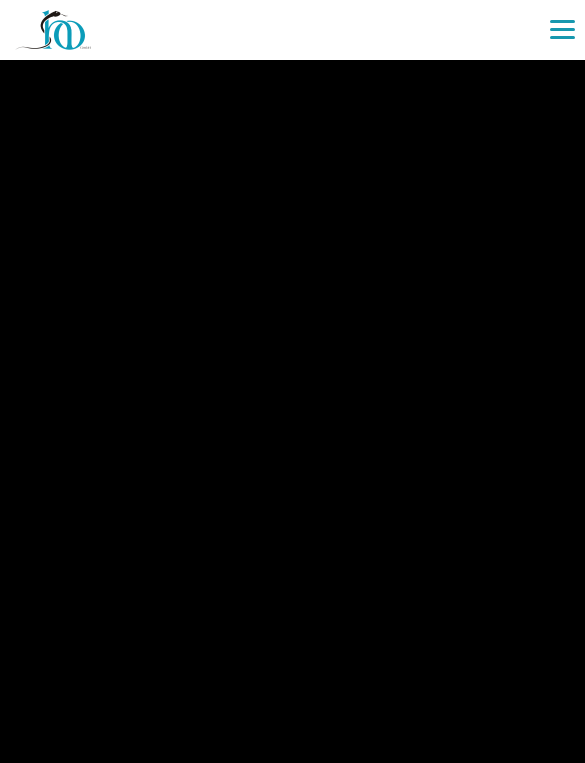 click at bounding box center [292, 381] 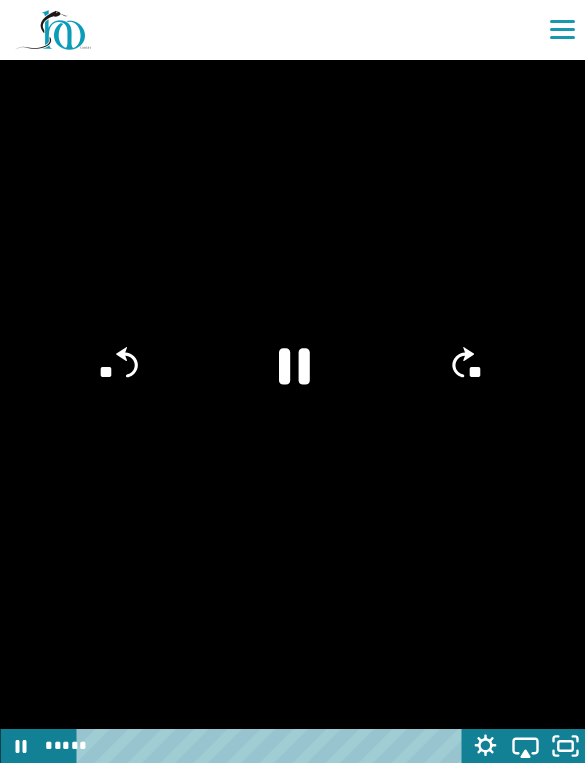 click 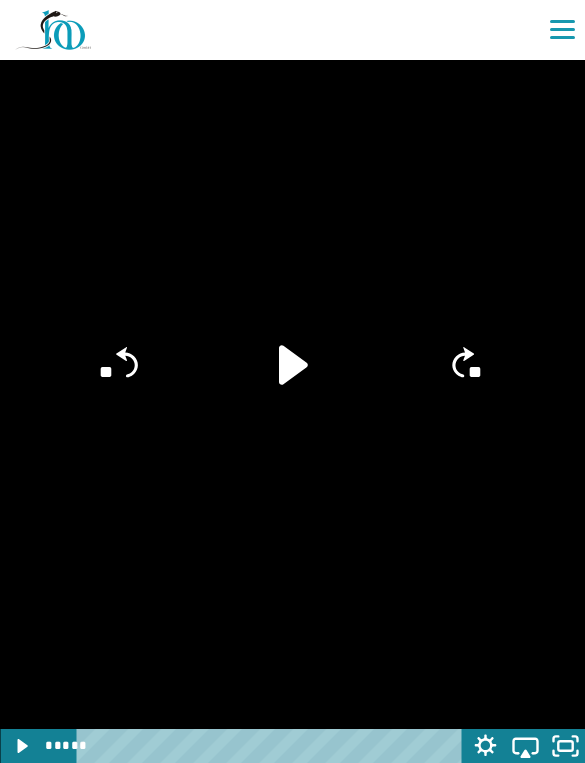 click 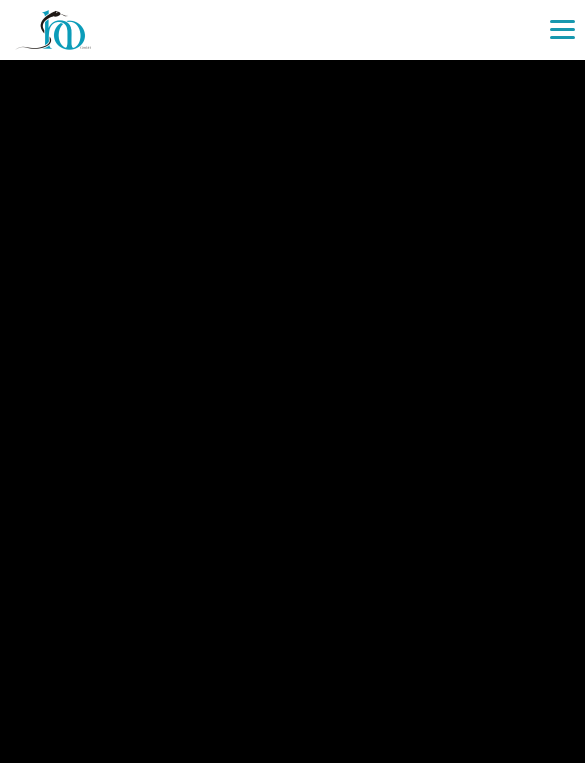 click at bounding box center (292, 381) 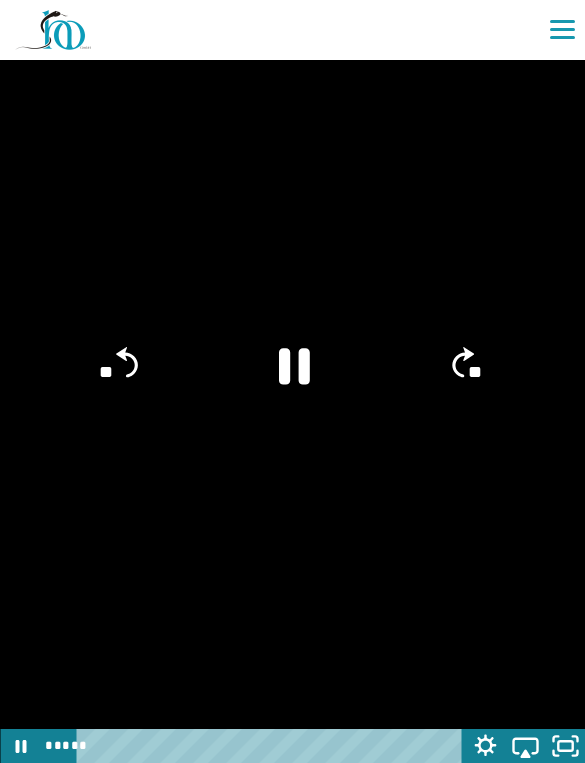click 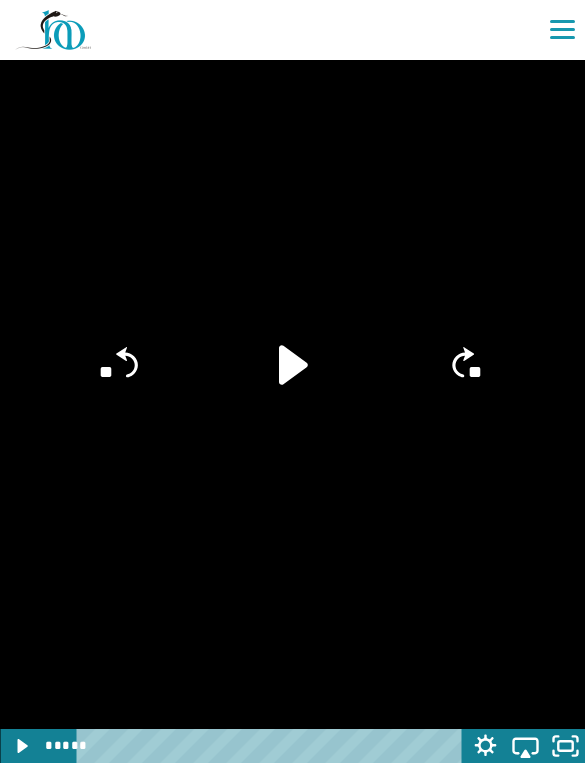 click 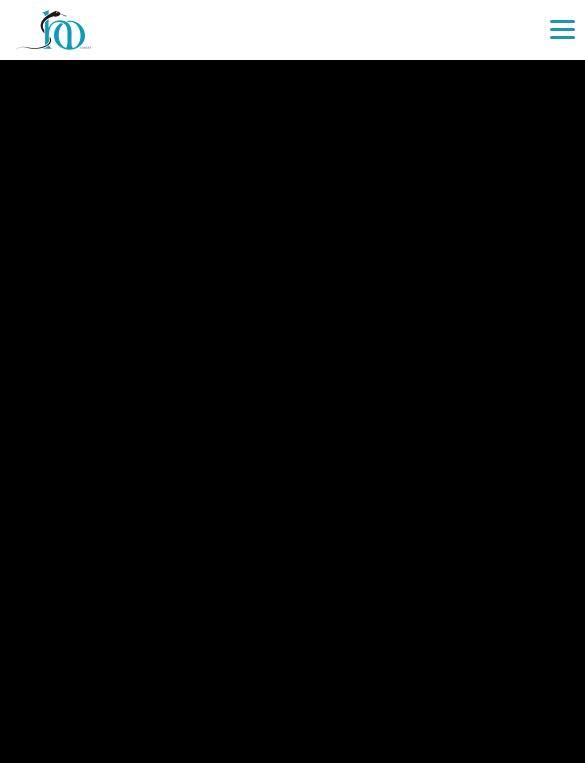click at bounding box center [292, 381] 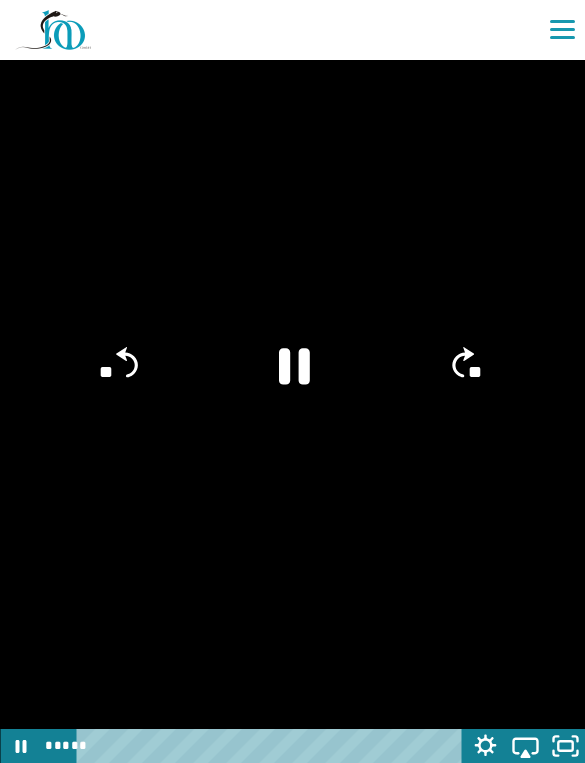 click 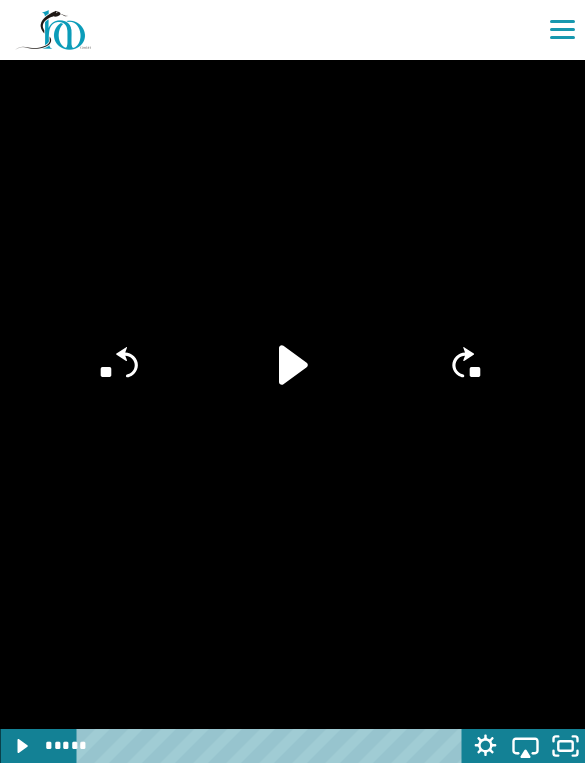 click 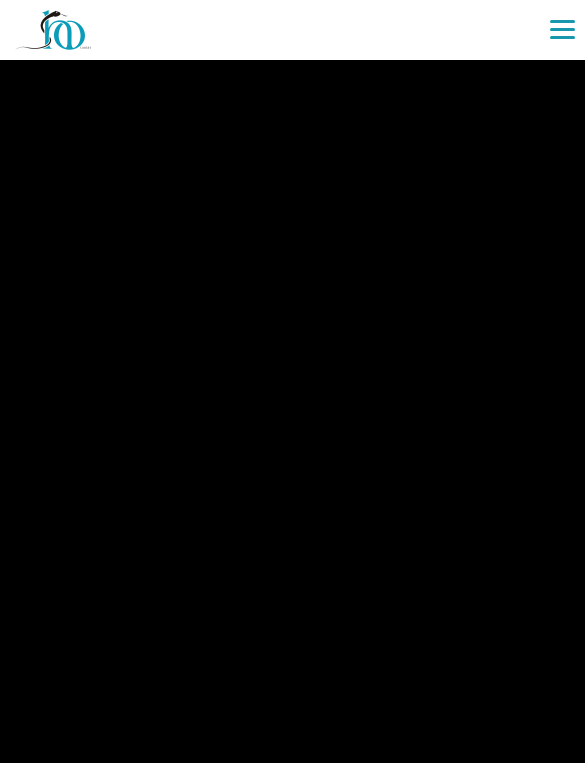 click at bounding box center (292, 381) 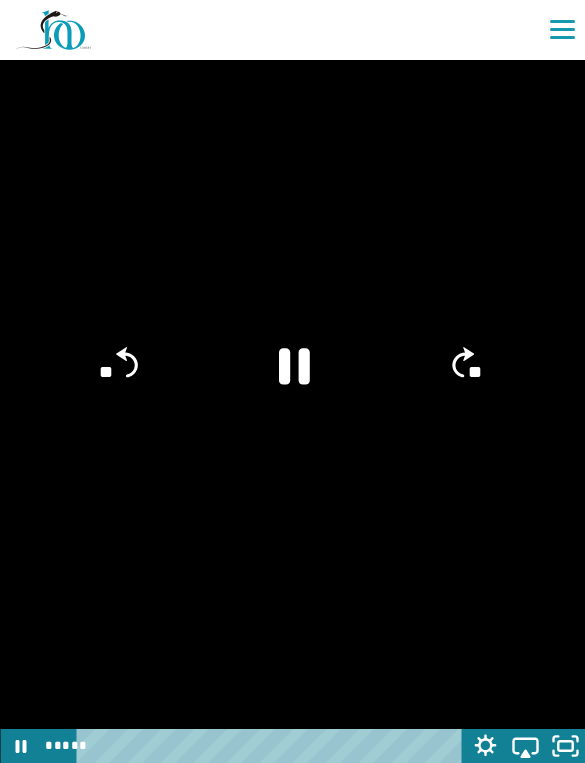 click on "**" 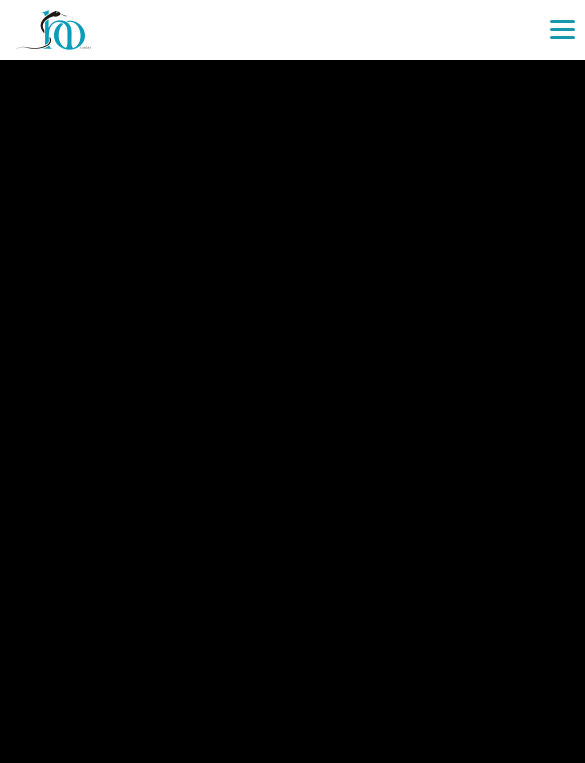 click at bounding box center (292, 381) 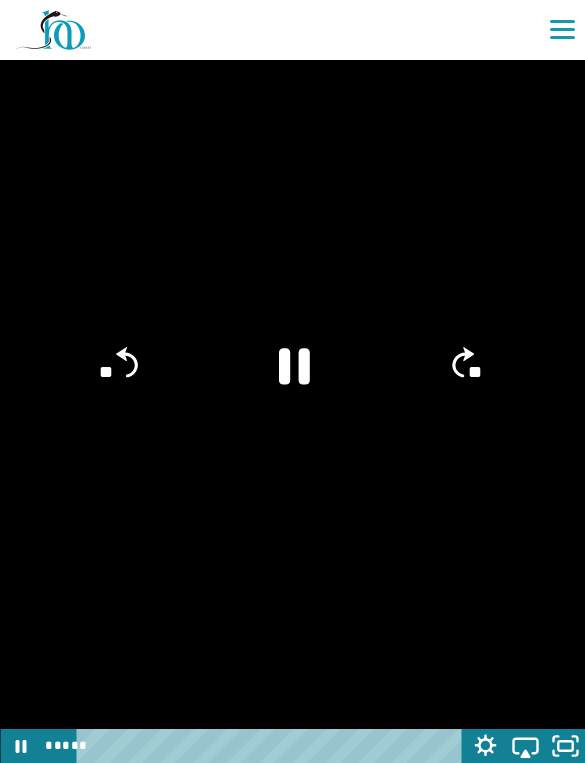 click 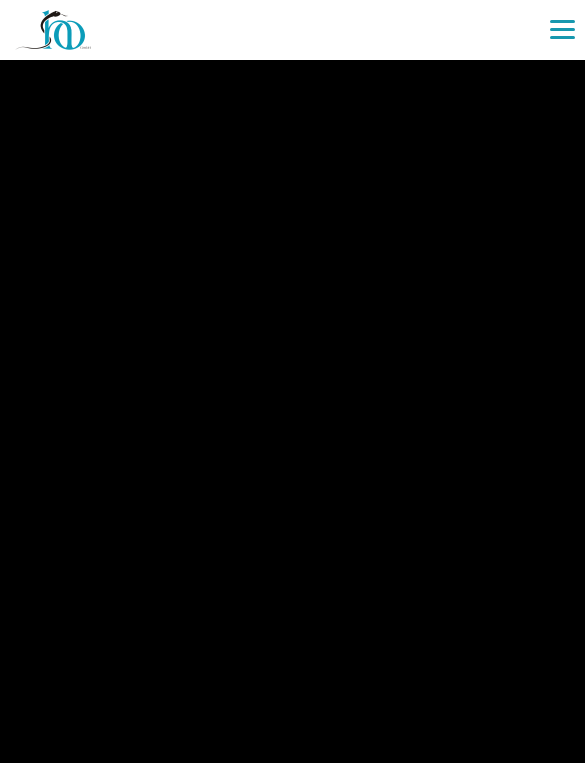 click at bounding box center (292, 381) 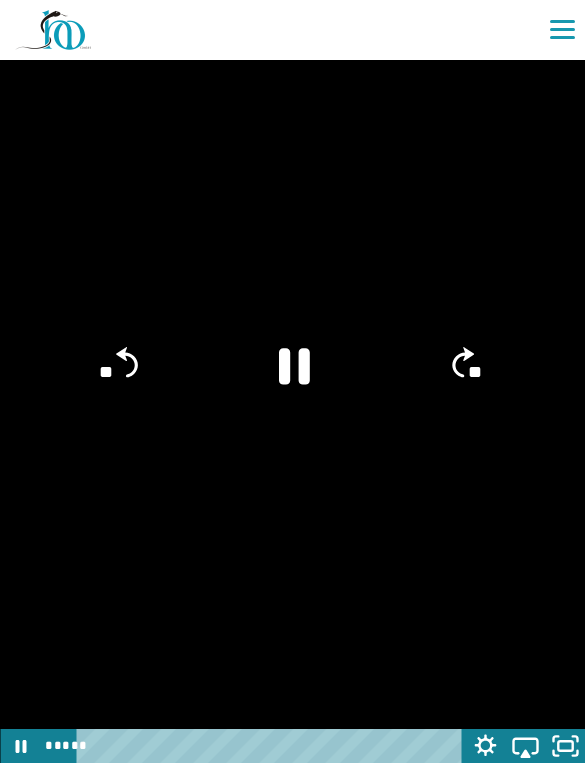 click 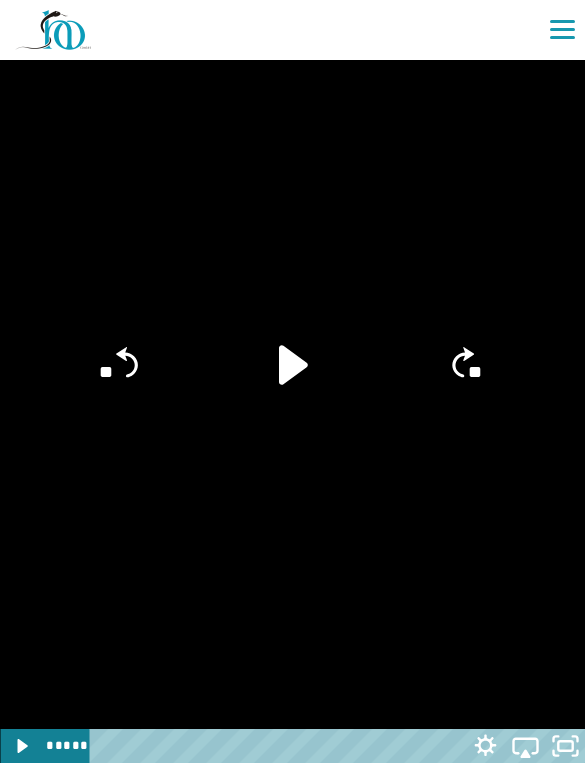 click 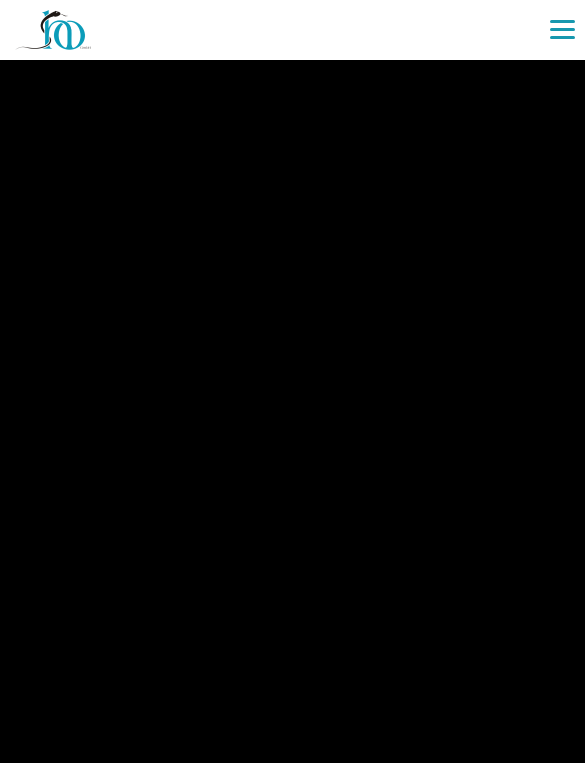 click at bounding box center [292, 381] 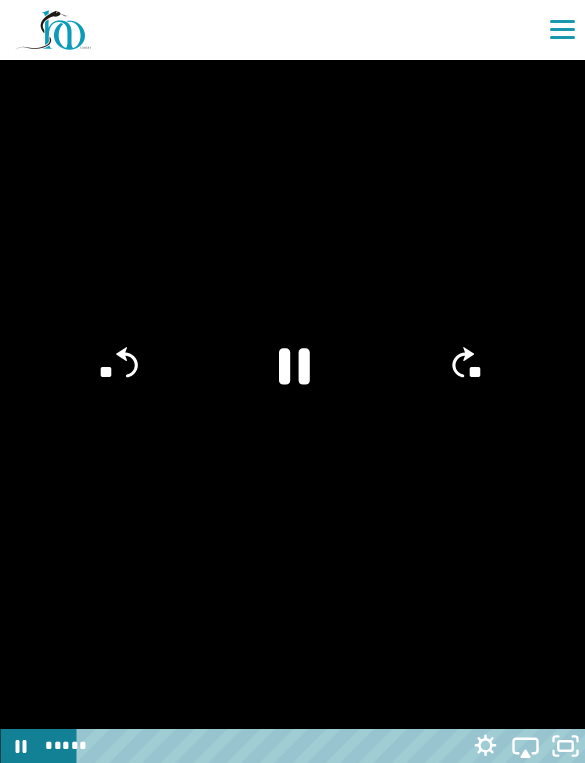 click 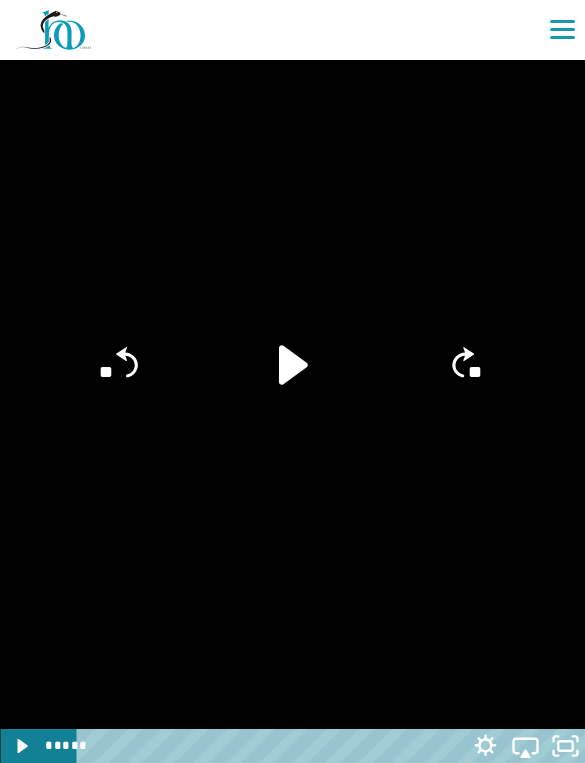 click 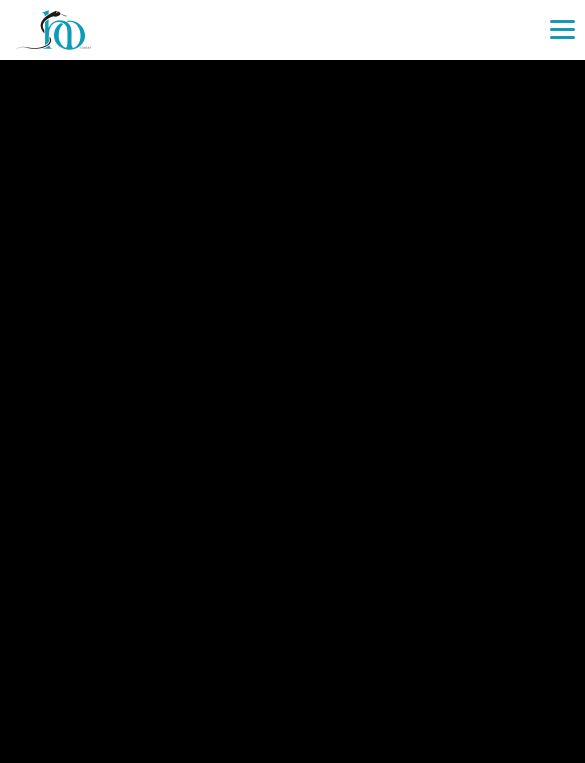 click at bounding box center (292, 381) 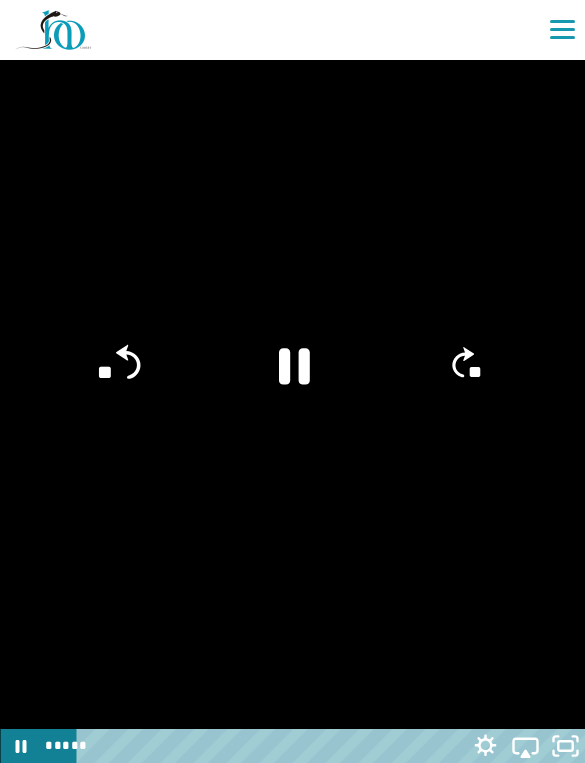 click on "**" 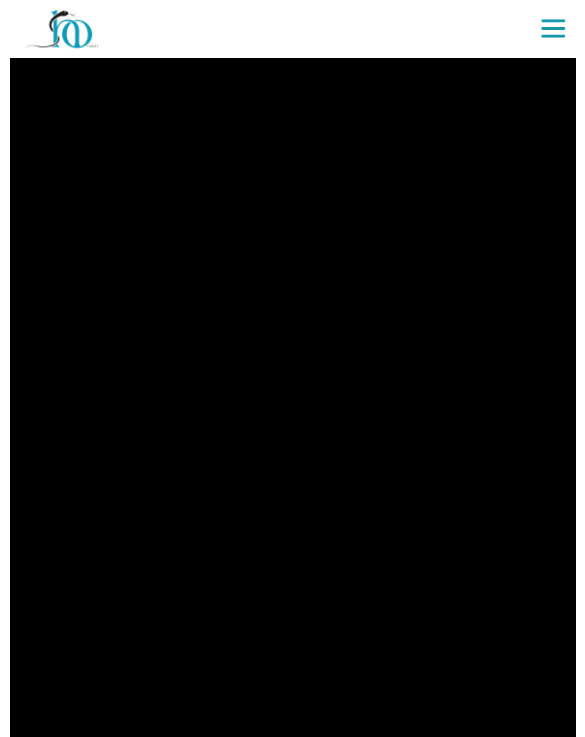 scroll, scrollTop: 624, scrollLeft: 0, axis: vertical 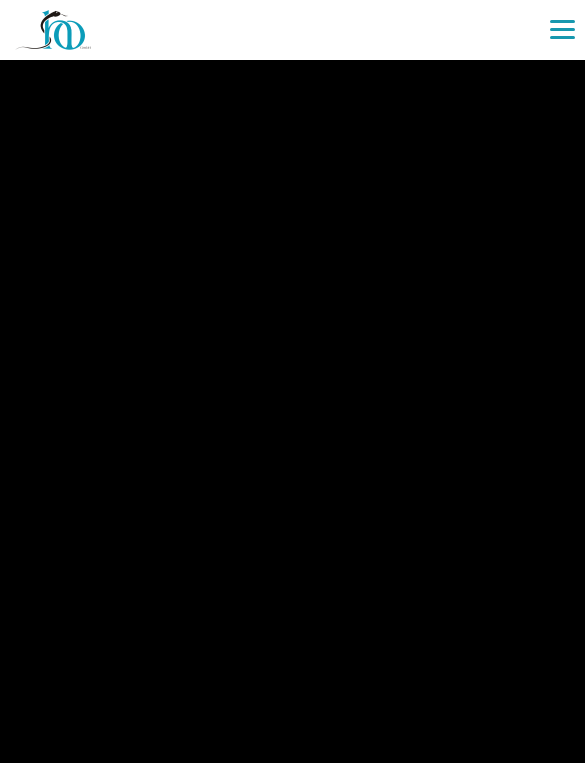 click at bounding box center (292, 381) 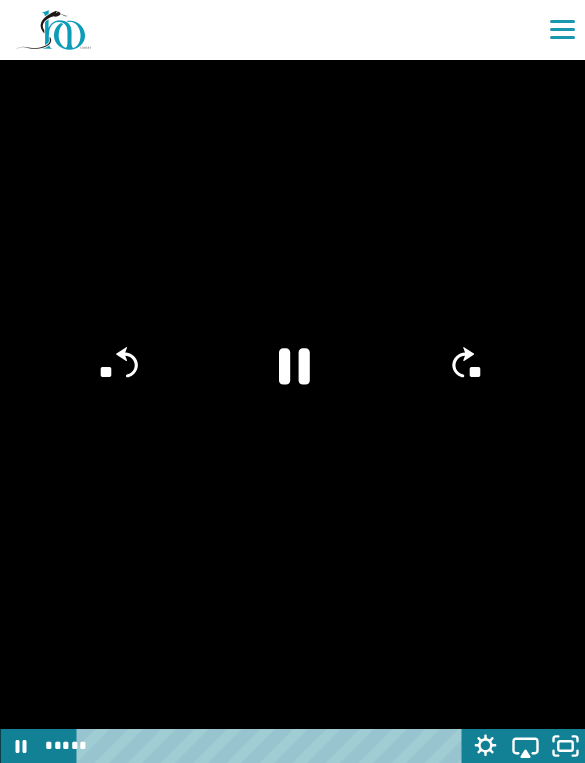 click 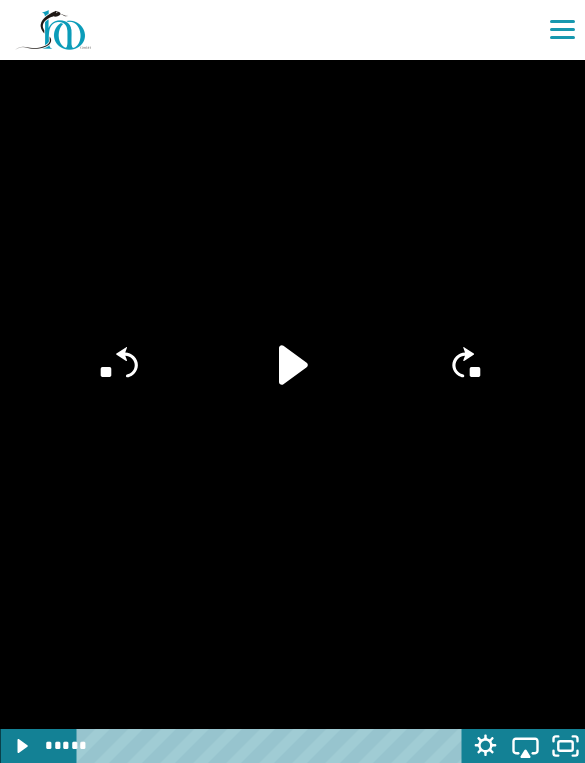 click 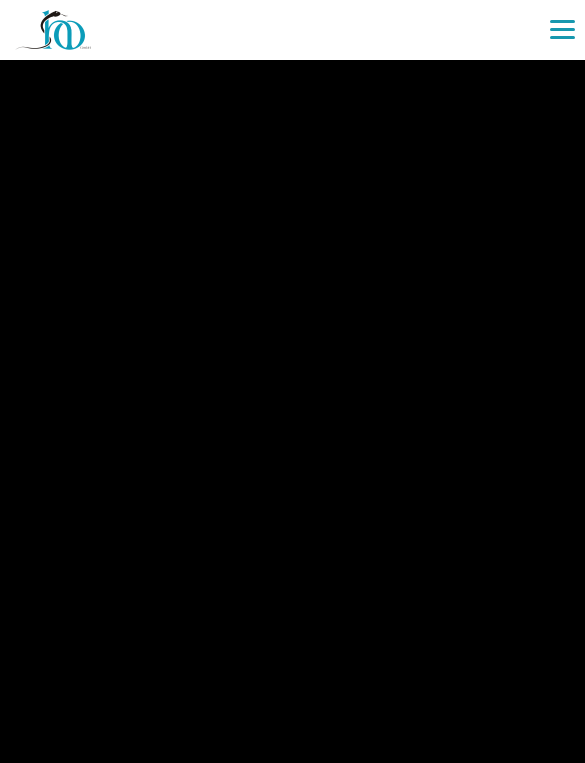 click at bounding box center [292, 381] 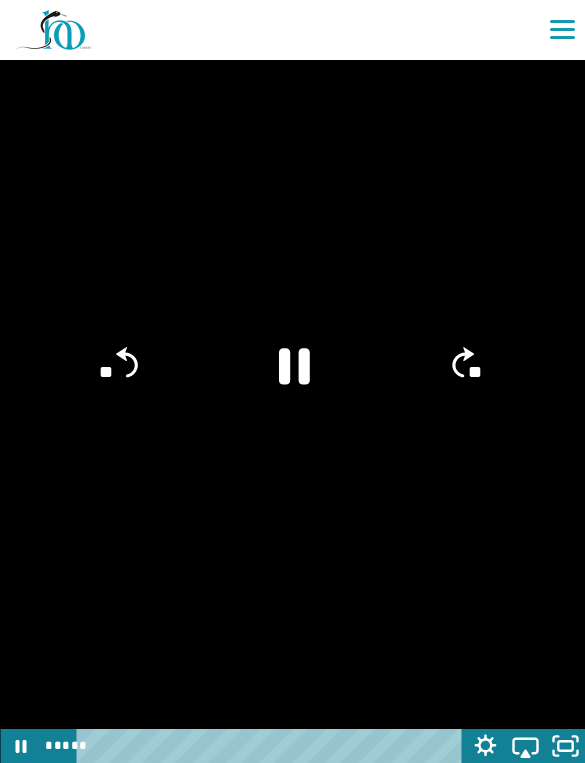 click on "**" 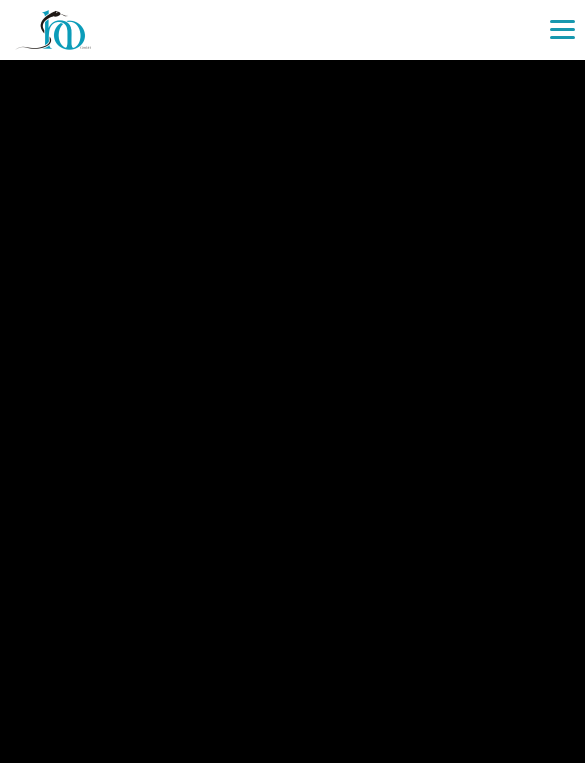 click at bounding box center [292, 381] 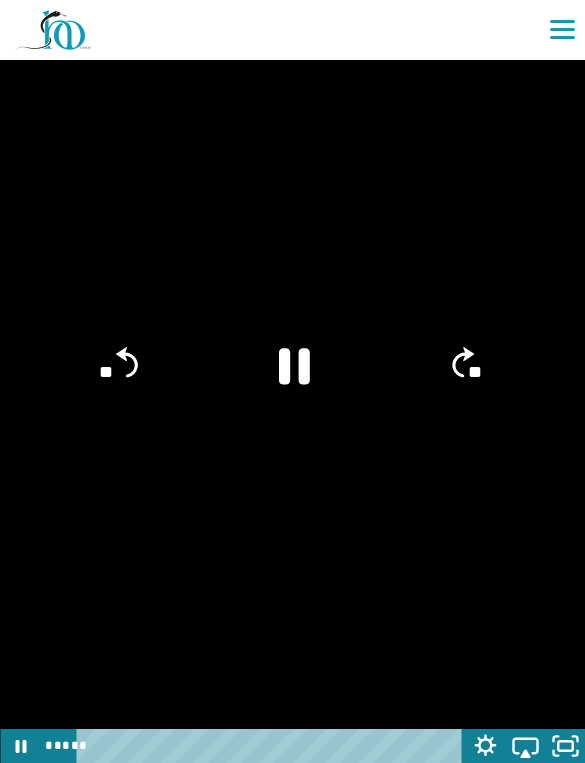 click on "**" 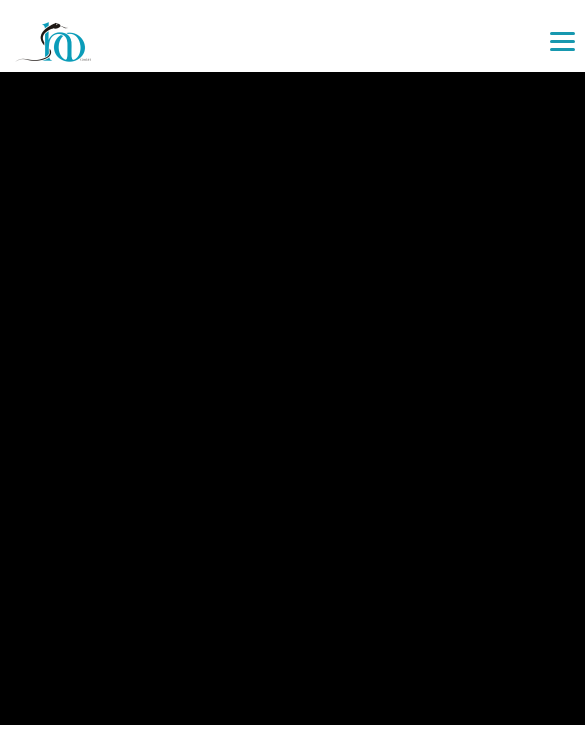 scroll, scrollTop: 624, scrollLeft: 0, axis: vertical 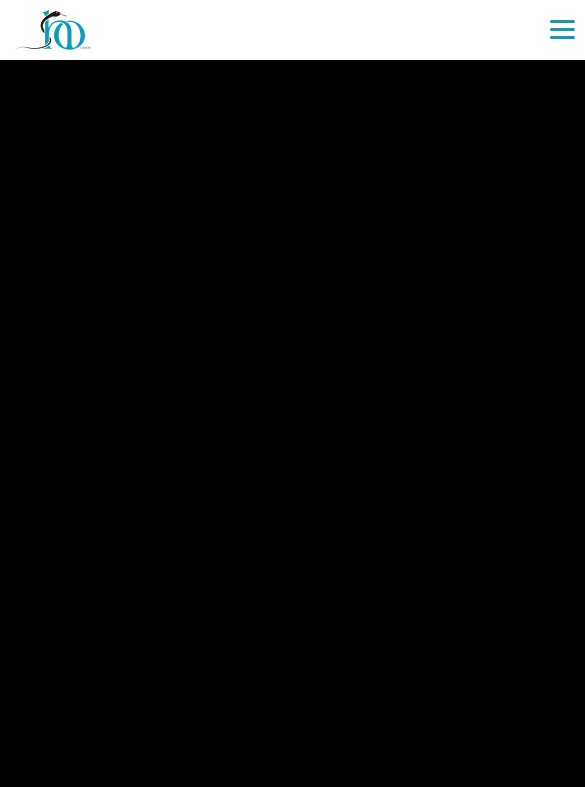 click at bounding box center [292, 393] 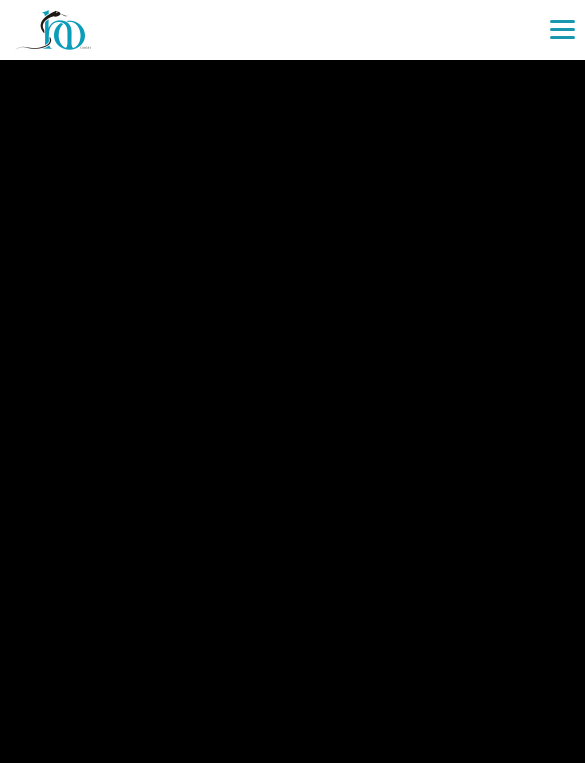 click at bounding box center (292, 381) 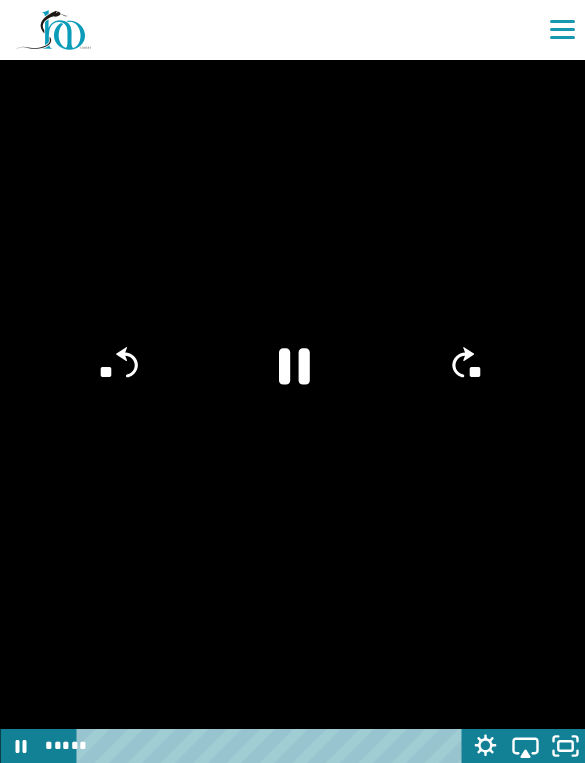 click 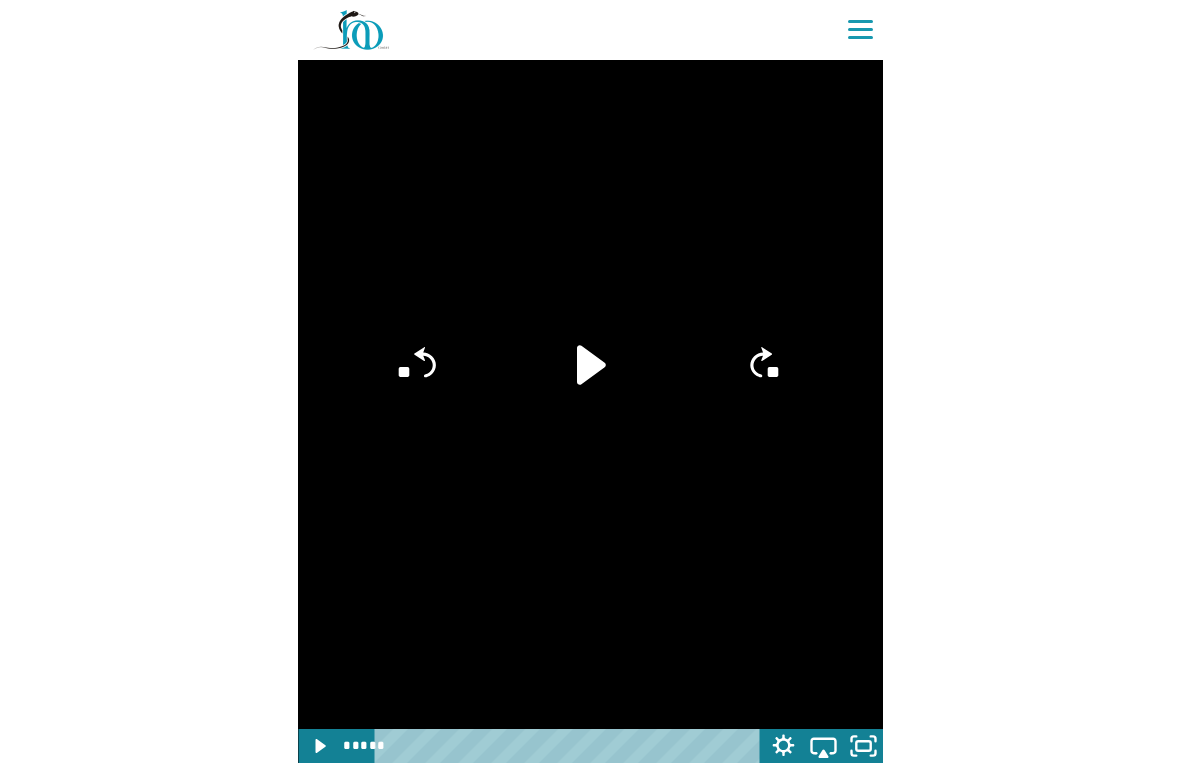 scroll, scrollTop: 7, scrollLeft: 0, axis: vertical 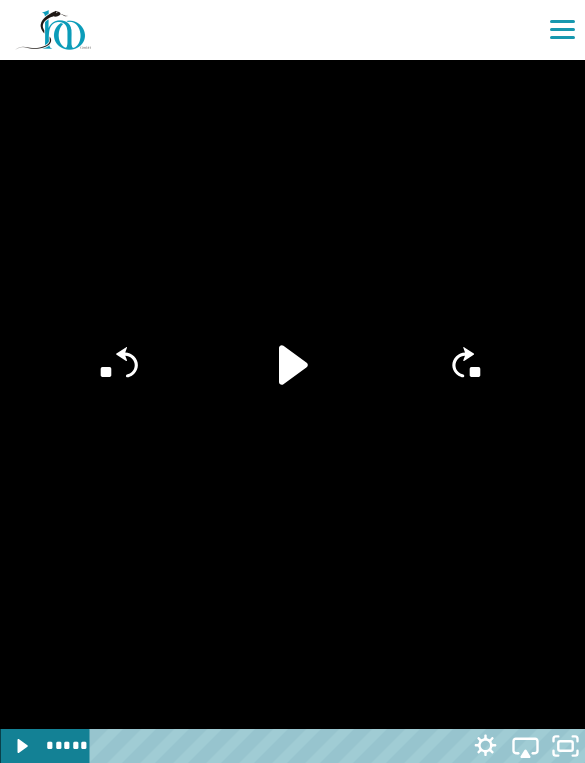 click 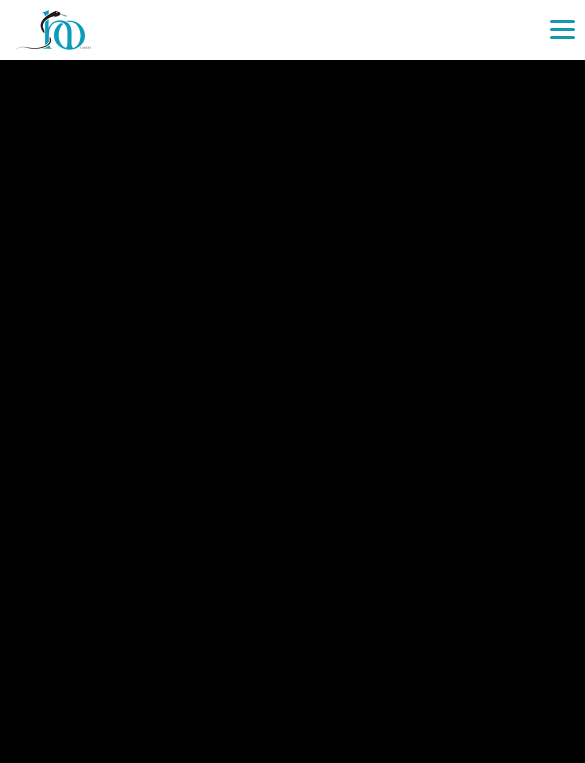 click at bounding box center (292, 381) 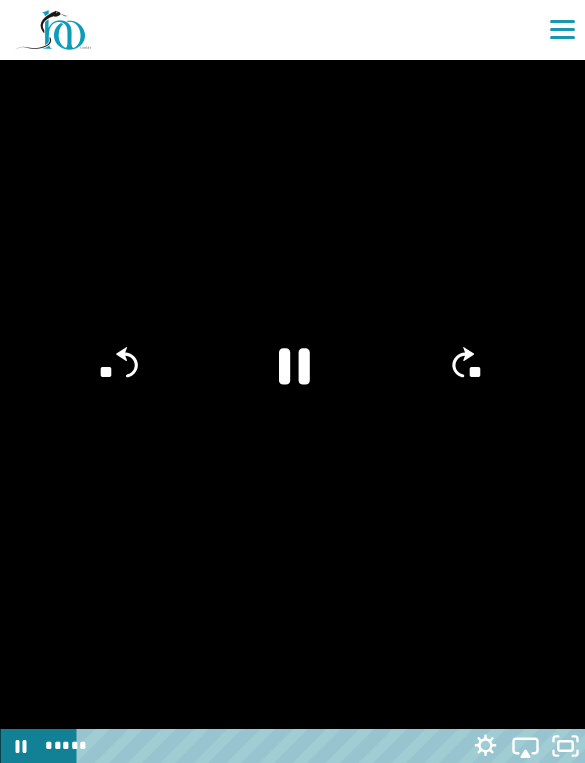click 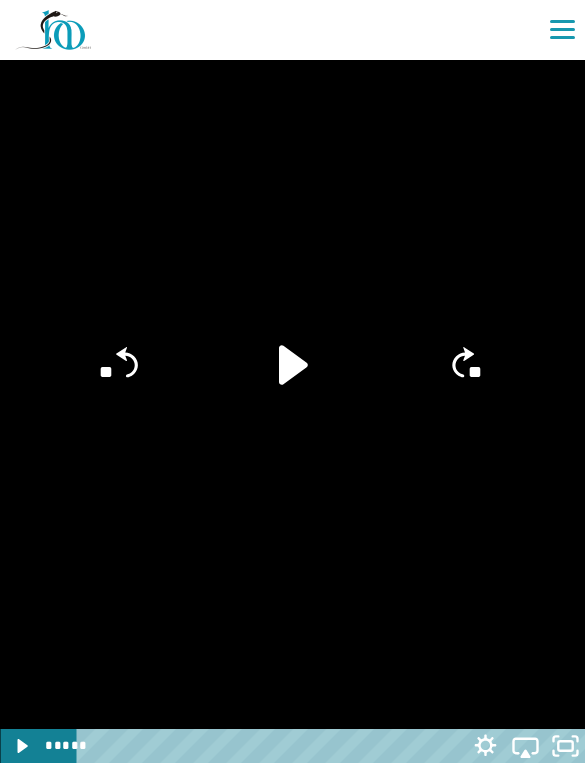 click 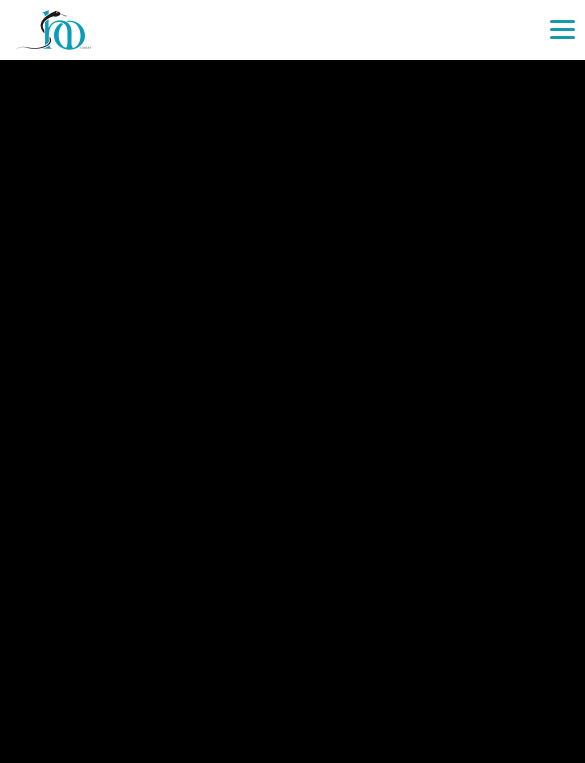 click at bounding box center [292, 381] 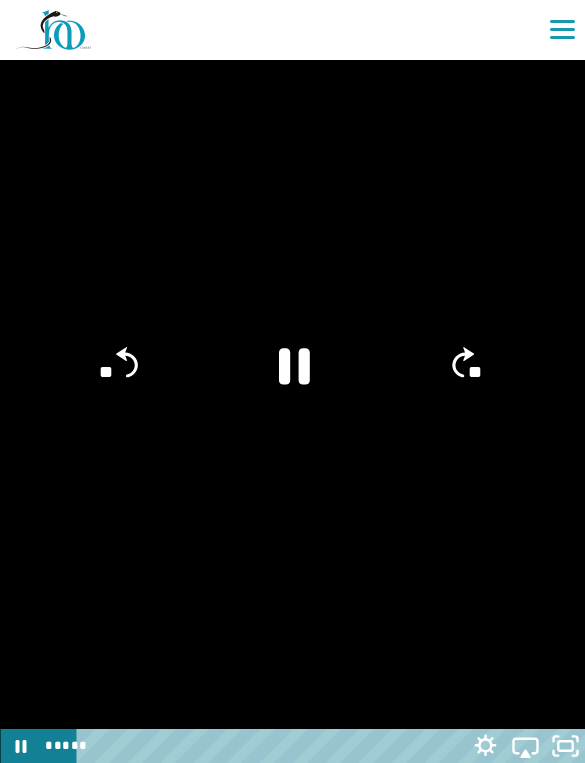 click 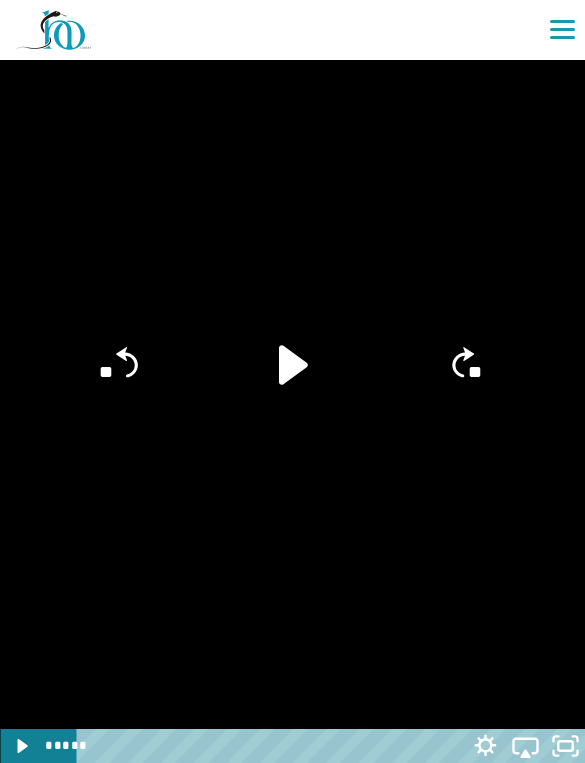 click 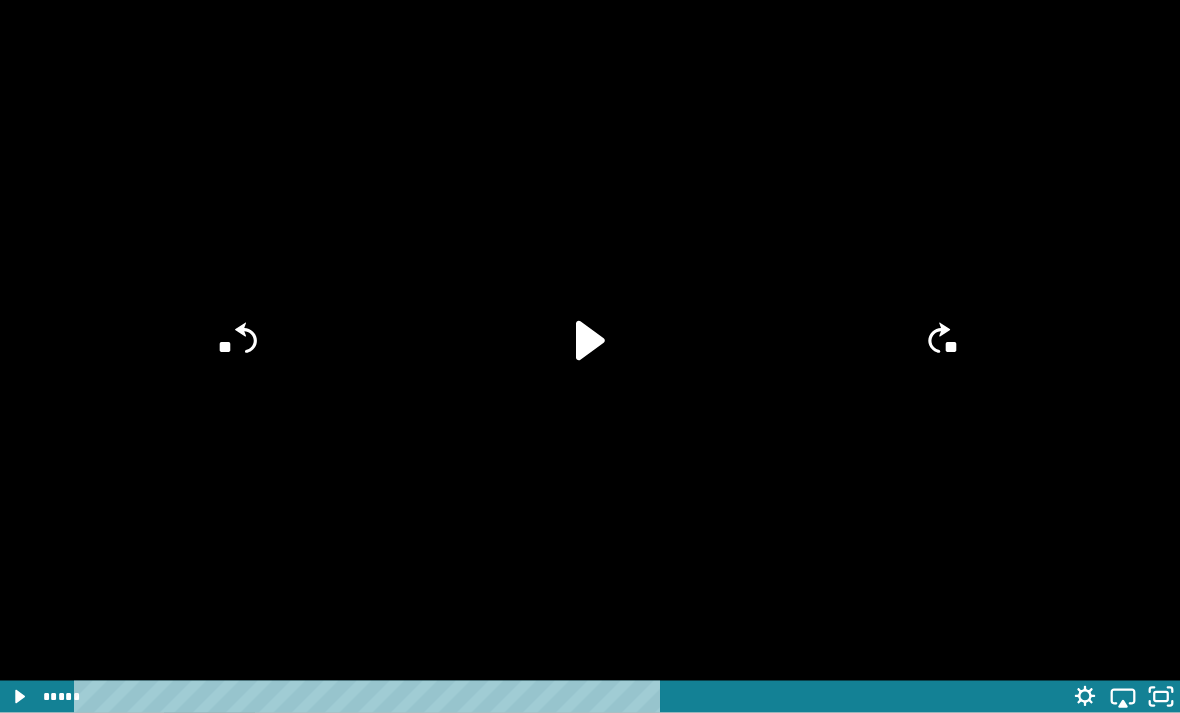 scroll, scrollTop: 4291, scrollLeft: 0, axis: vertical 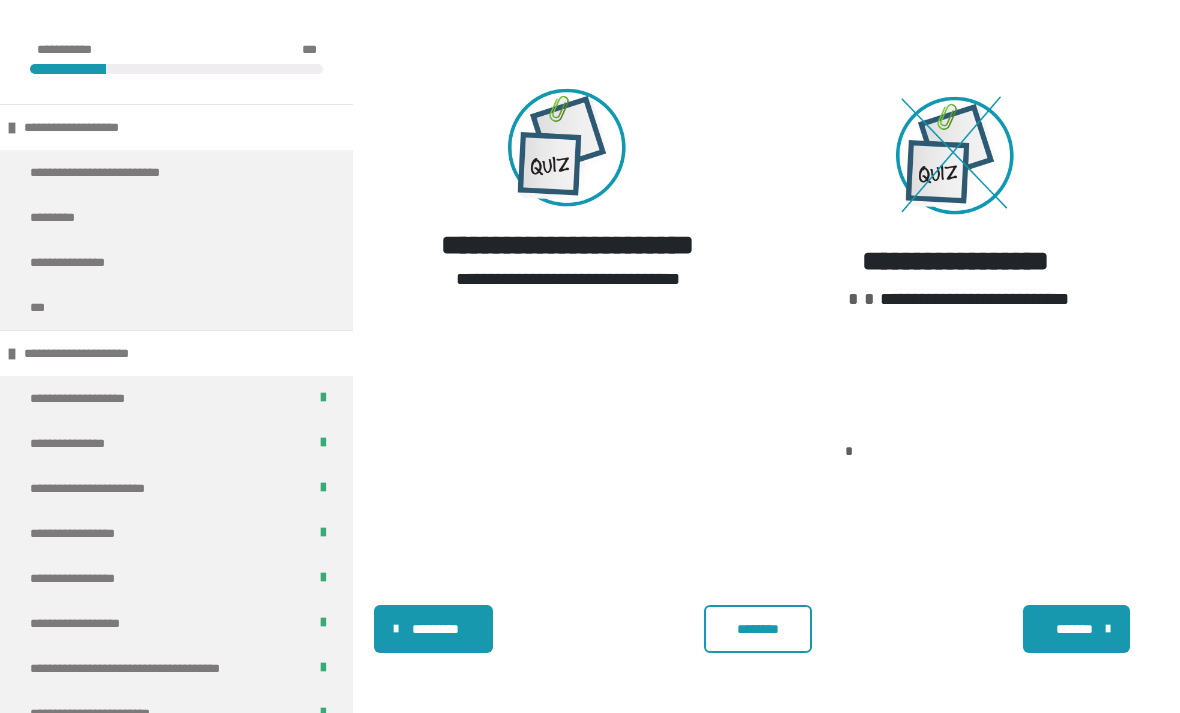 click on "********" at bounding box center [758, 629] 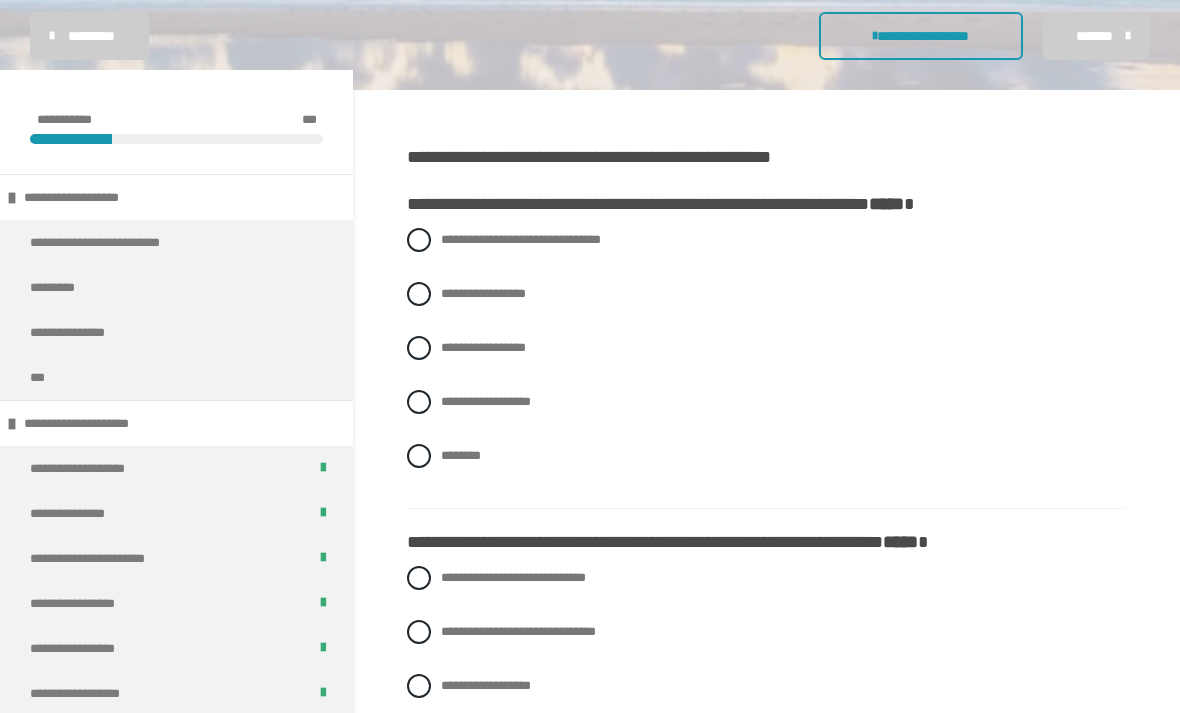 scroll, scrollTop: 358, scrollLeft: 0, axis: vertical 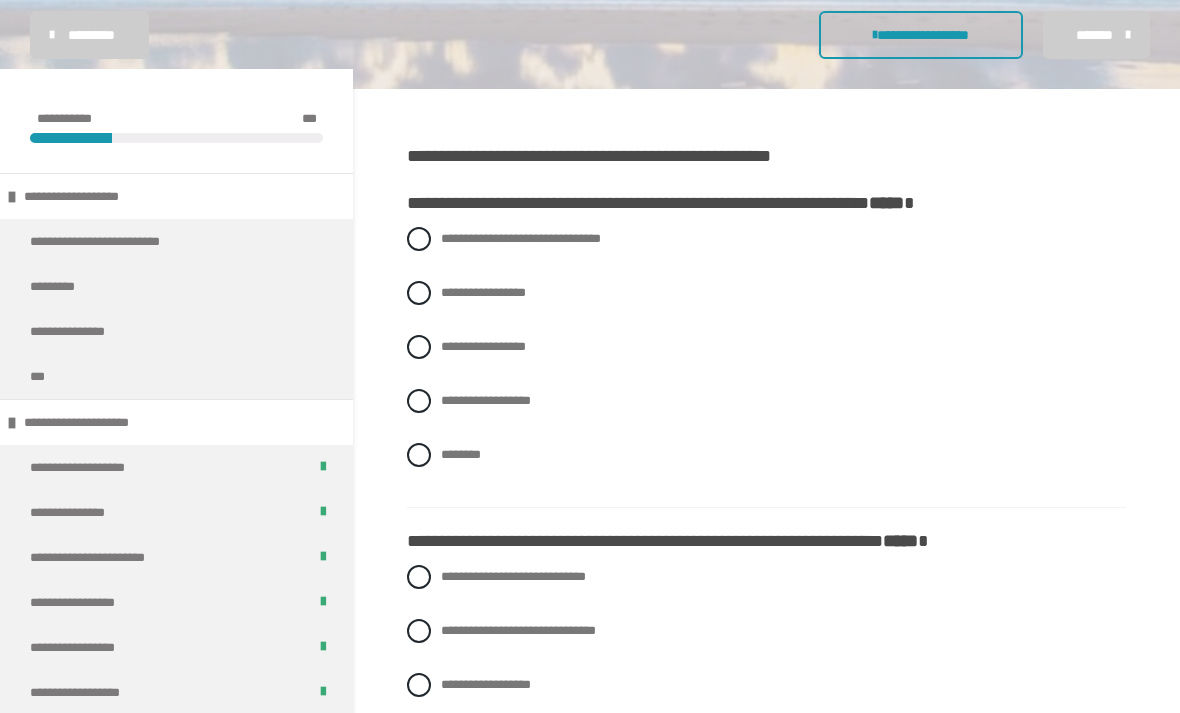 click at bounding box center [419, 402] 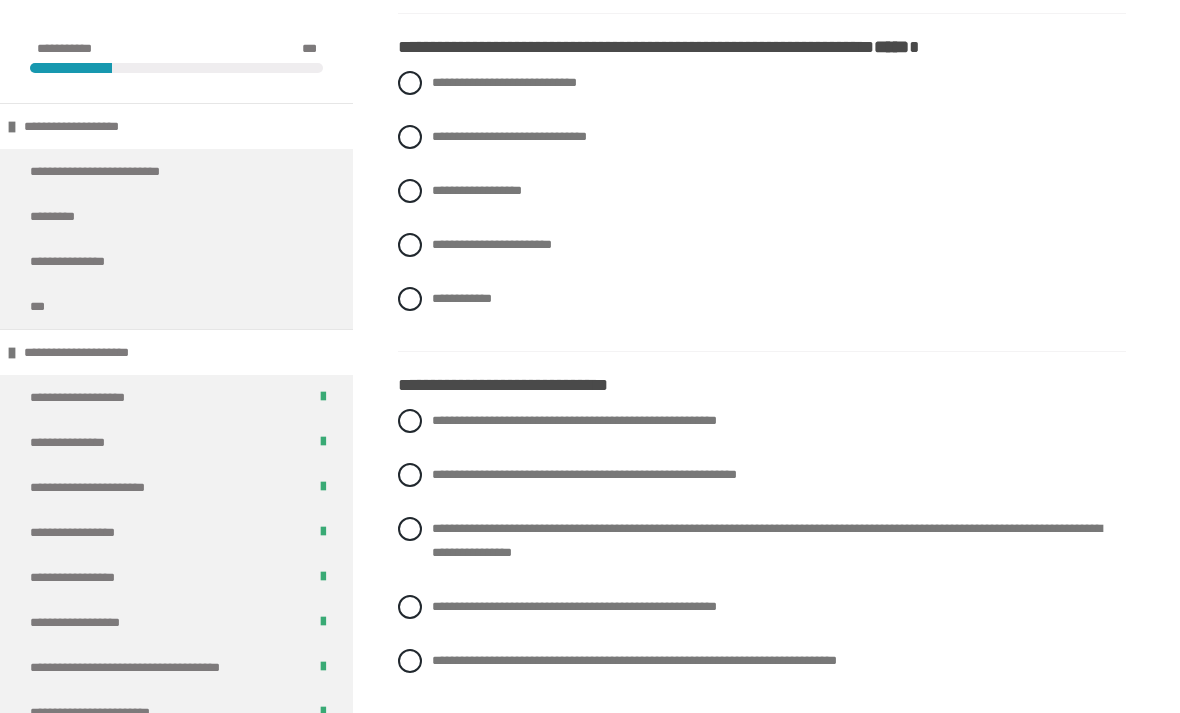 scroll, scrollTop: 853, scrollLeft: 0, axis: vertical 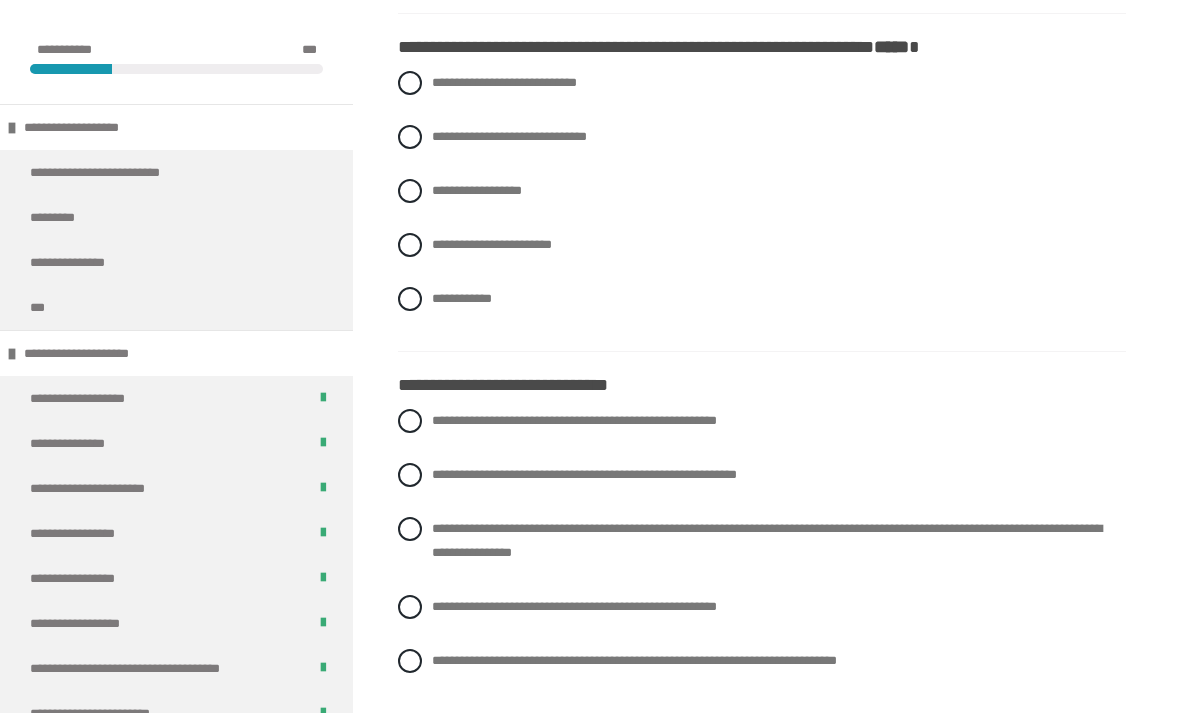 click on "**********" at bounding box center [438, 293] 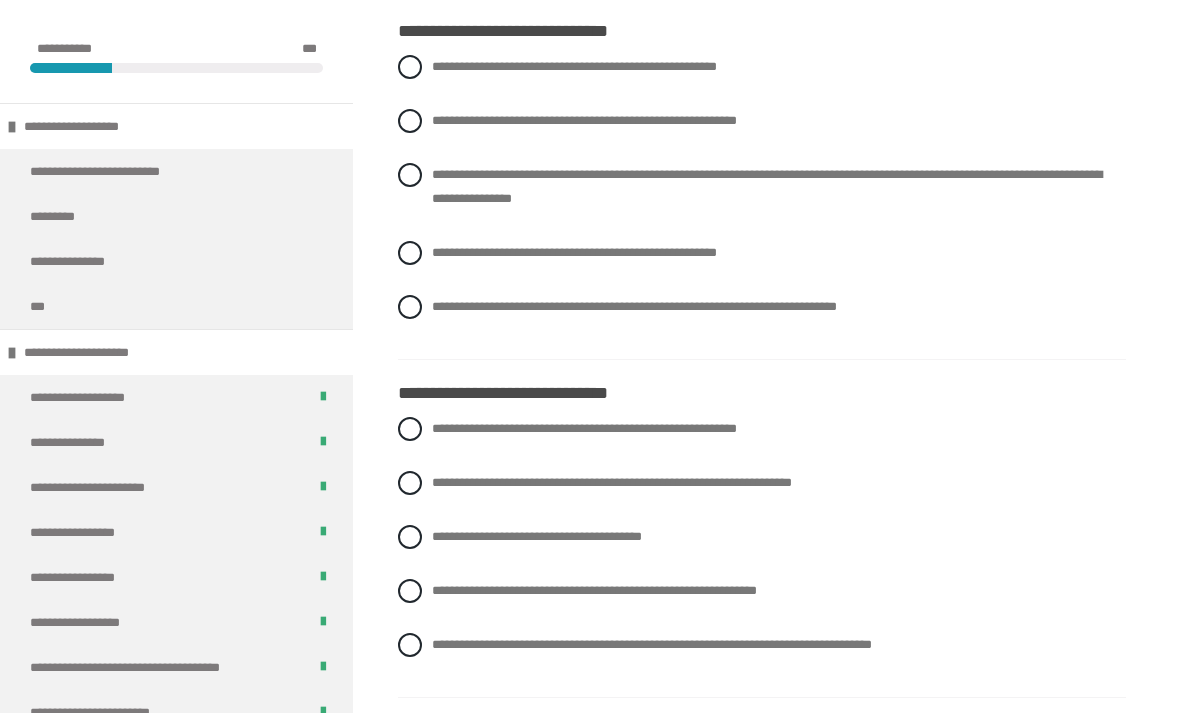 scroll, scrollTop: 1208, scrollLeft: 0, axis: vertical 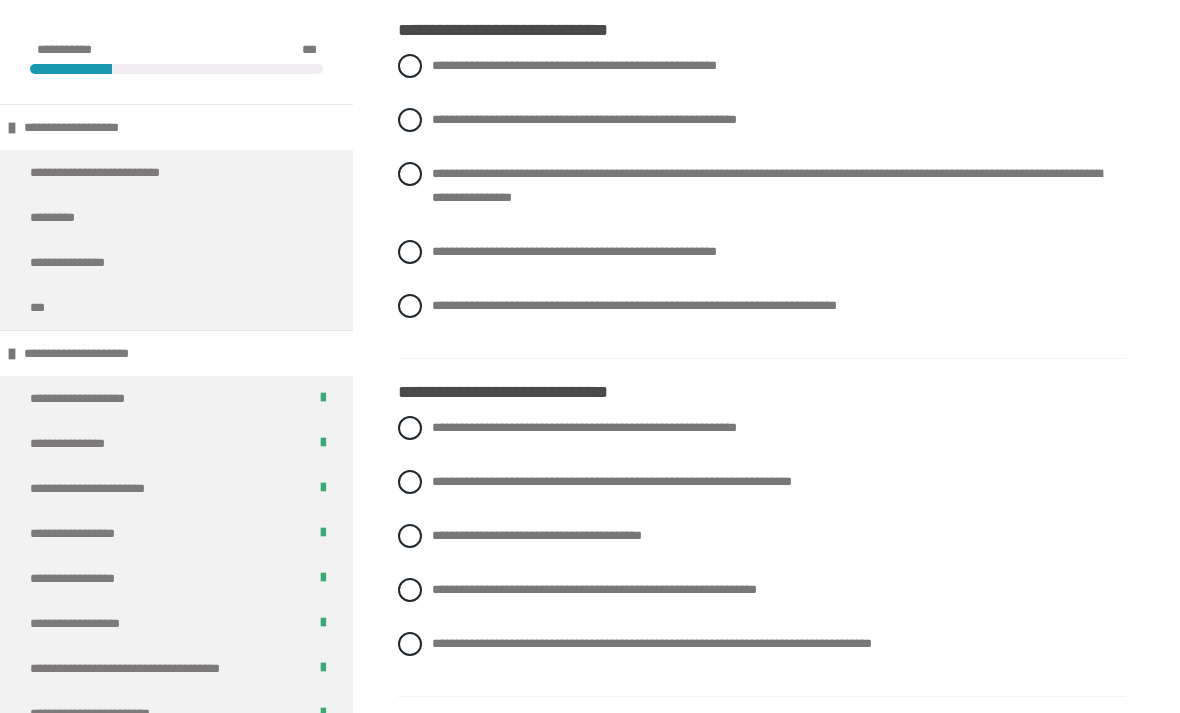 click at bounding box center [410, 174] 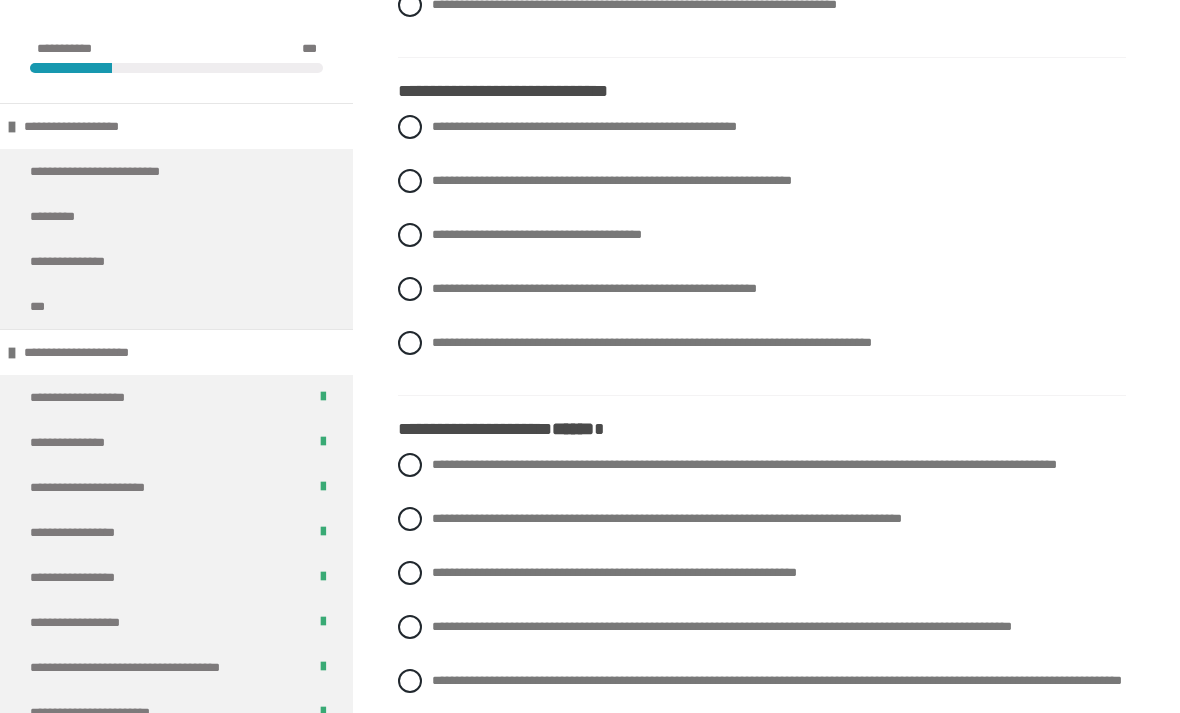 scroll, scrollTop: 1509, scrollLeft: 0, axis: vertical 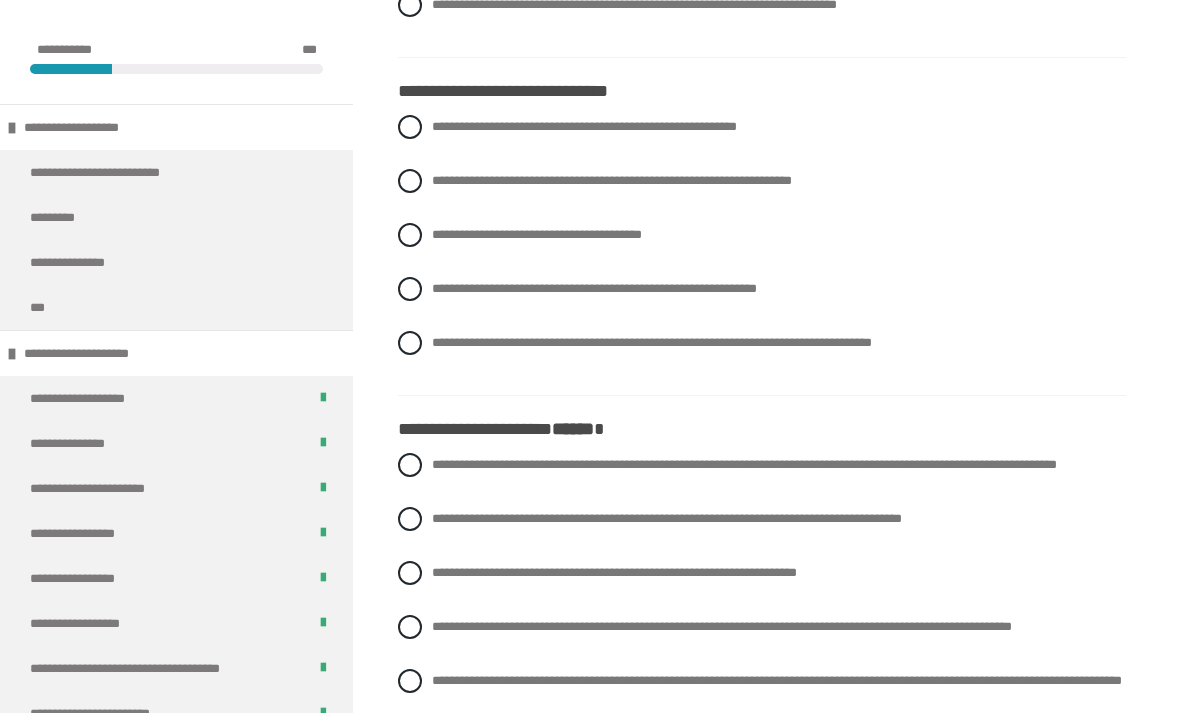 click on "**********" at bounding box center [537, 234] 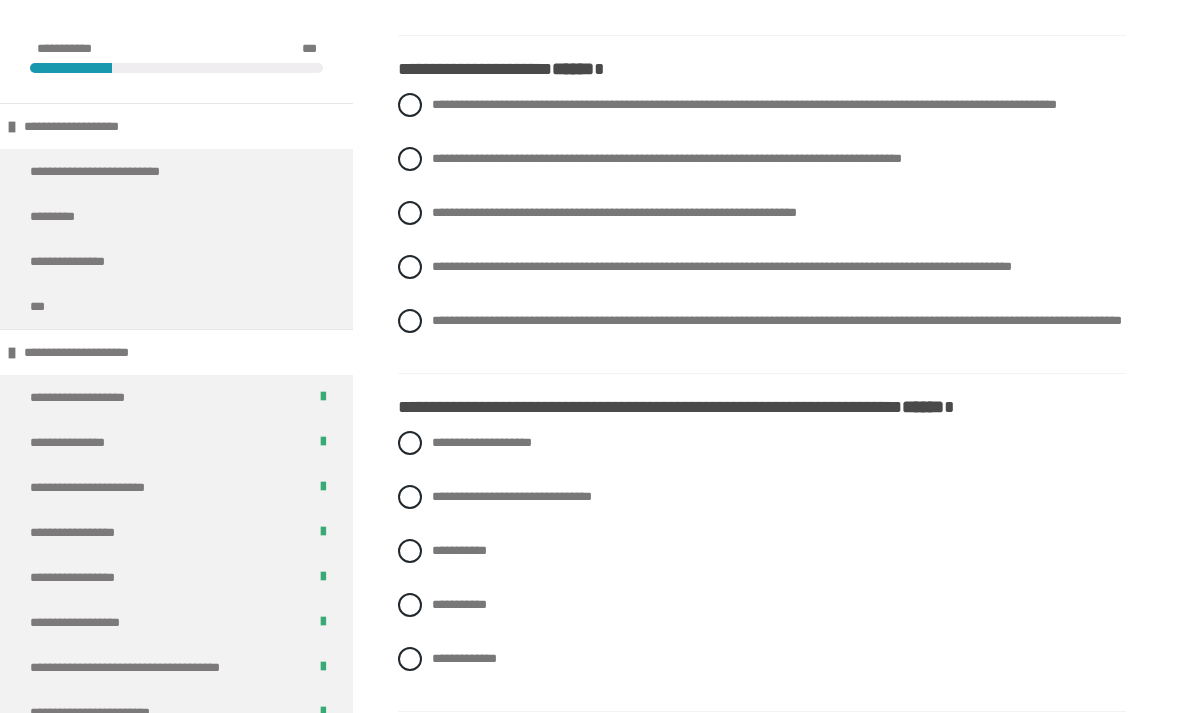 scroll, scrollTop: 1868, scrollLeft: 0, axis: vertical 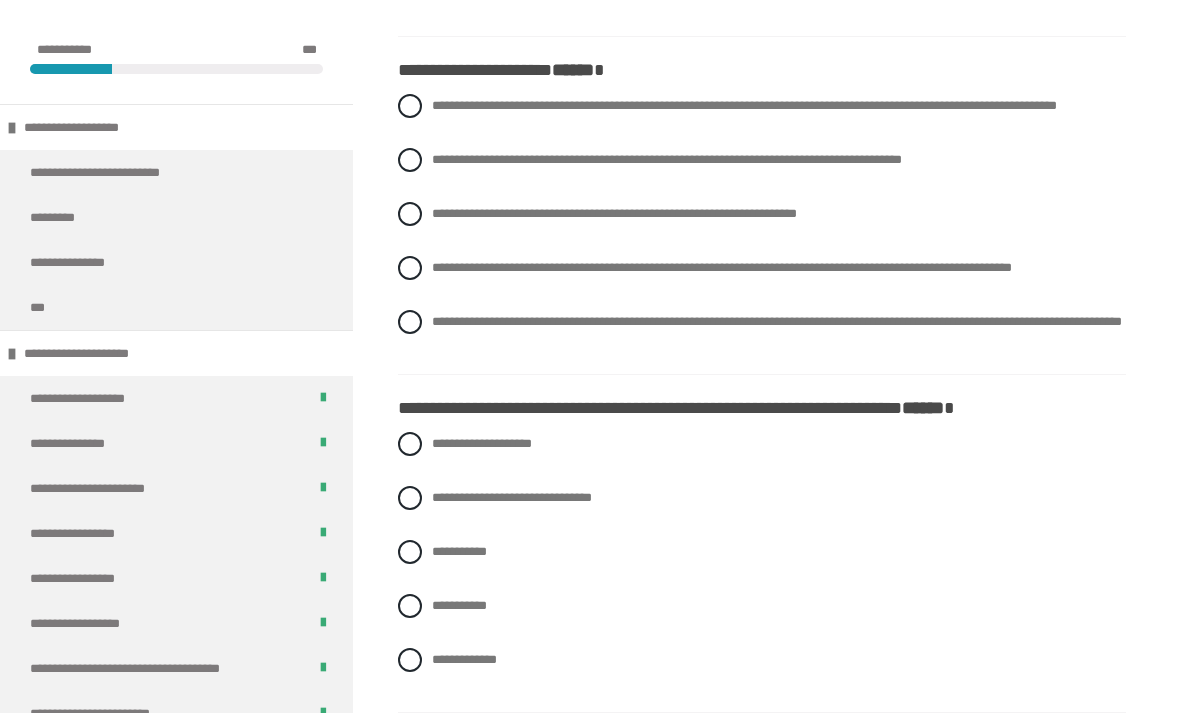click at bounding box center (410, 106) 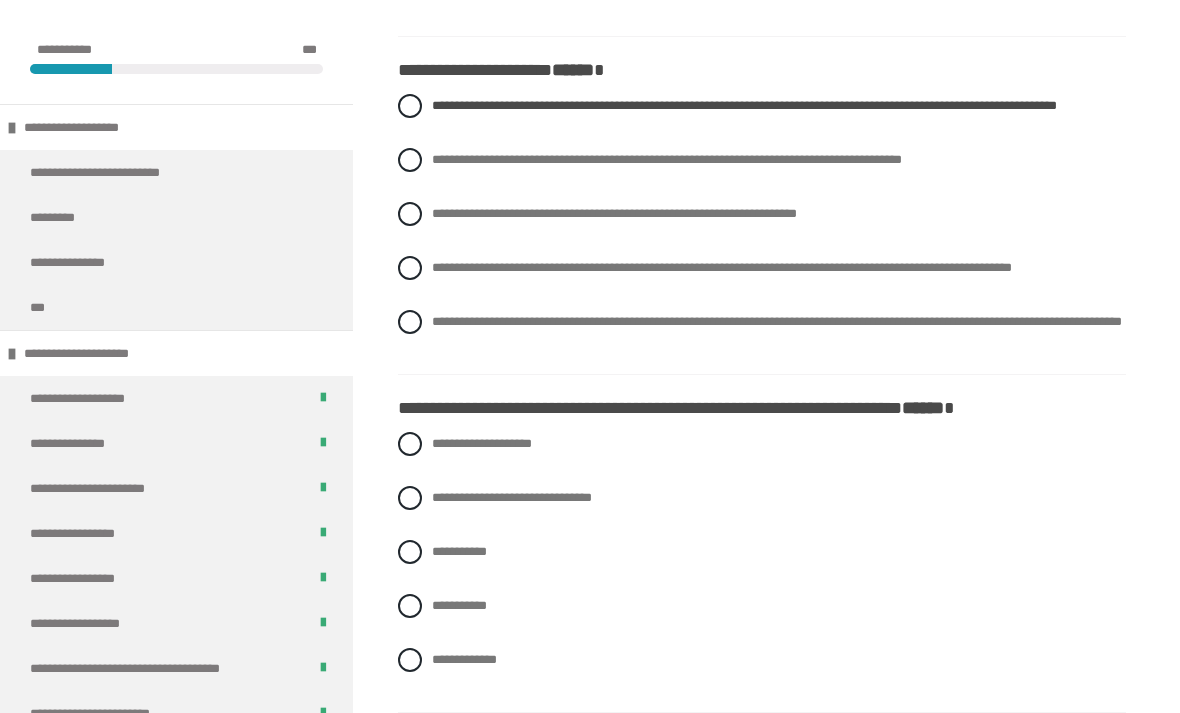 click on "**********" at bounding box center [722, 267] 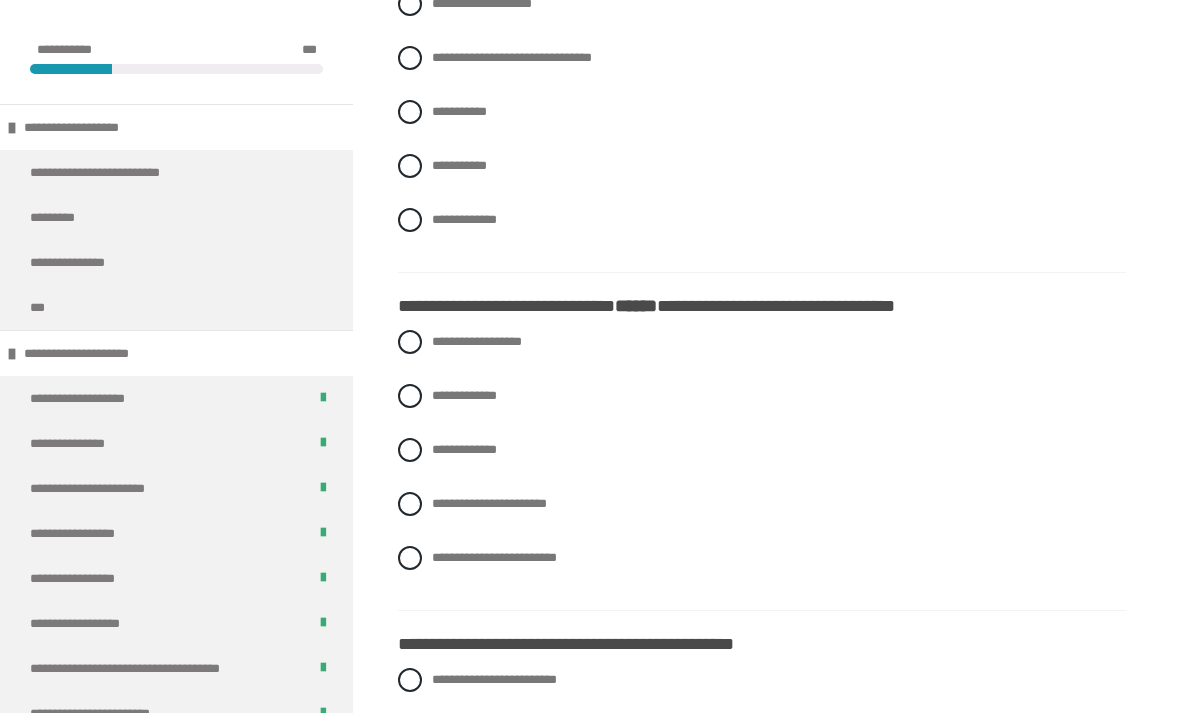 scroll, scrollTop: 2309, scrollLeft: 0, axis: vertical 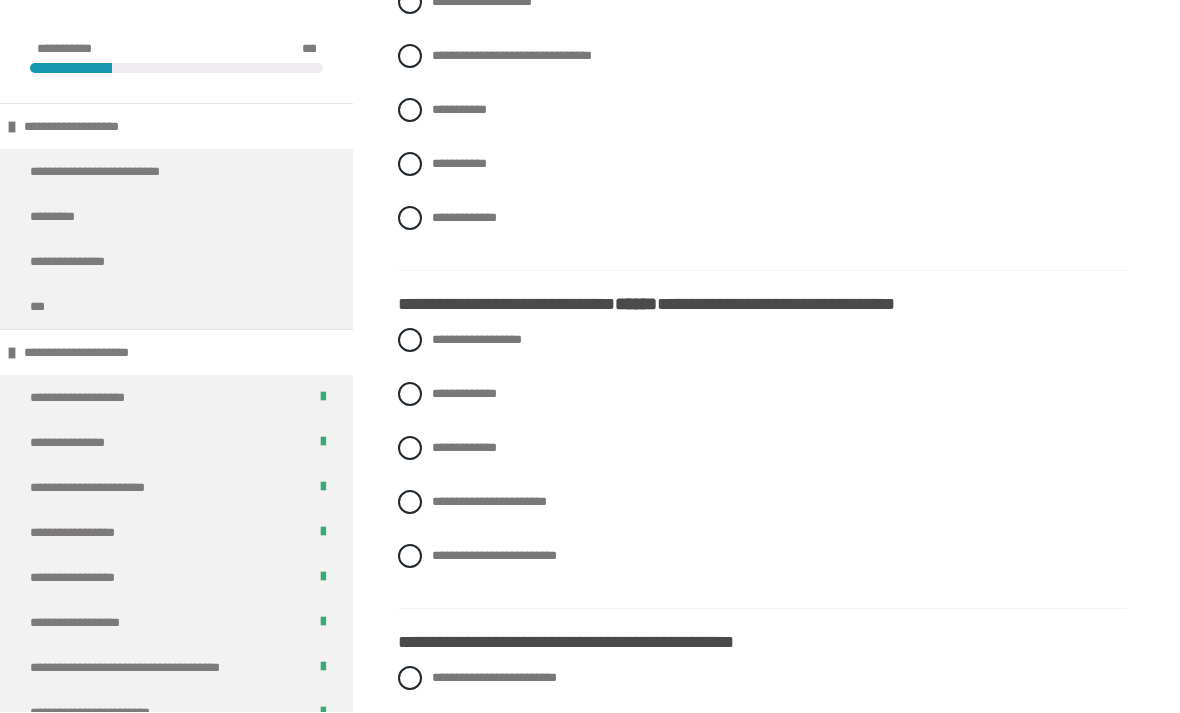 click on "**********" at bounding box center [459, 110] 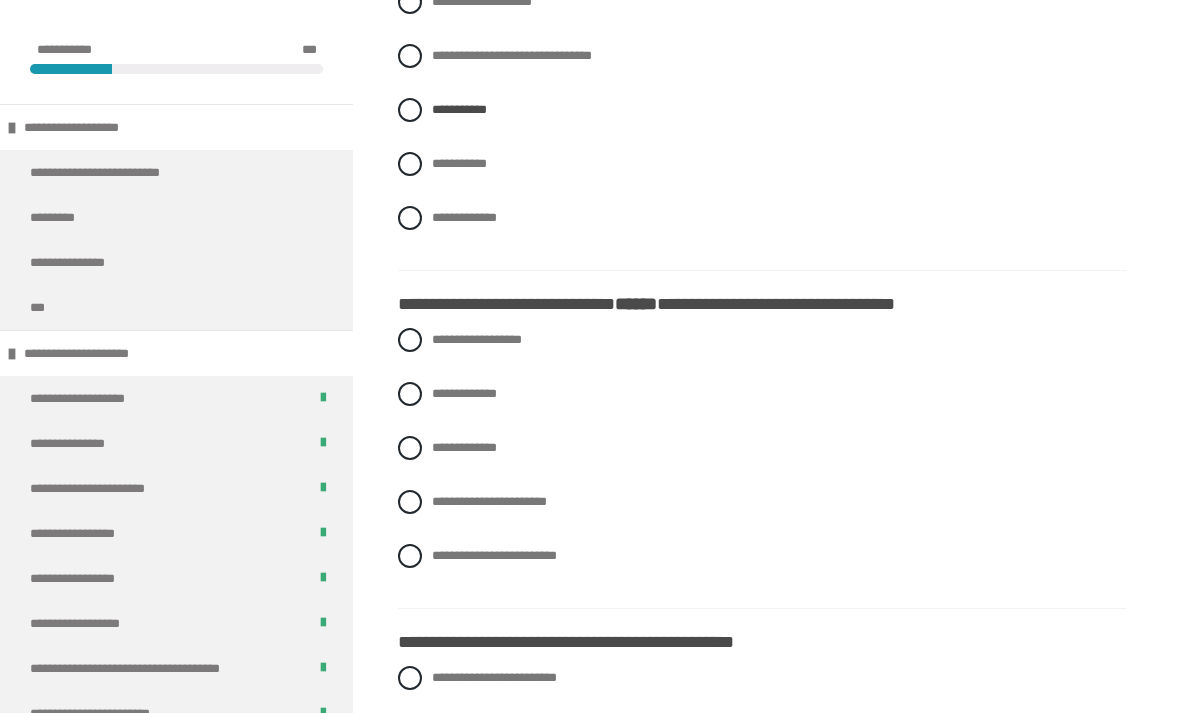 click on "**********" at bounding box center [459, 109] 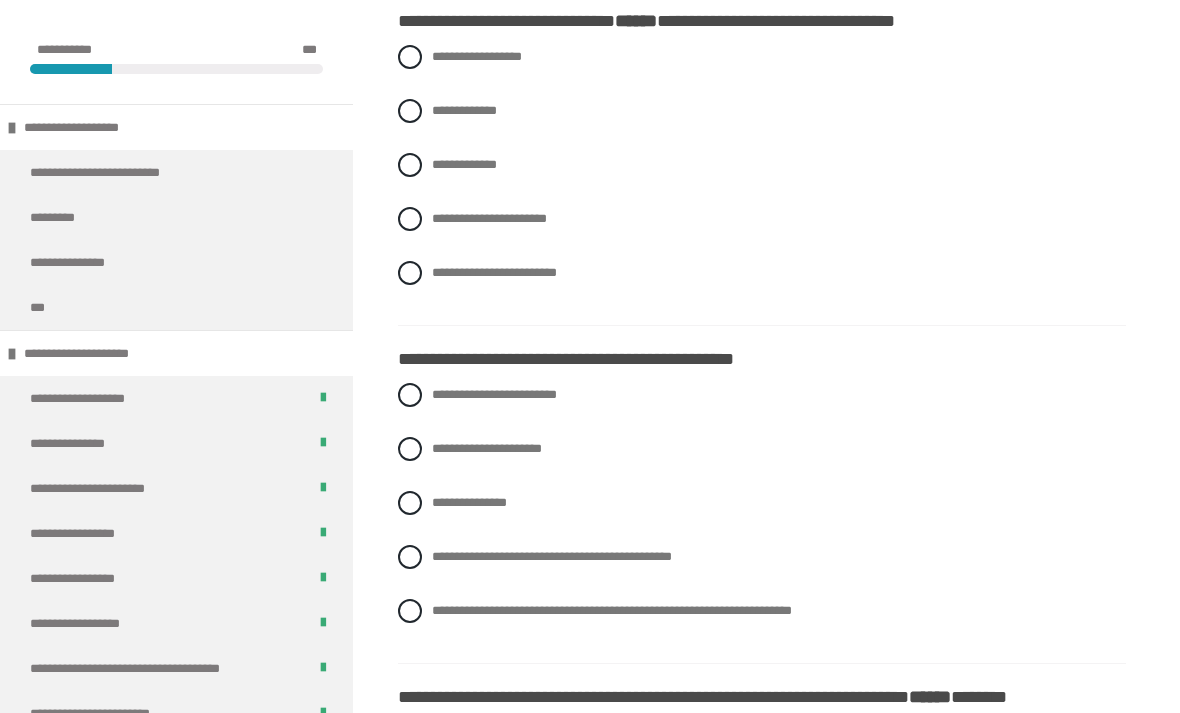 scroll, scrollTop: 2616, scrollLeft: 0, axis: vertical 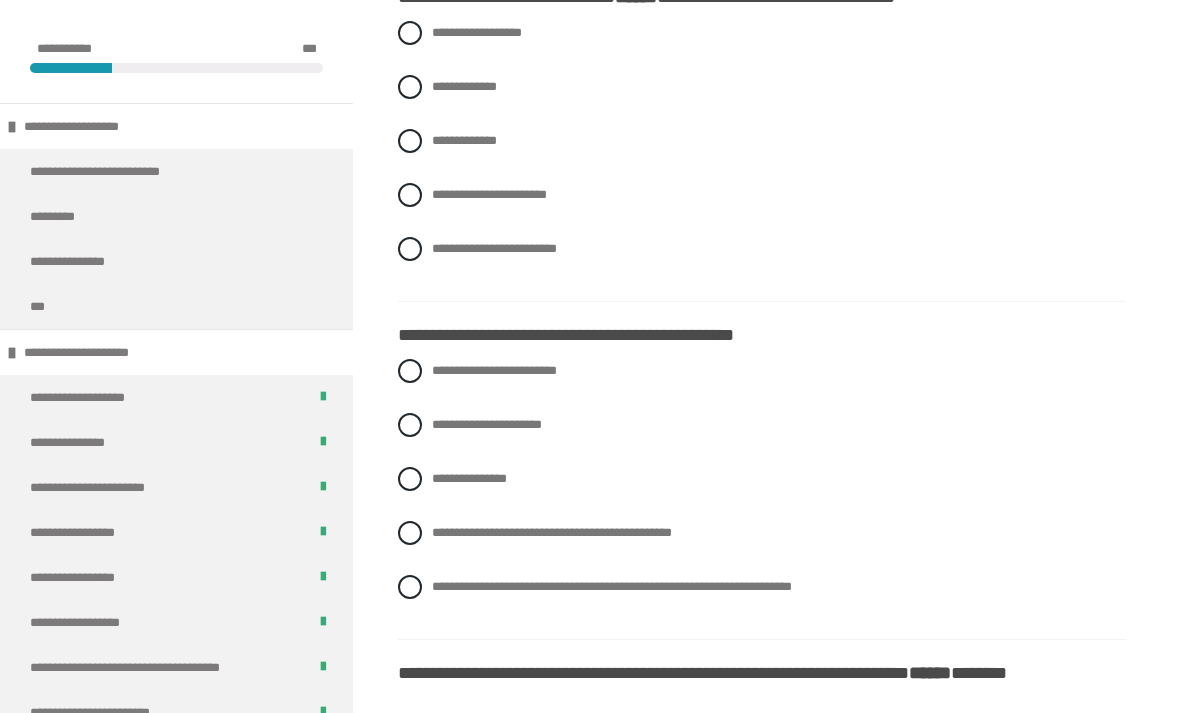 click on "**********" at bounding box center (489, 195) 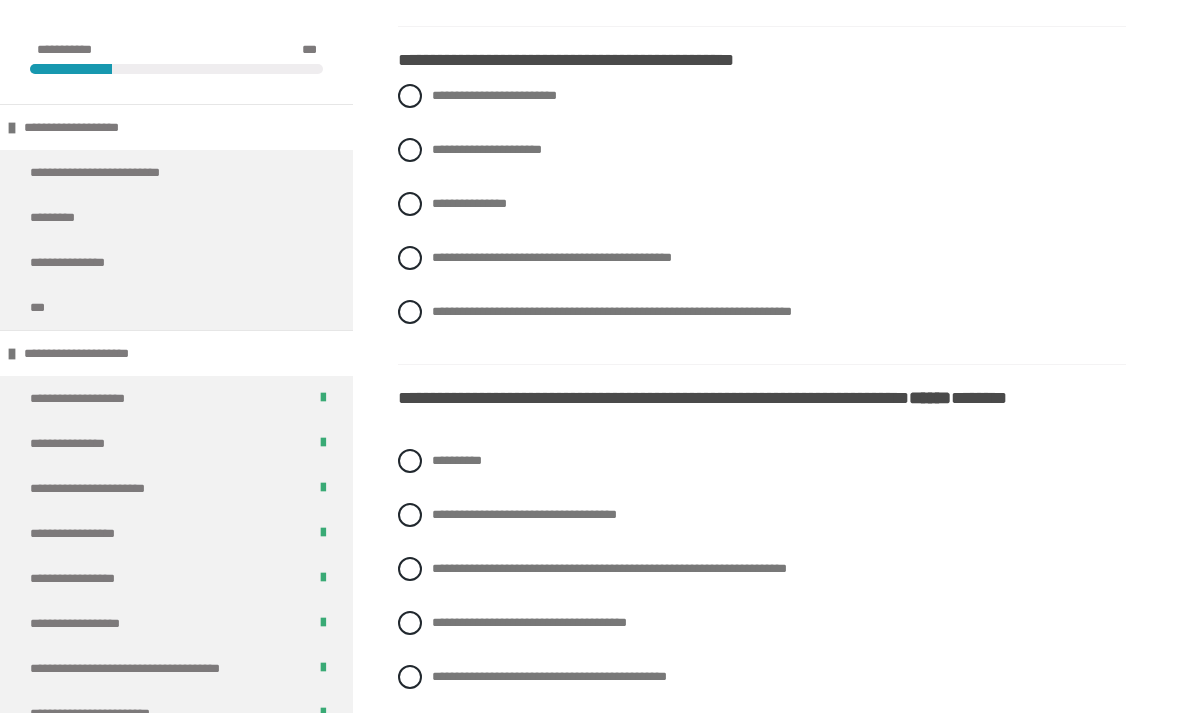 scroll, scrollTop: 2895, scrollLeft: 0, axis: vertical 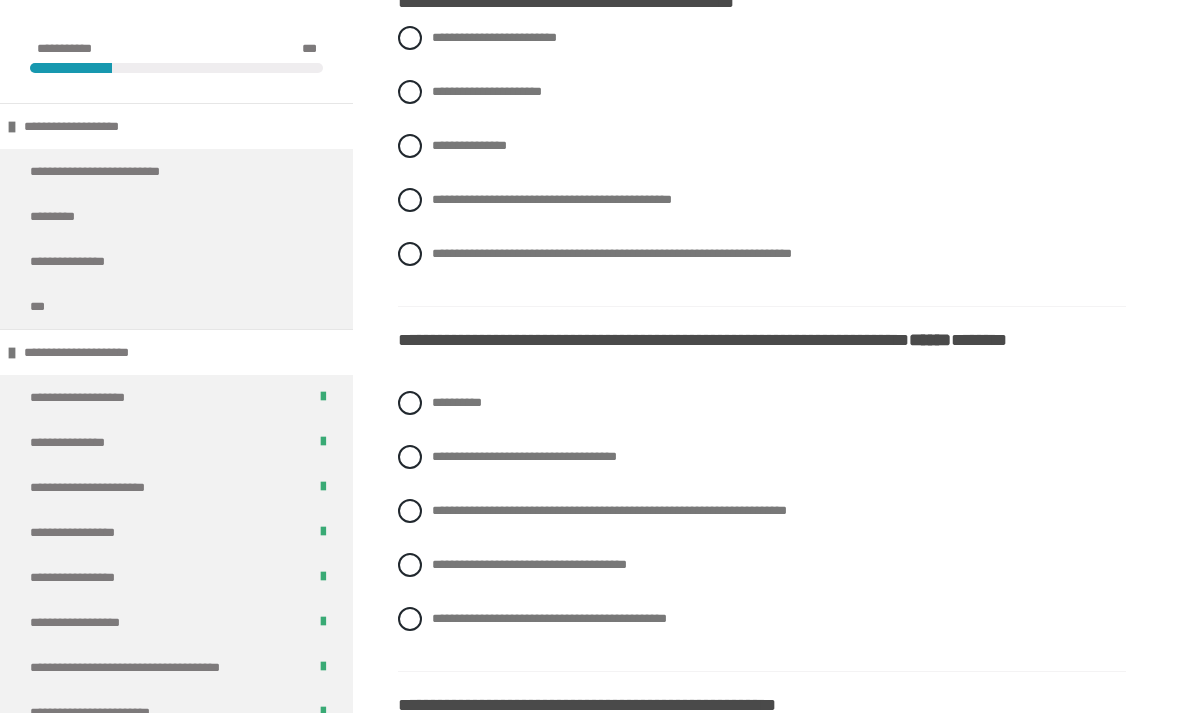 click on "**********" at bounding box center (494, 38) 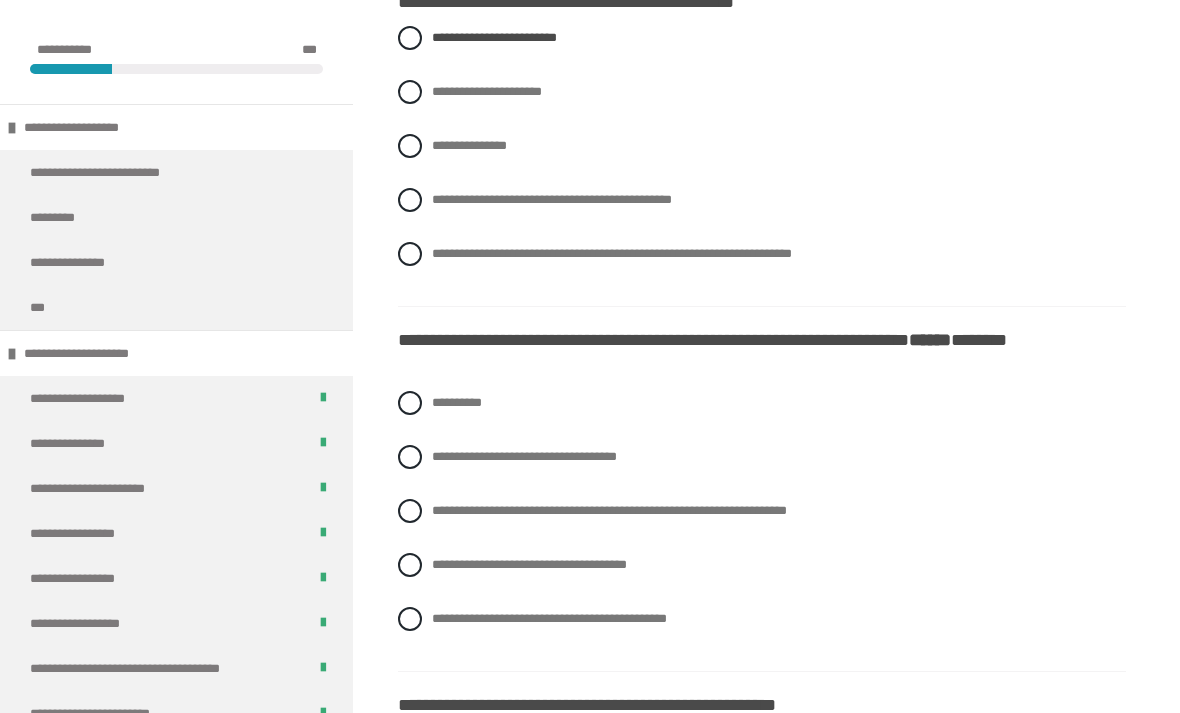 click on "**********" at bounding box center [494, 37] 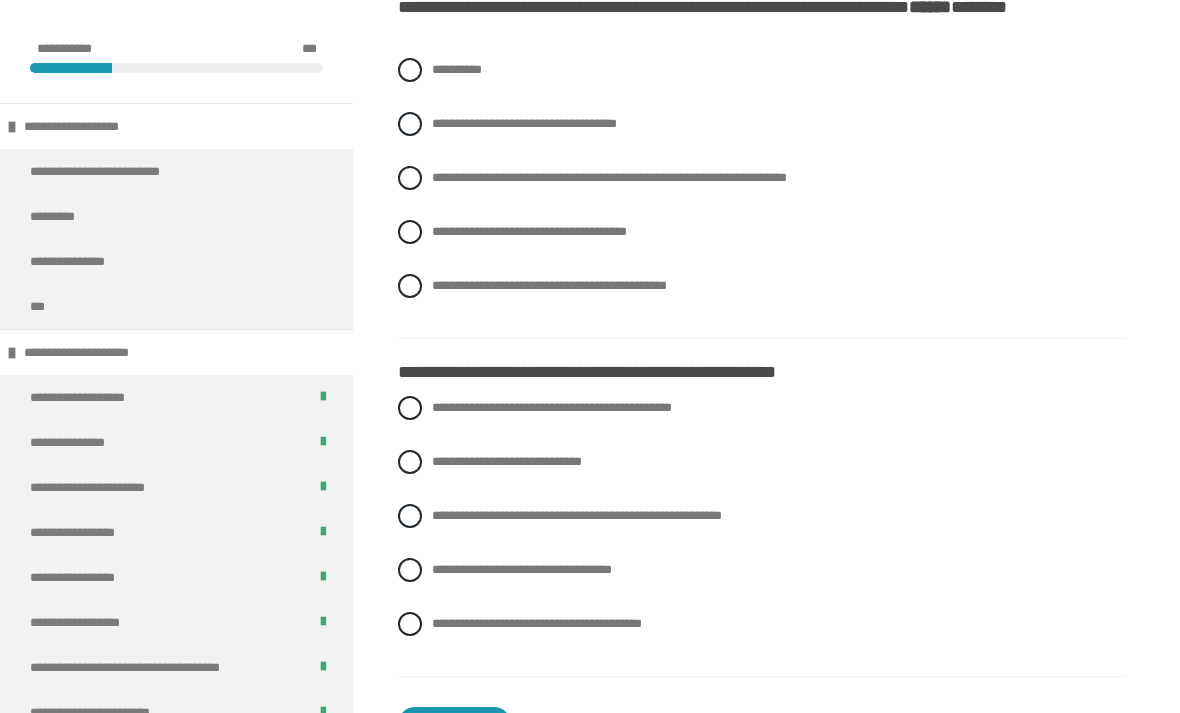scroll, scrollTop: 3285, scrollLeft: 0, axis: vertical 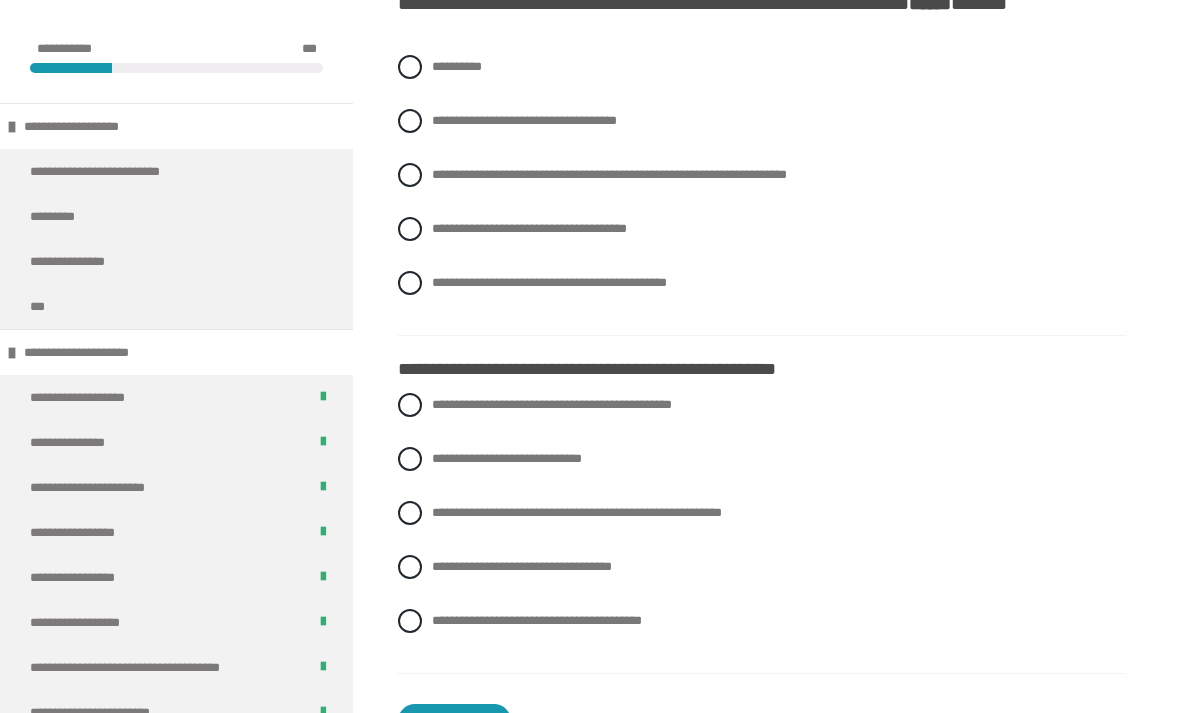 click on "**********" at bounding box center (549, 283) 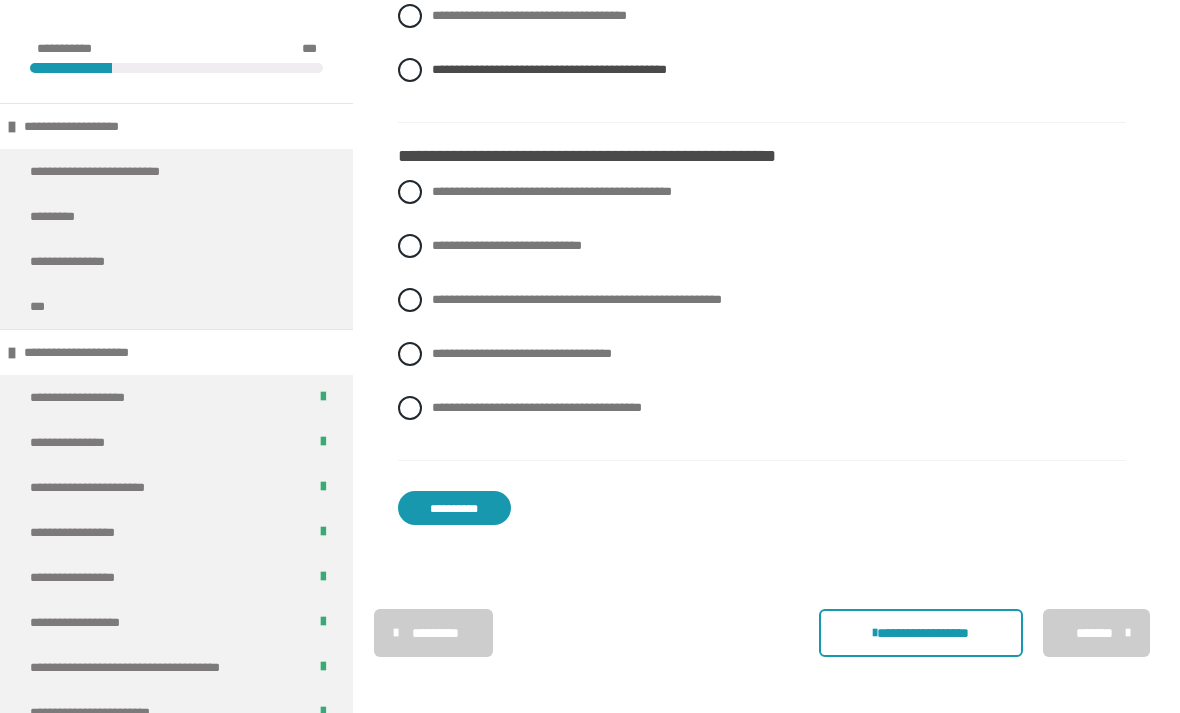 scroll, scrollTop: 3536, scrollLeft: 0, axis: vertical 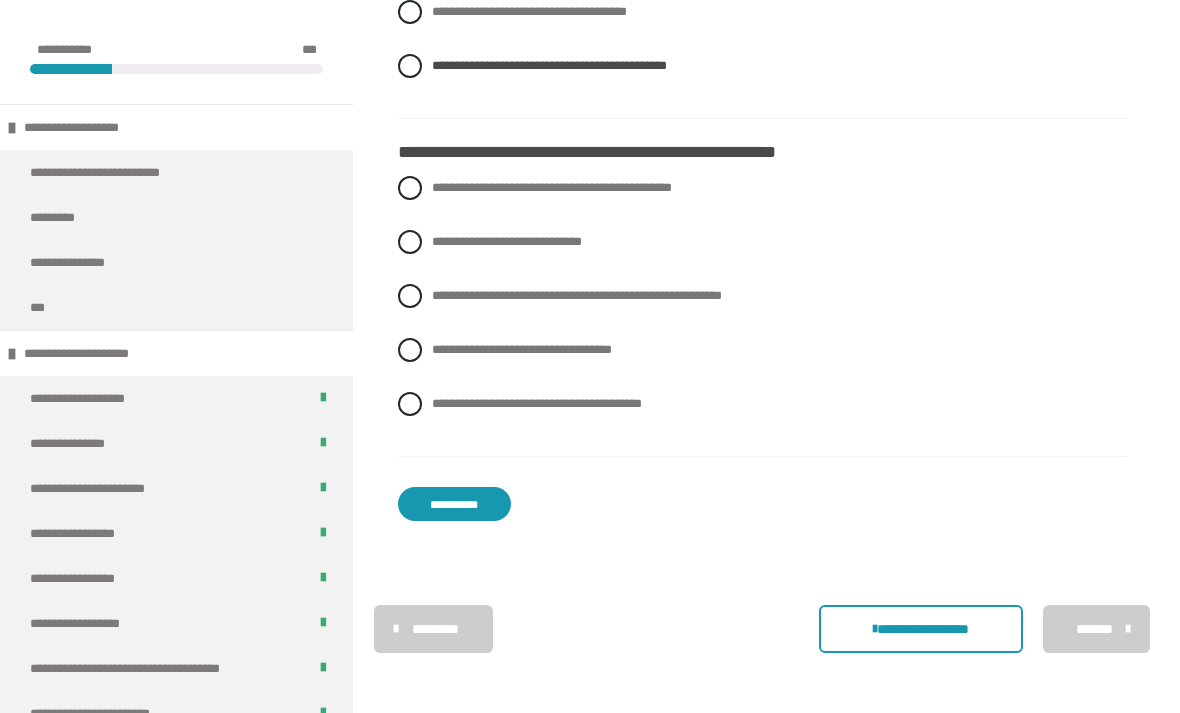 click on "**********" at bounding box center [577, 295] 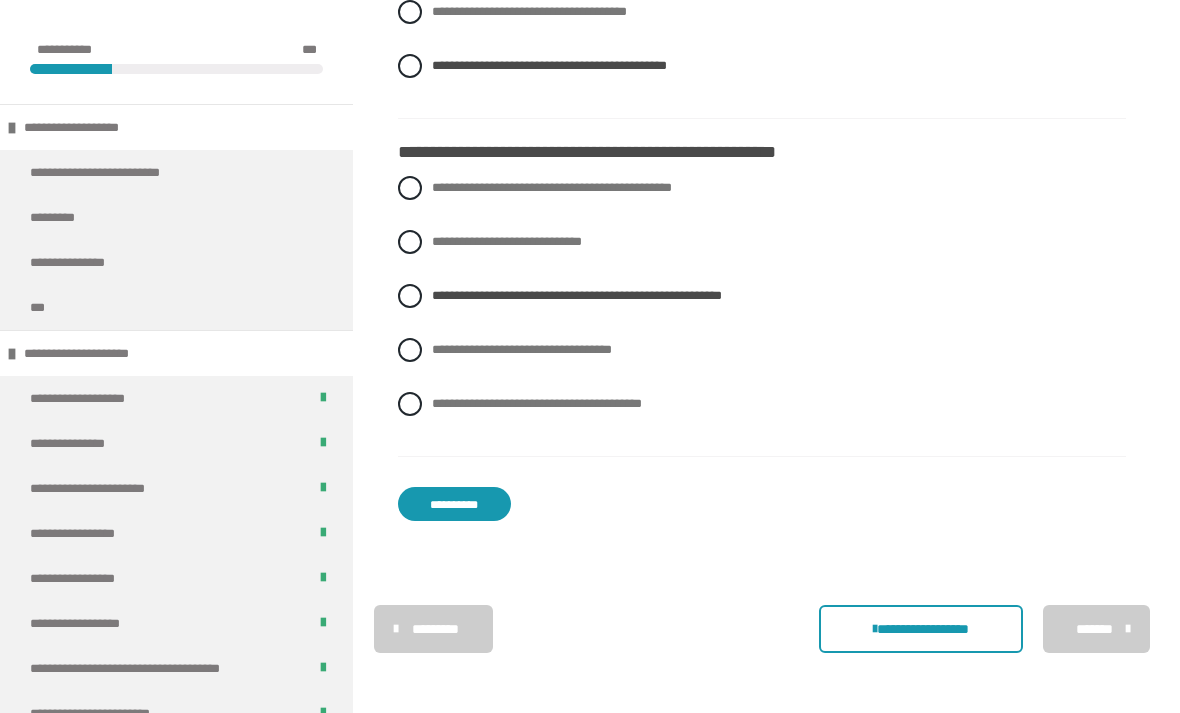 click on "**********" at bounding box center (454, 504) 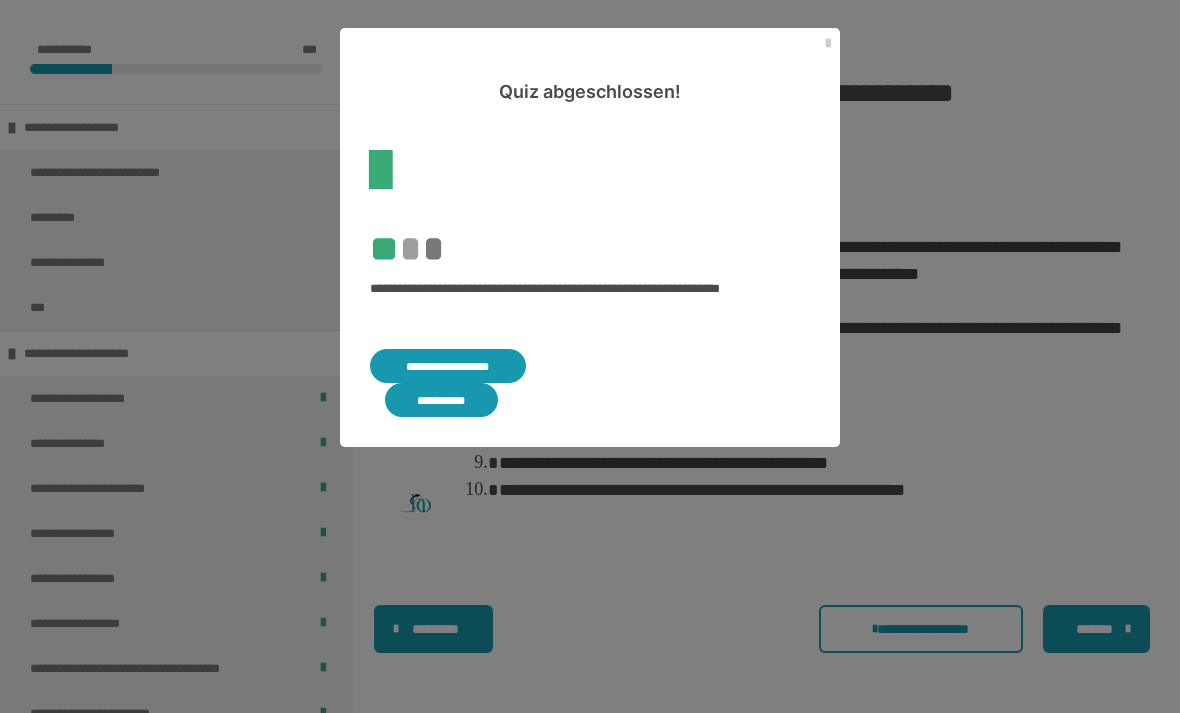 scroll, scrollTop: 533, scrollLeft: 0, axis: vertical 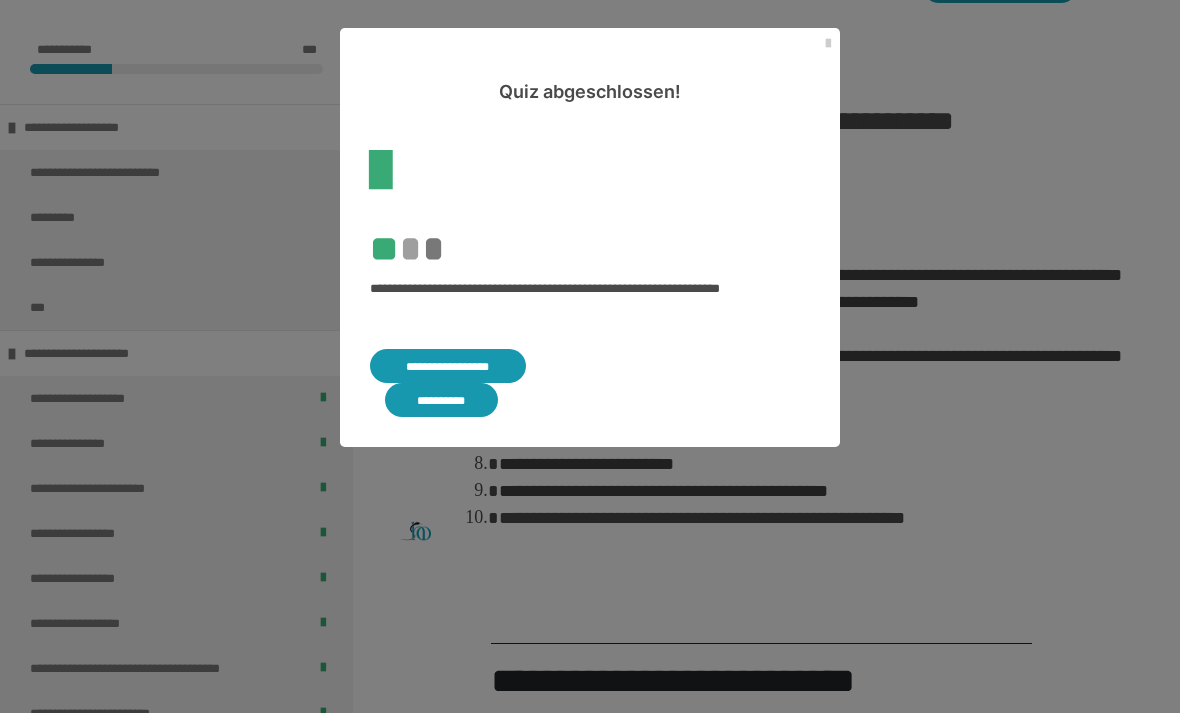 click on "**********" at bounding box center [441, 400] 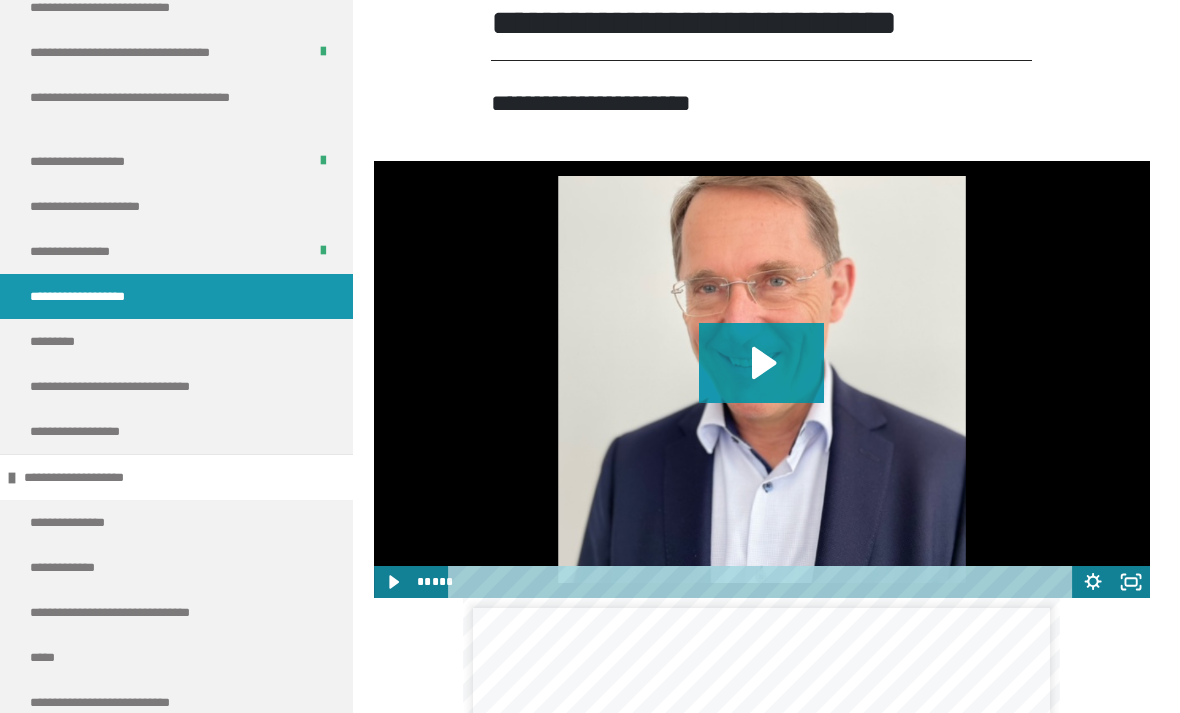 scroll, scrollTop: 954, scrollLeft: 0, axis: vertical 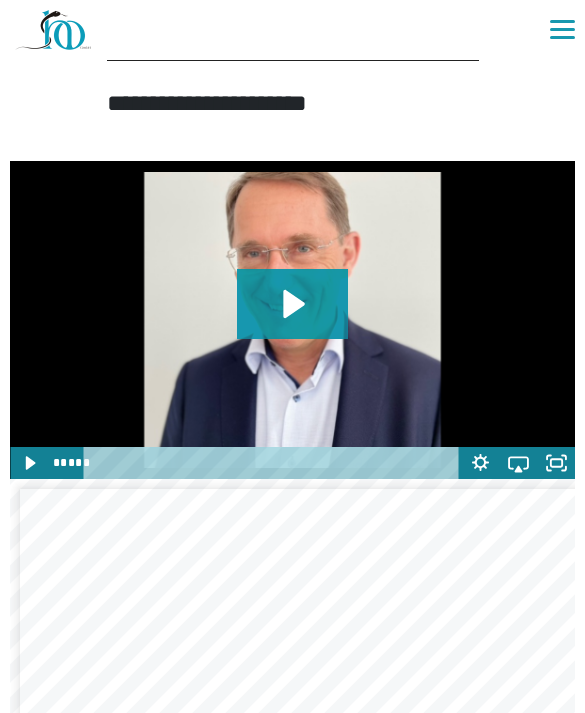 click 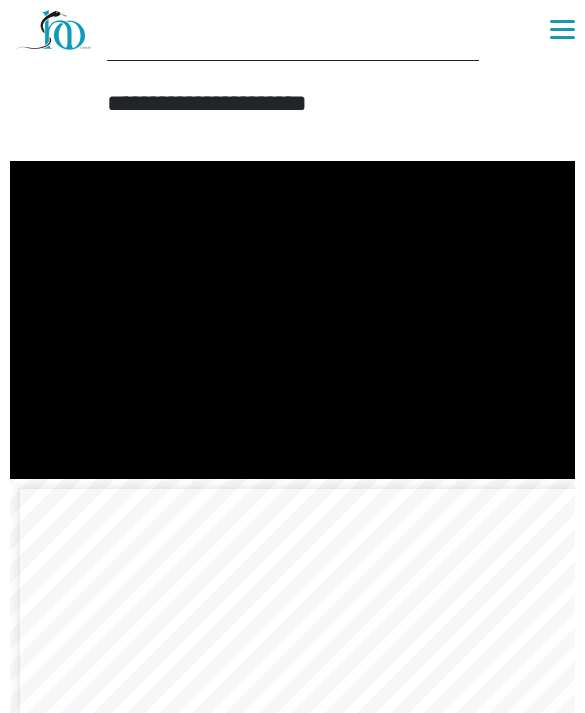 click at bounding box center (292, 320) 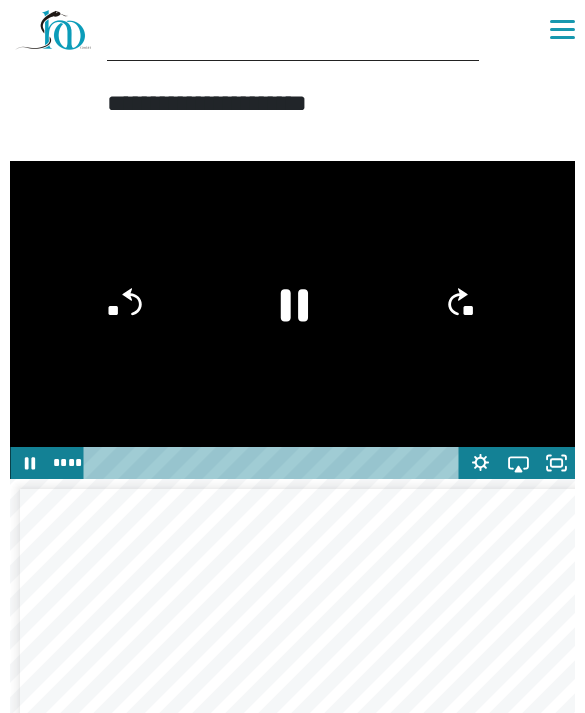 click 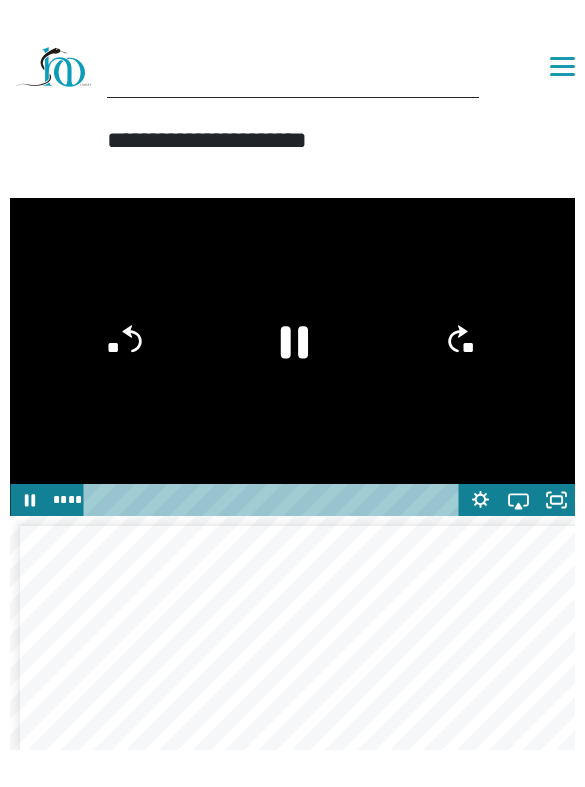 scroll, scrollTop: 24, scrollLeft: 0, axis: vertical 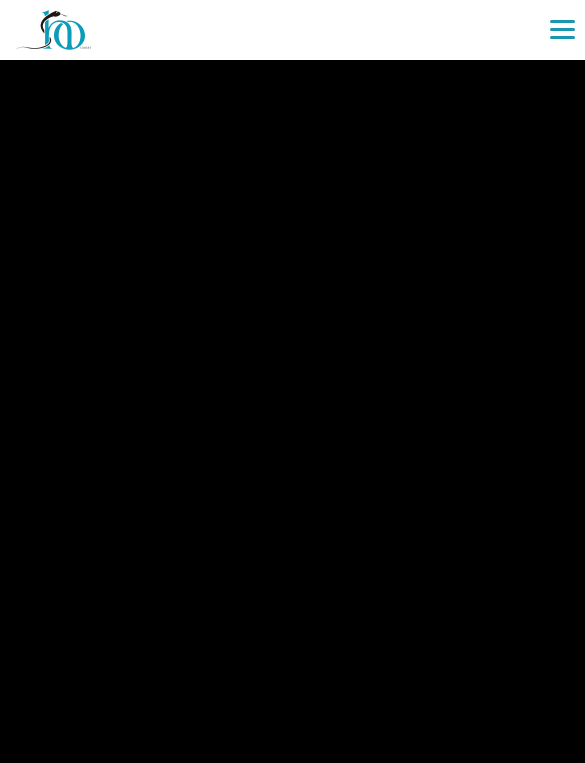 click at bounding box center (292, 381) 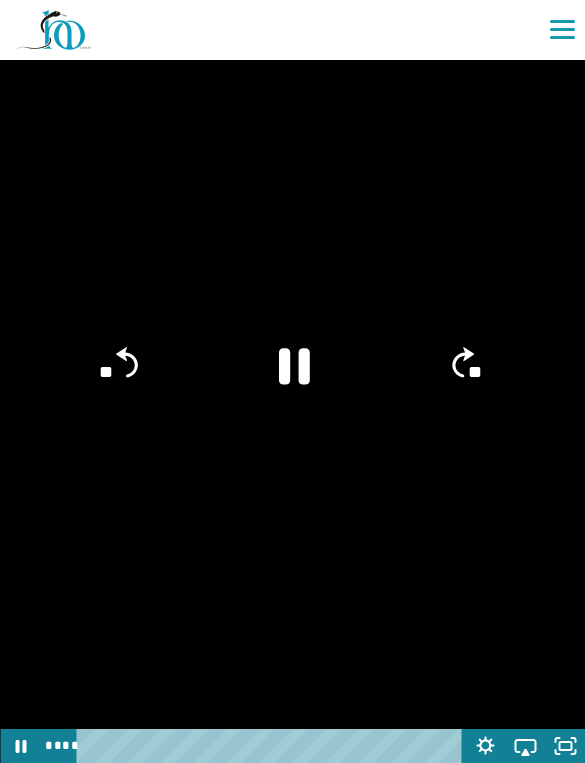 click 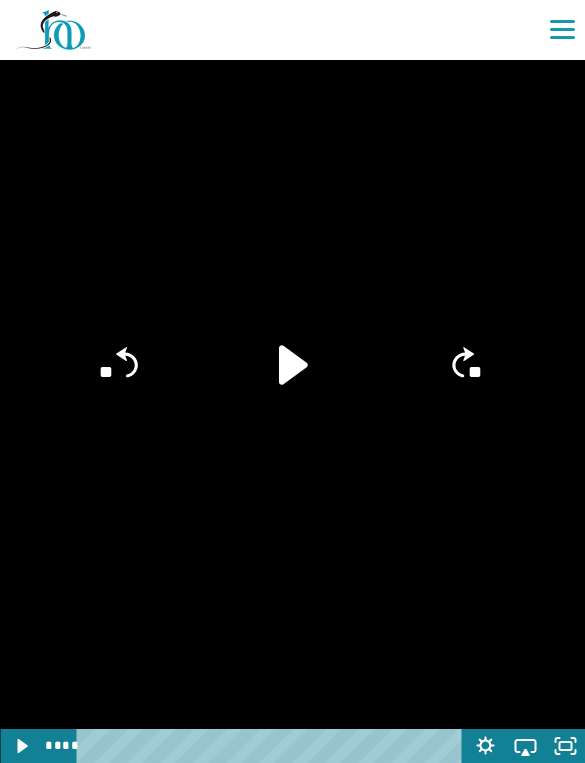 click 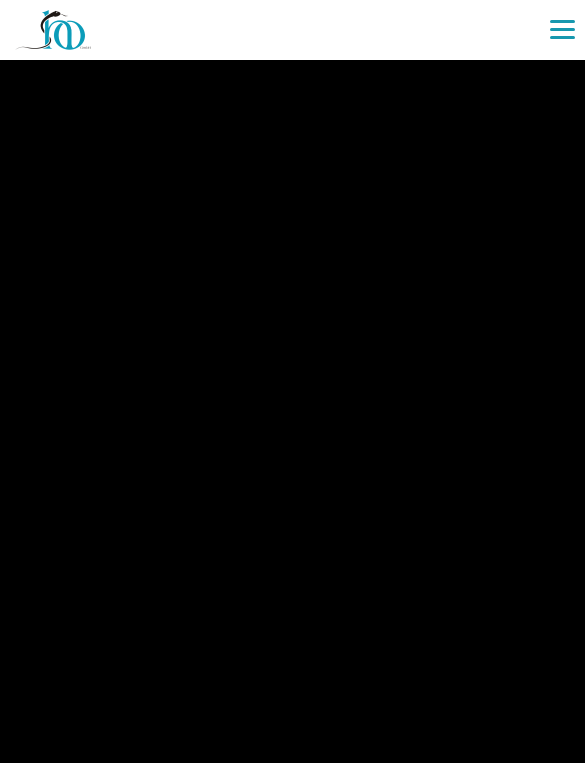 click at bounding box center (292, 381) 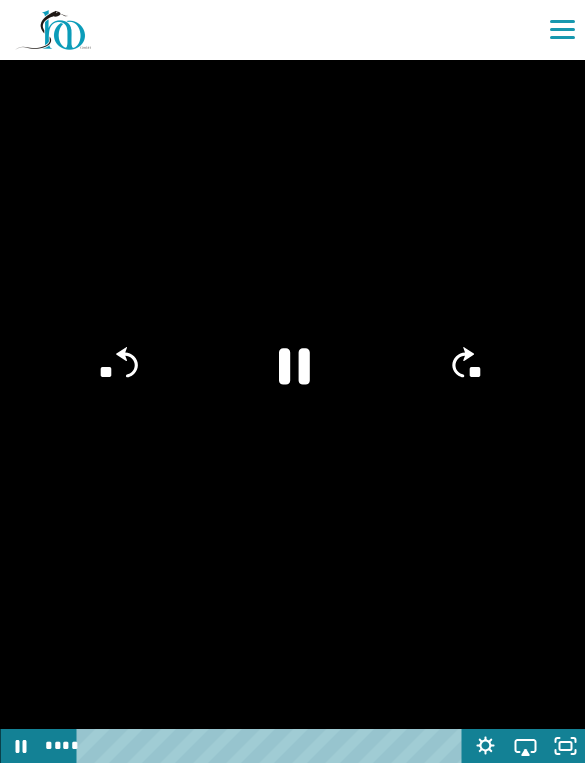 click 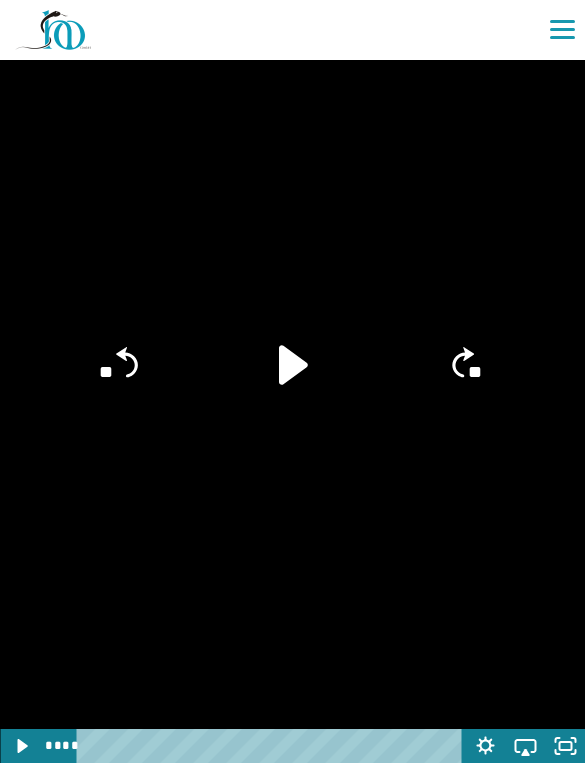 click 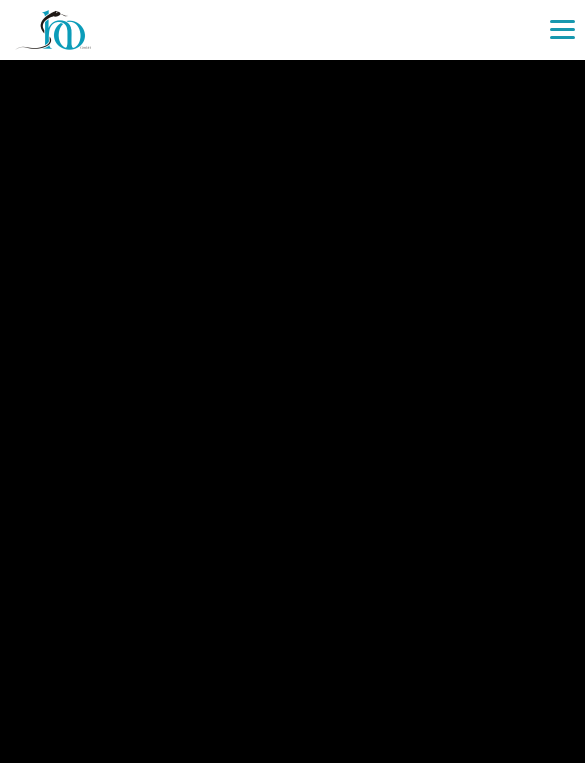 click at bounding box center (292, 381) 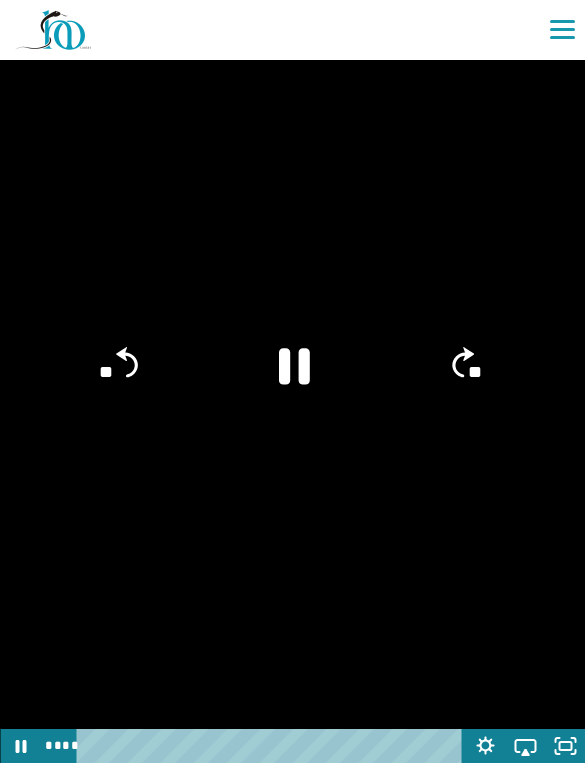 click 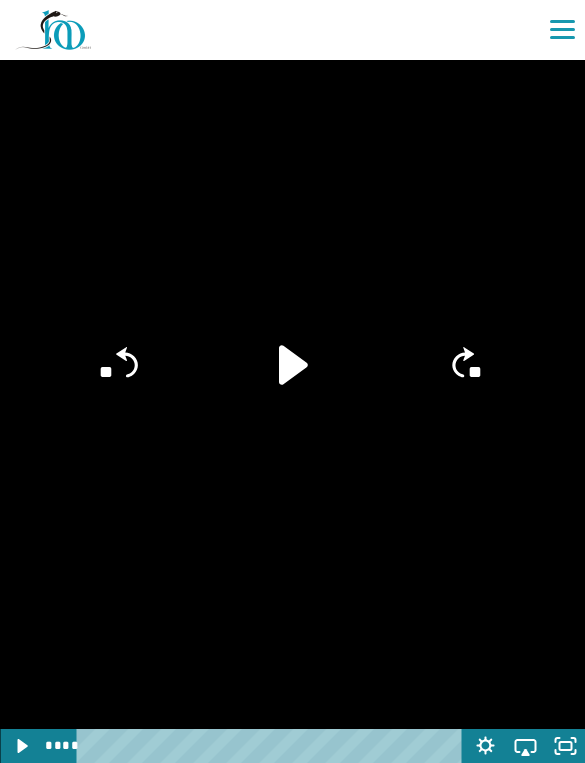 click 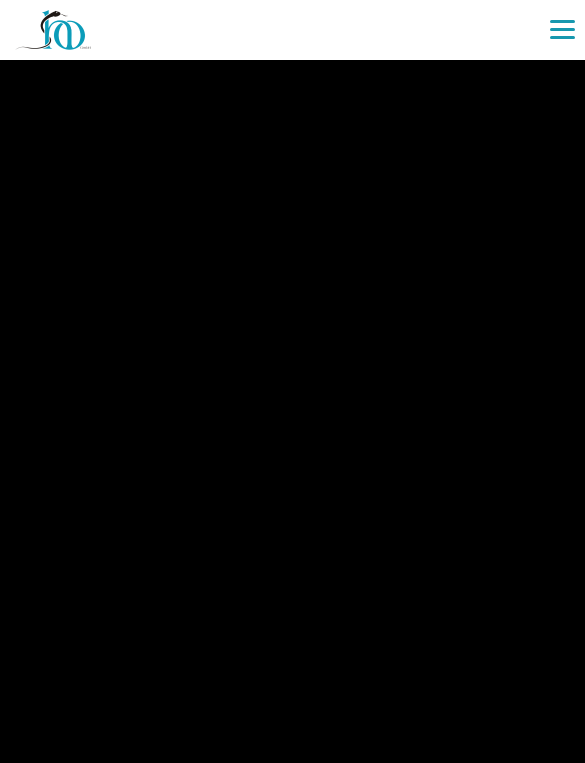 click at bounding box center [292, 381] 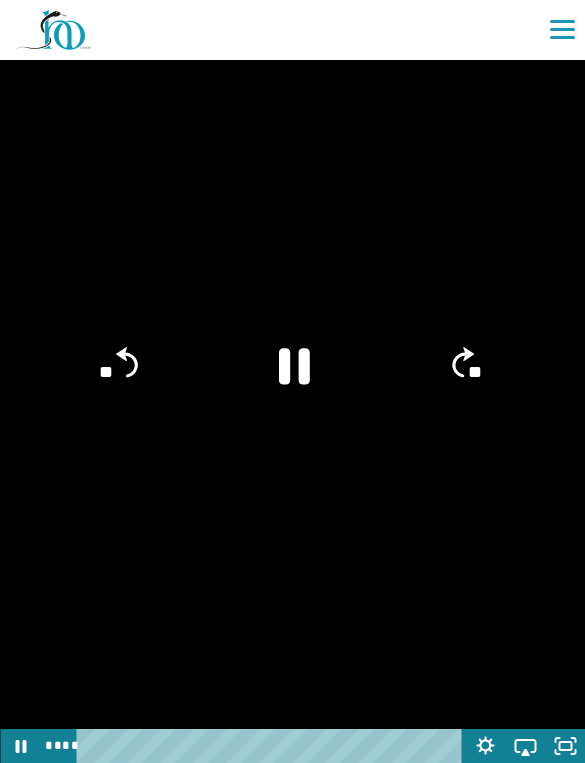 click 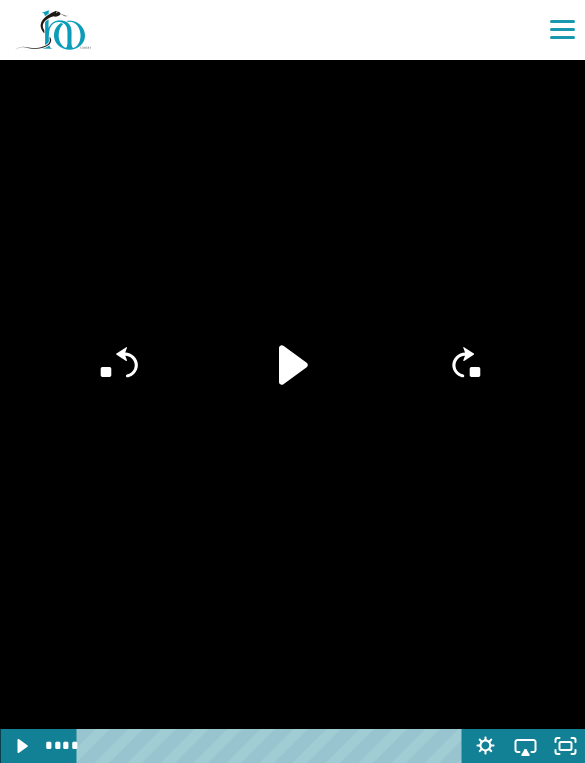 click 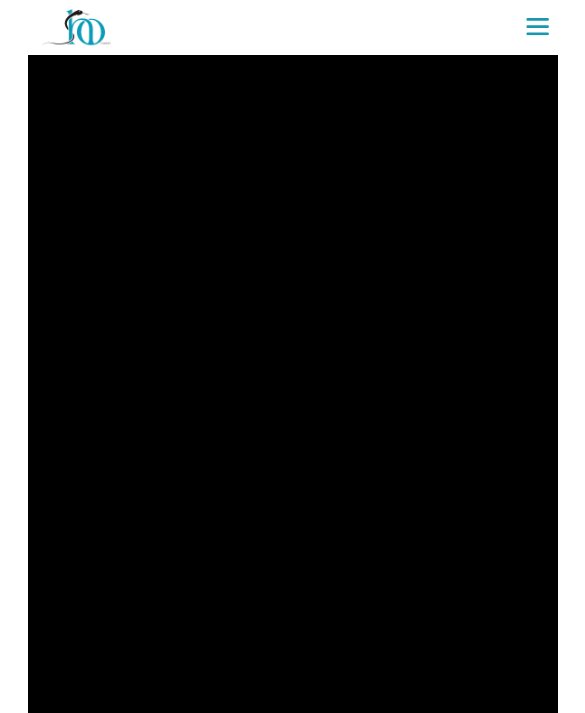 scroll, scrollTop: 516, scrollLeft: 0, axis: vertical 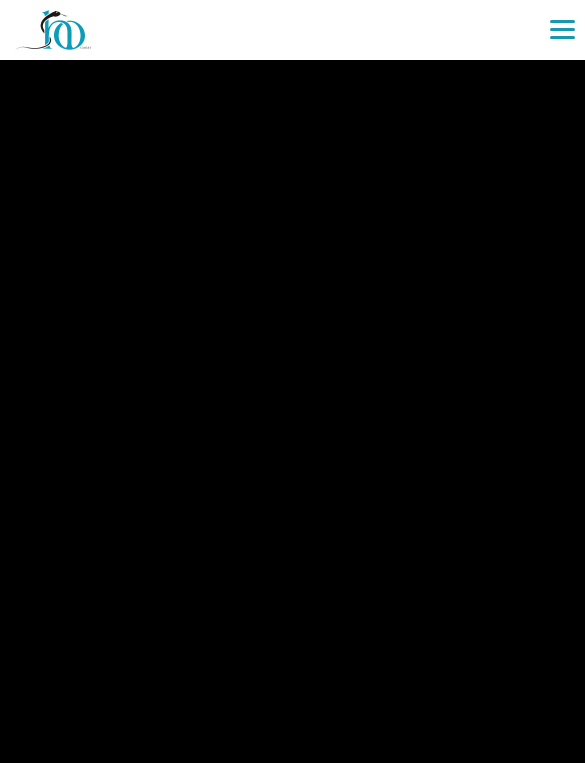 click at bounding box center [292, 381] 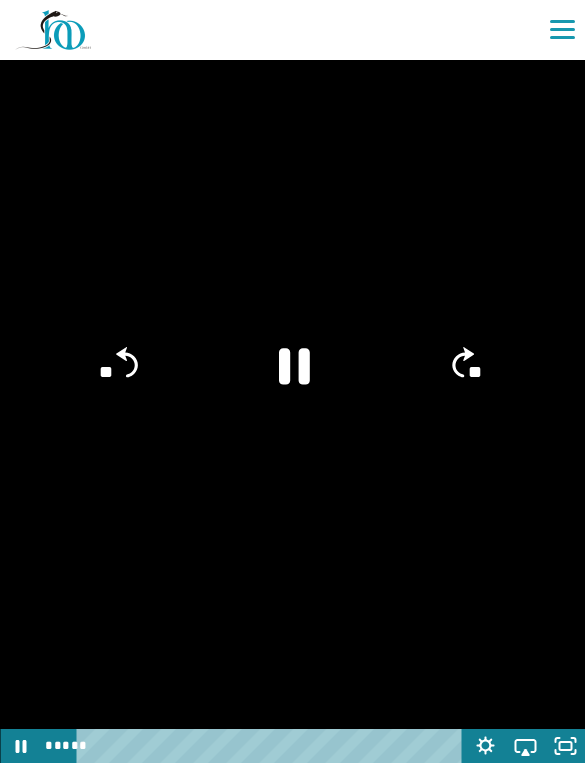 click 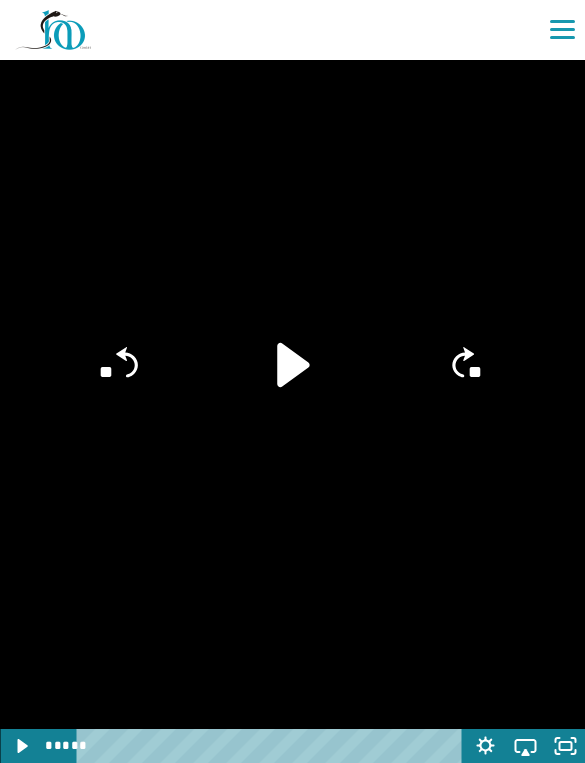 click 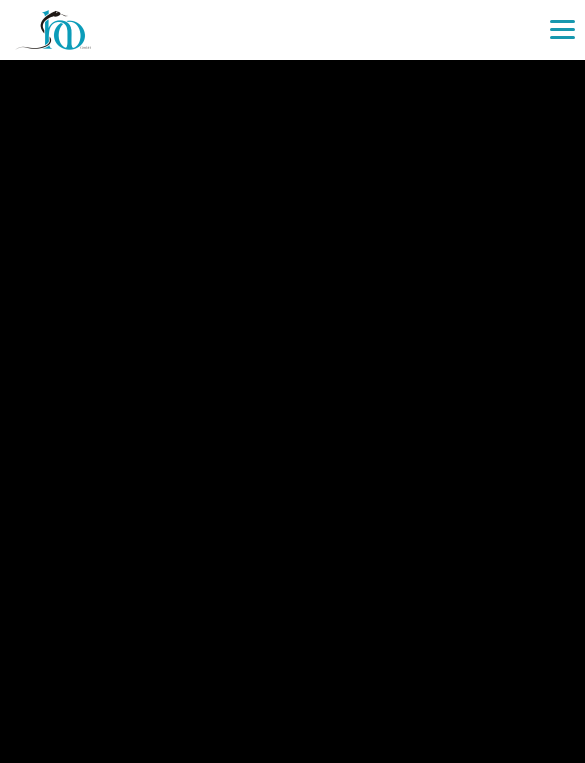 click at bounding box center [292, 381] 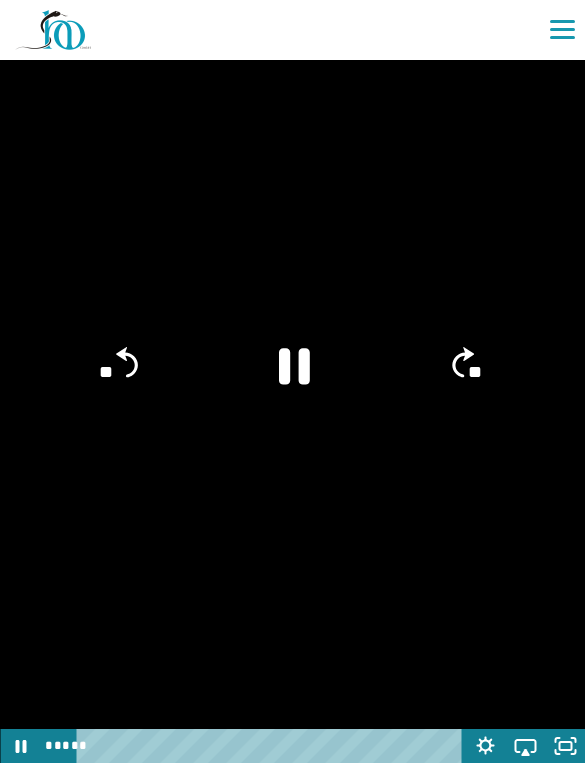 click on "**" 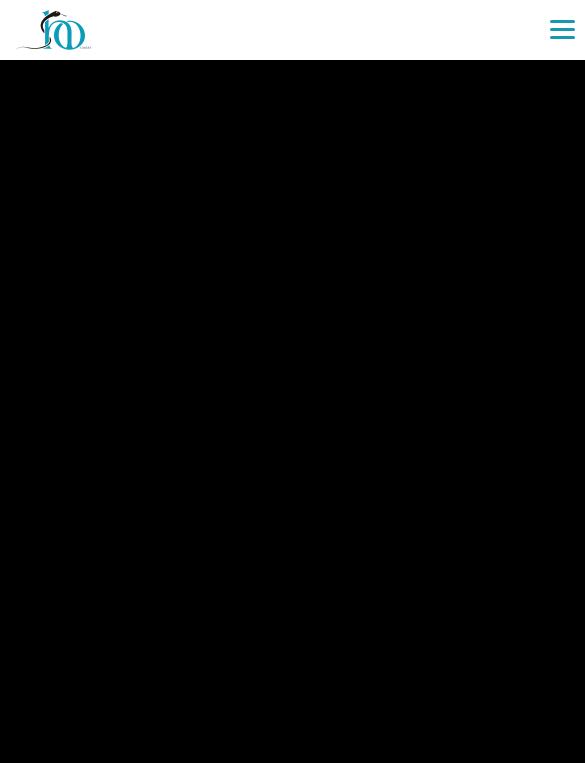click at bounding box center [292, 381] 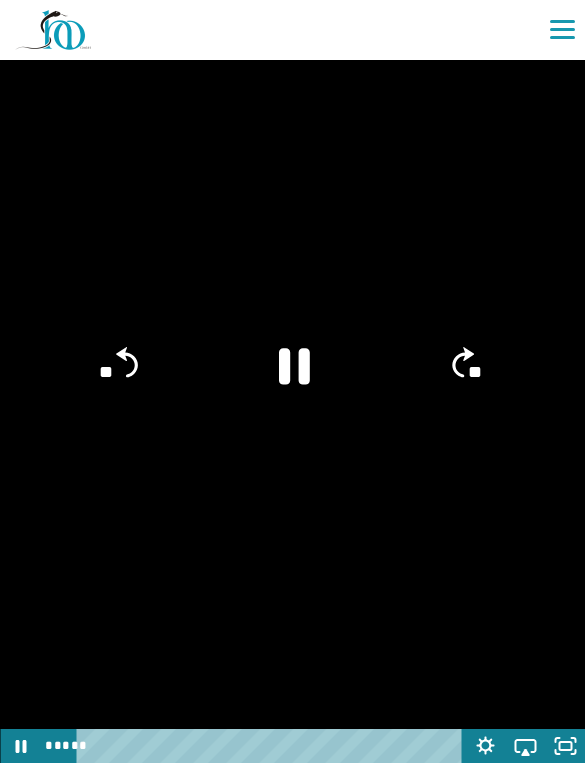 click 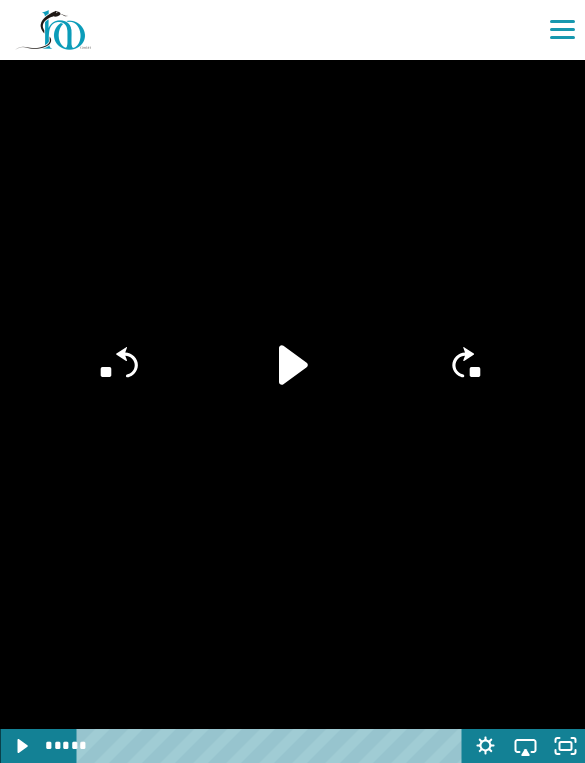 click 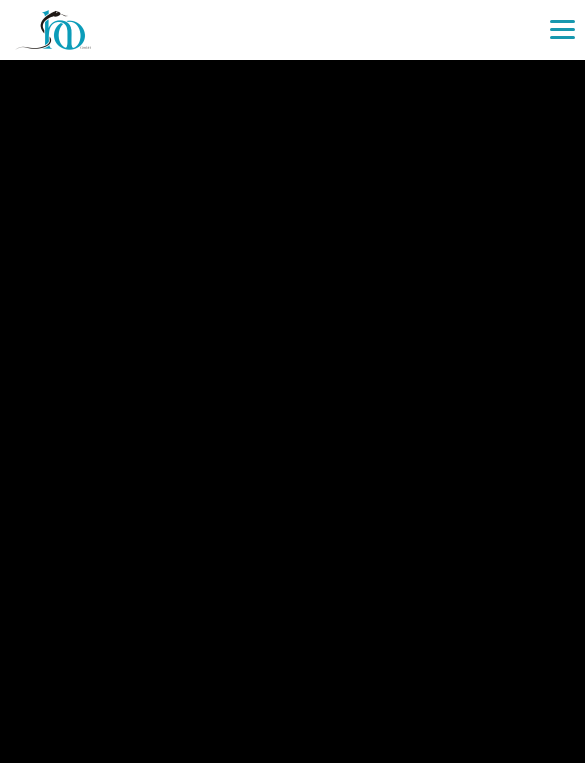 click at bounding box center (292, 381) 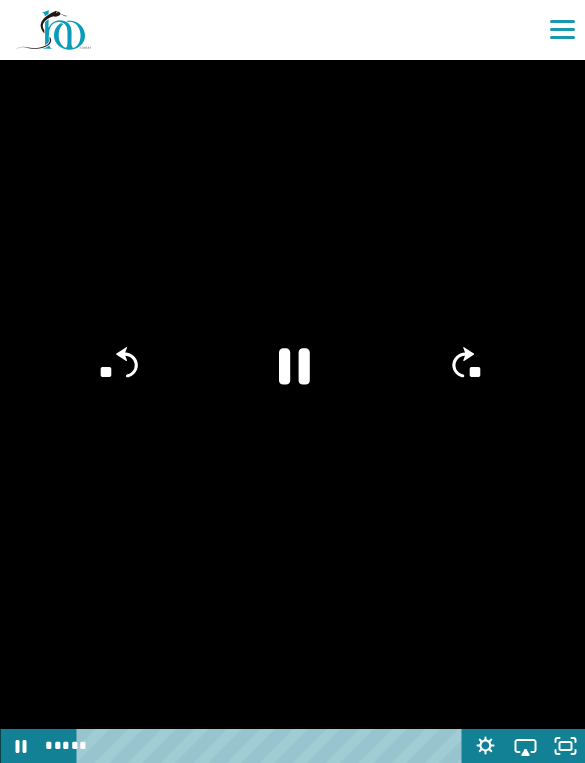 click 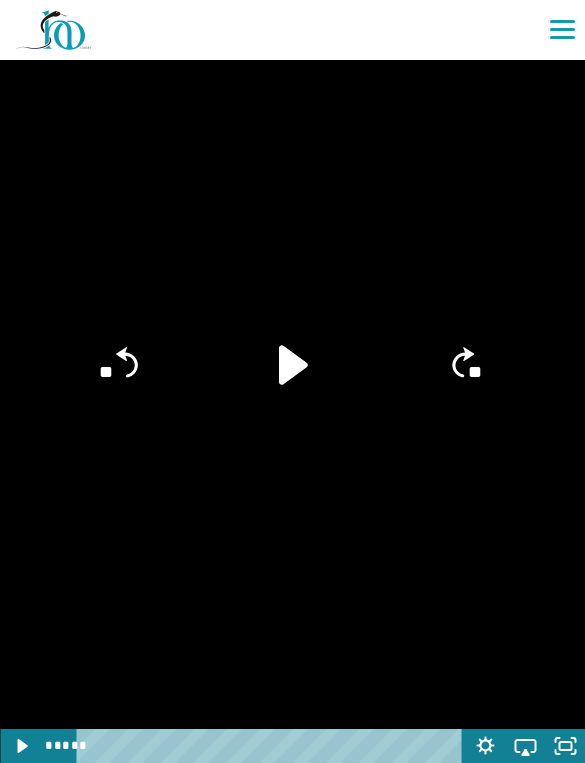 click 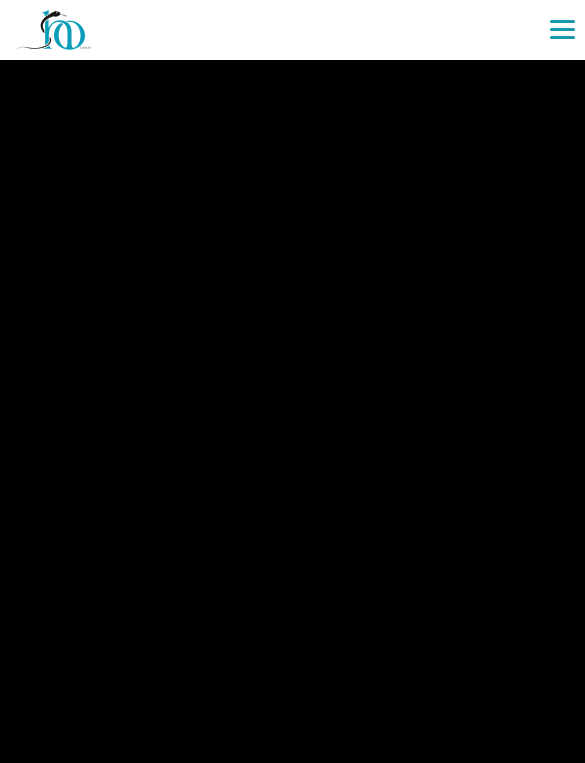 click at bounding box center (292, 381) 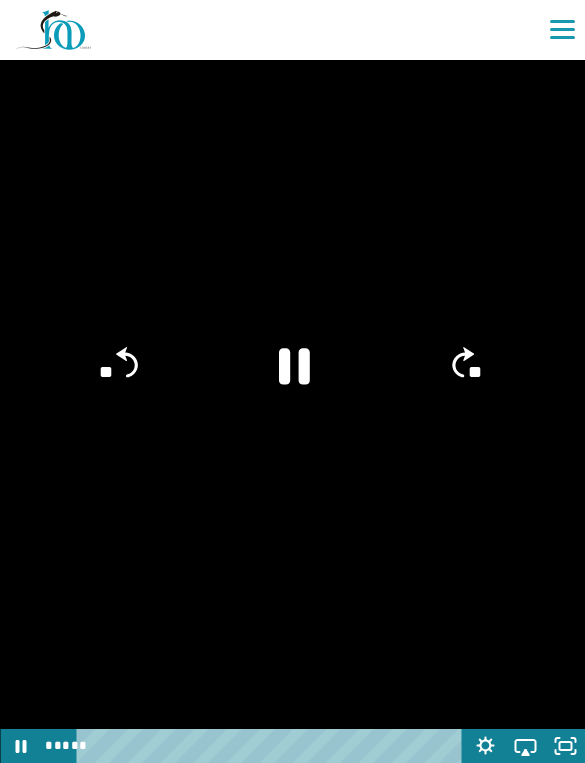 click 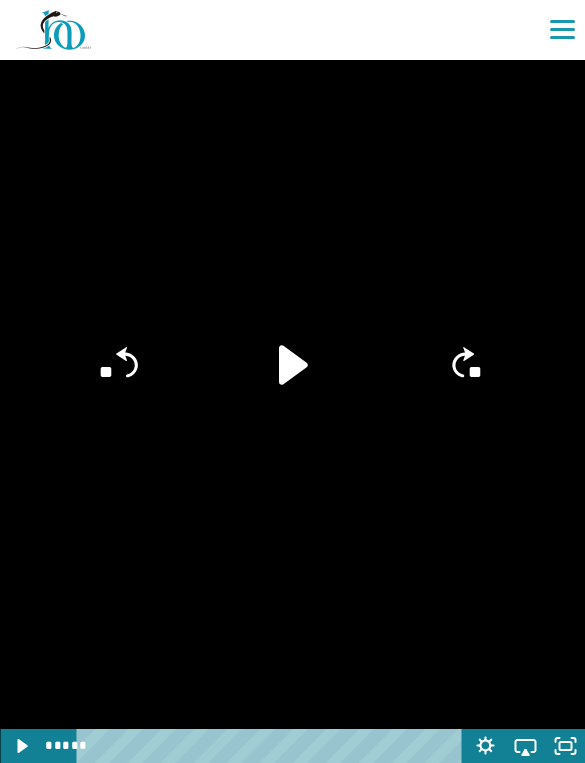 click 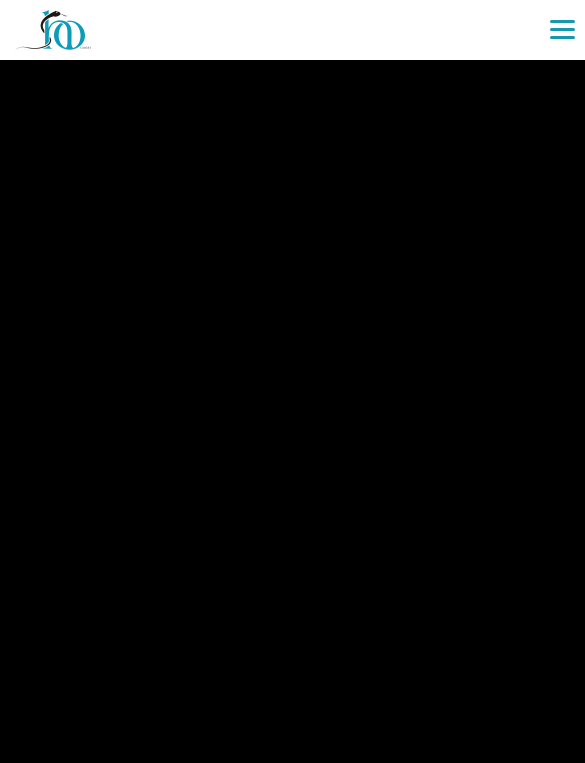 click at bounding box center [292, 381] 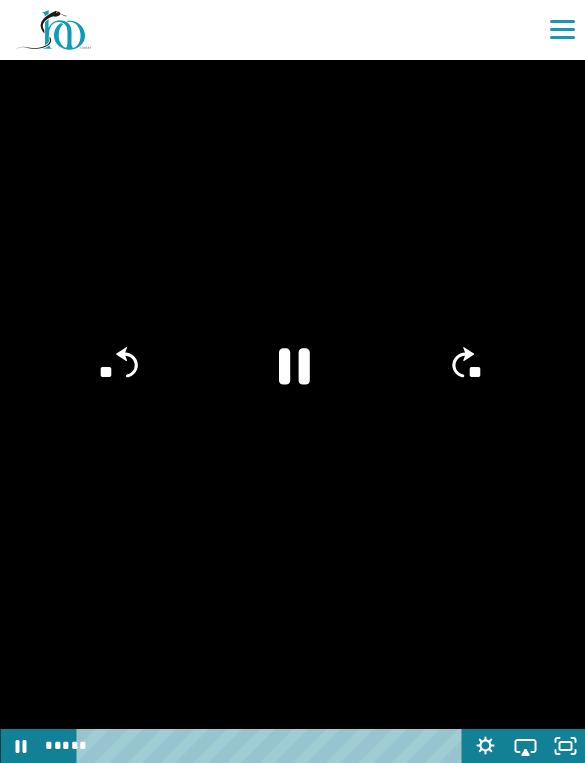click 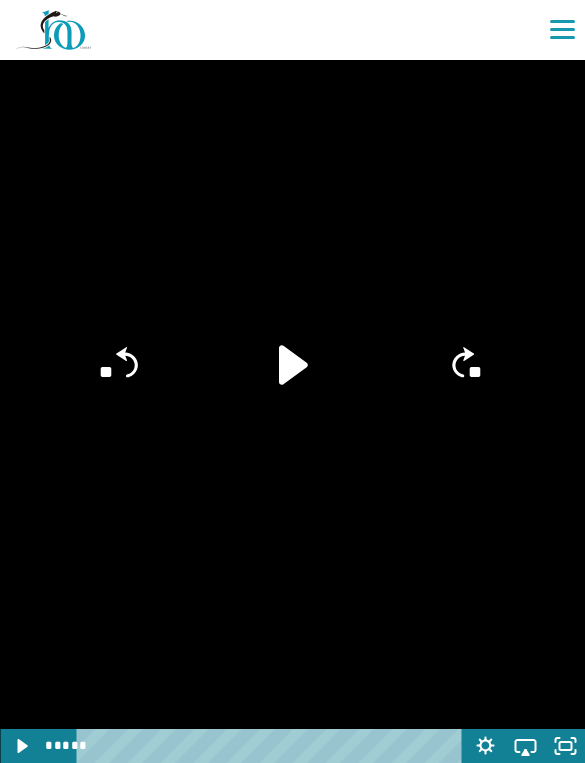 click 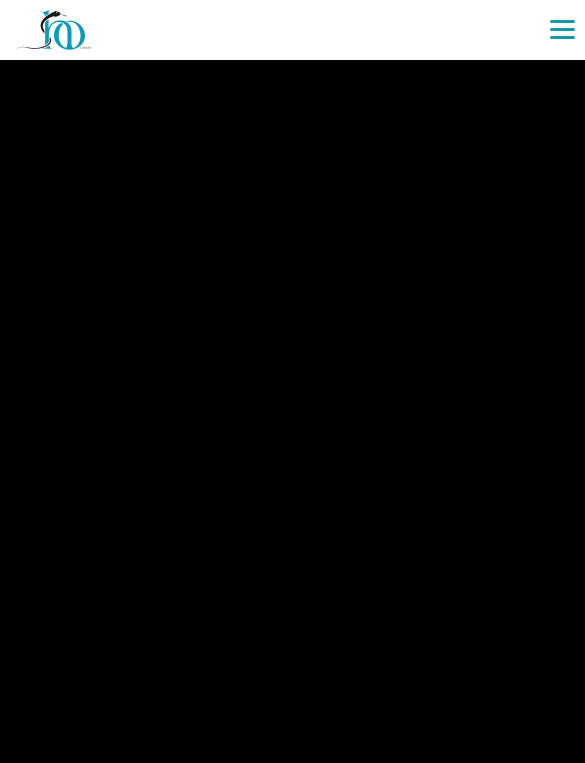click at bounding box center [292, 381] 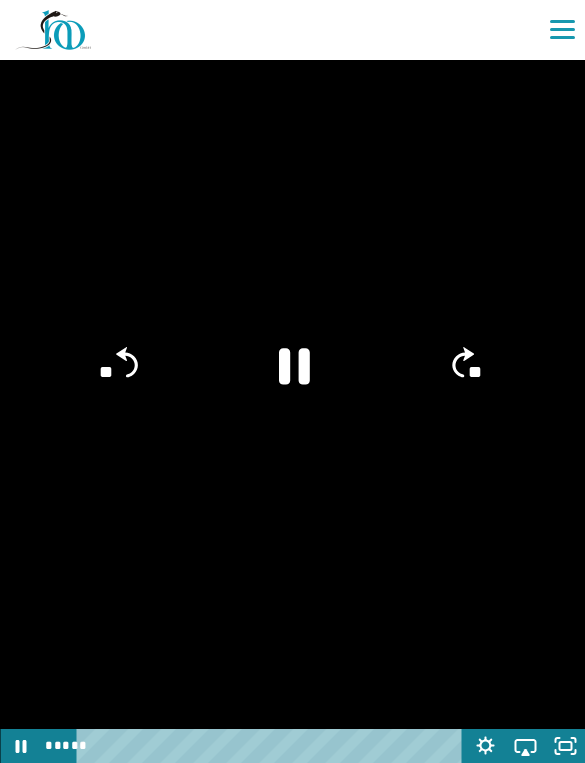 click 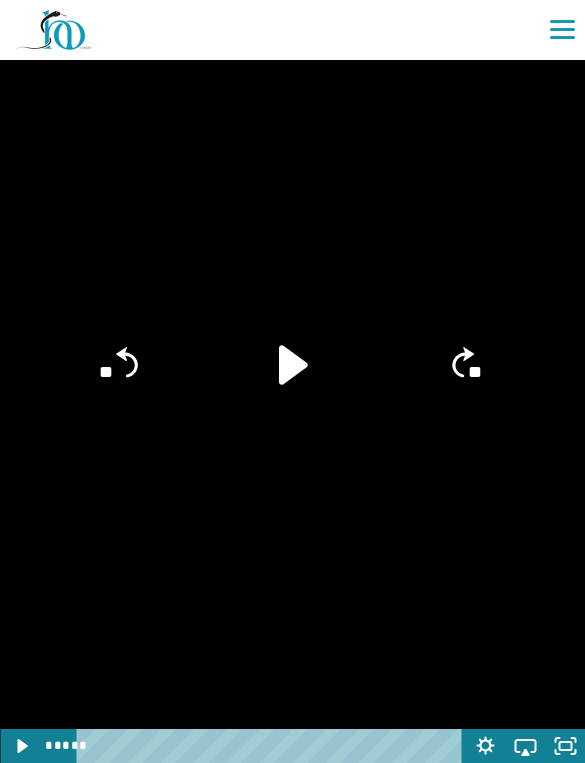 click 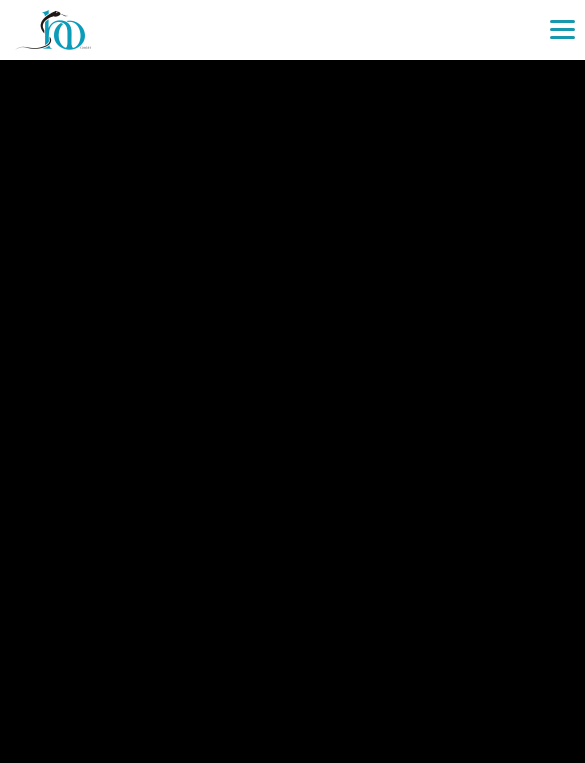 click at bounding box center [292, 381] 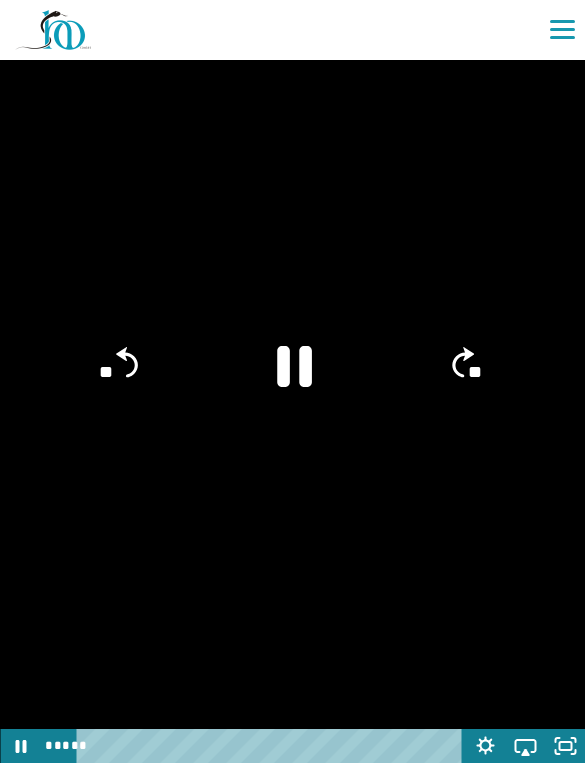 click 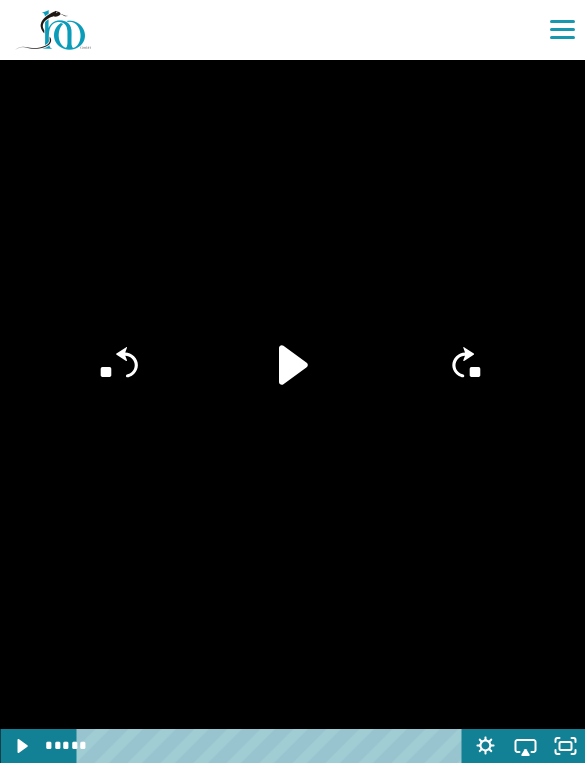 click 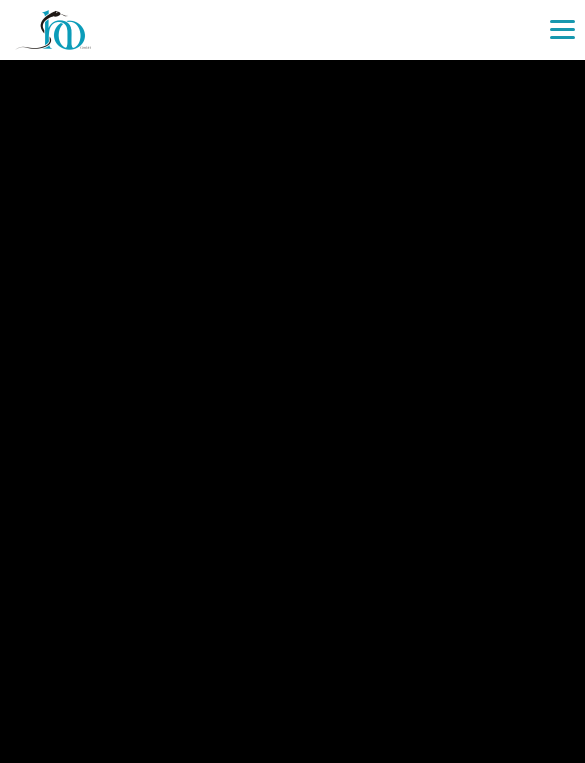 click at bounding box center [292, 381] 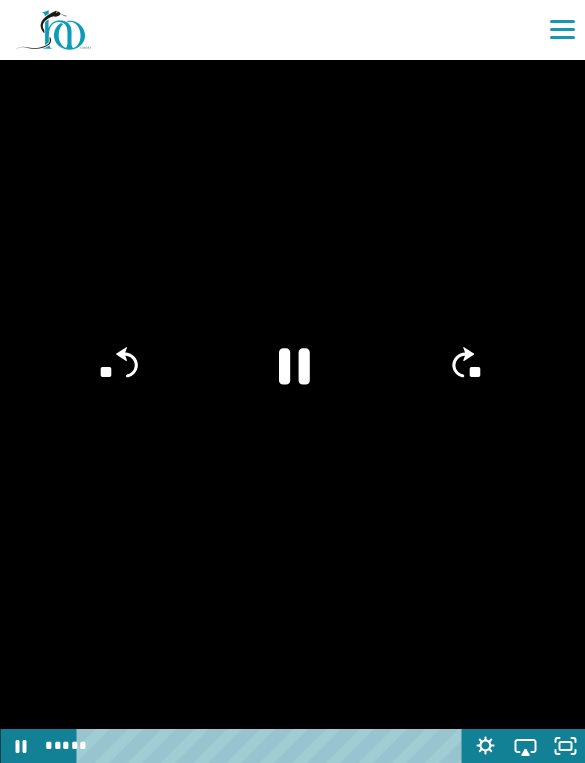 click 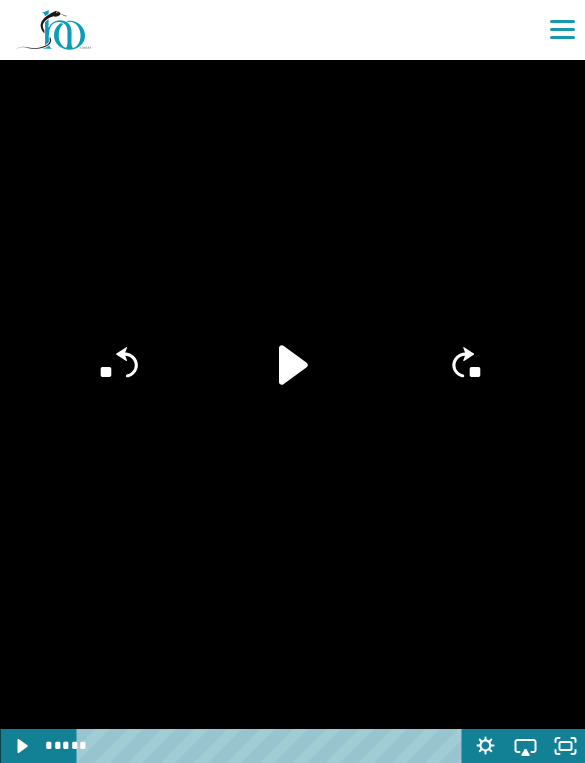 click 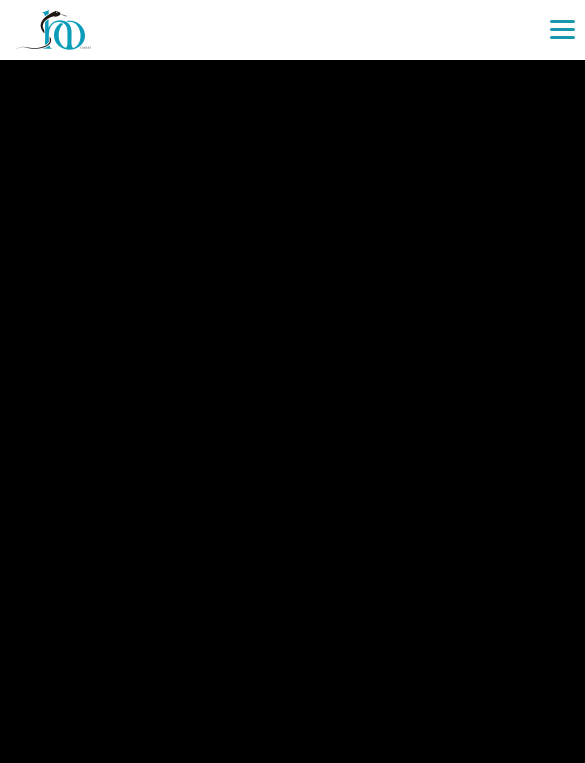 click at bounding box center (292, 381) 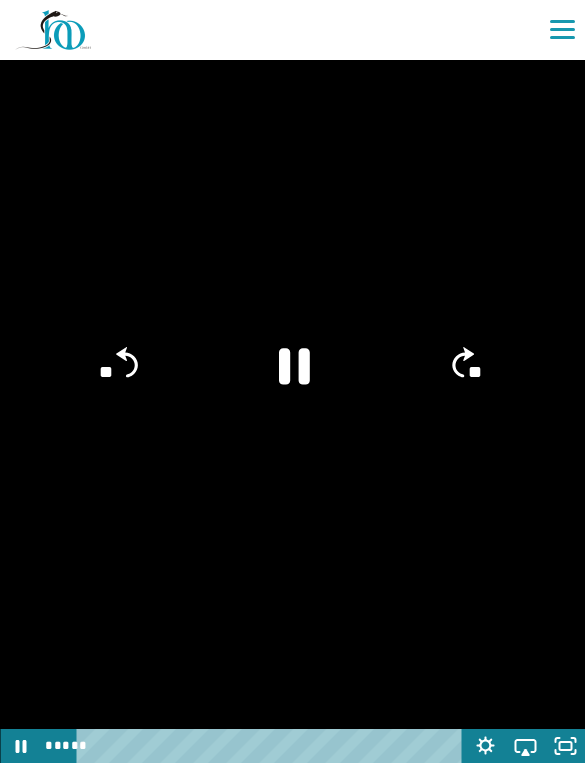 click 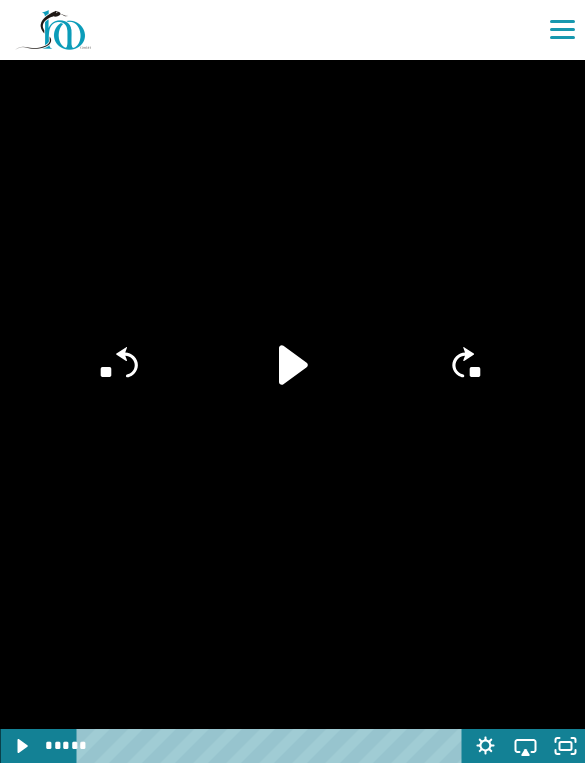 click 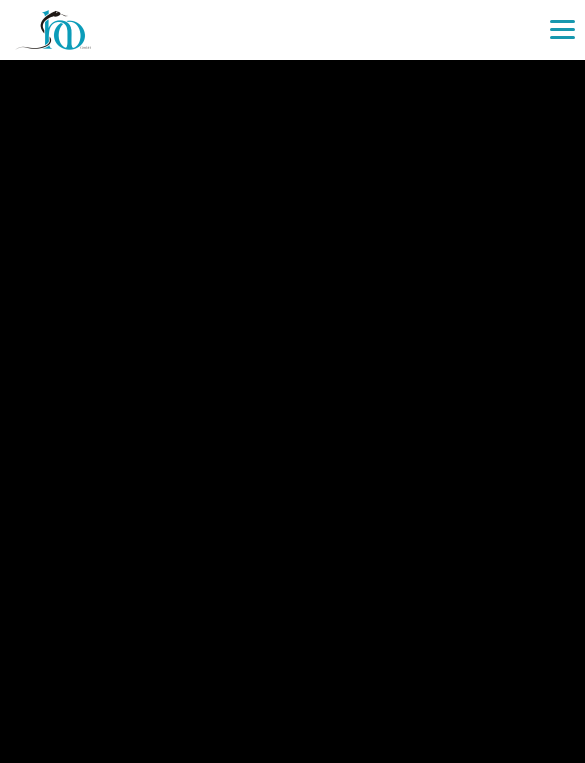 click at bounding box center (292, 381) 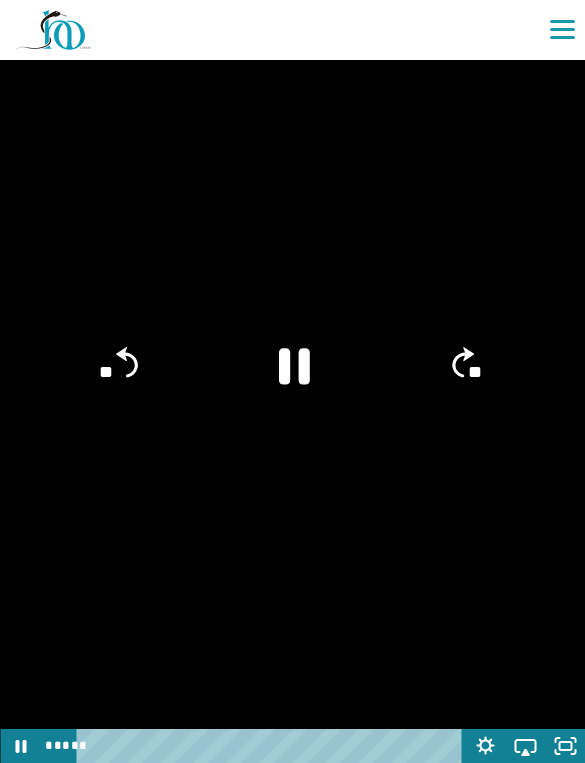click 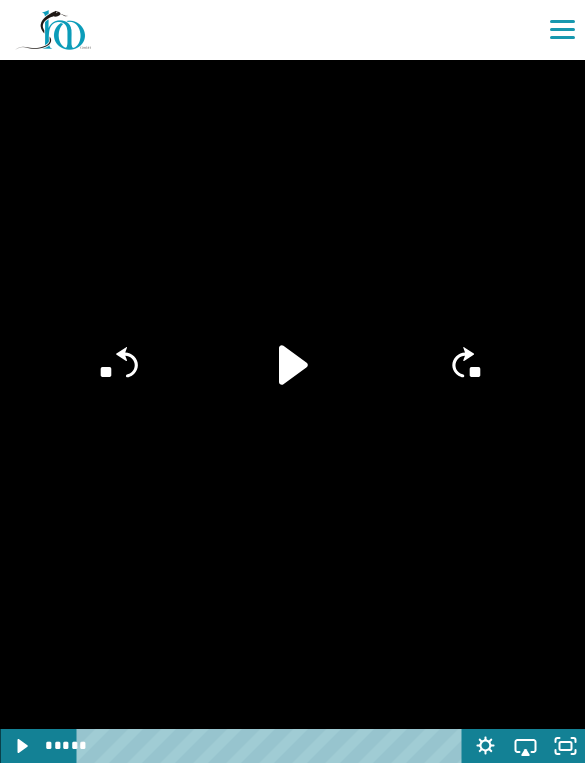 click 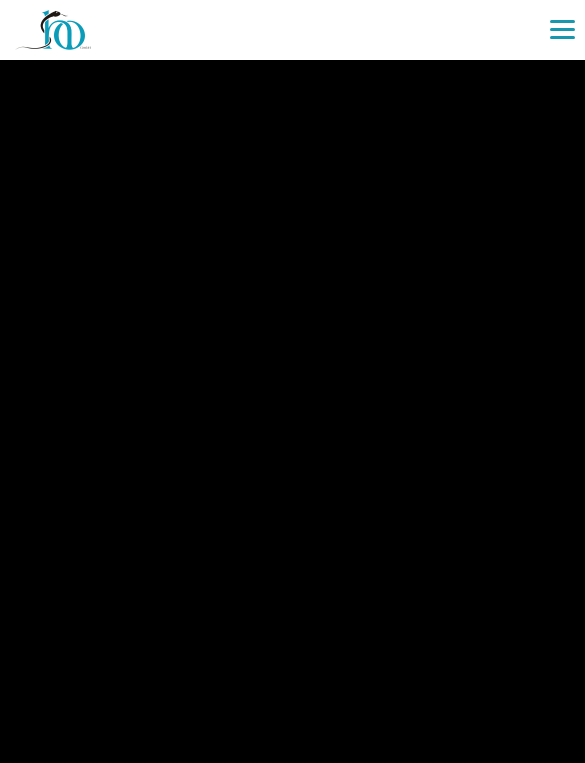 click at bounding box center (292, 381) 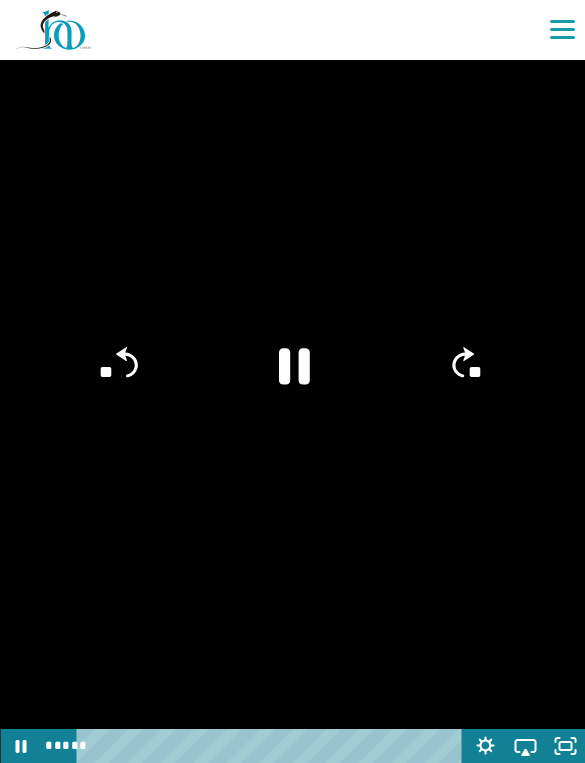 click 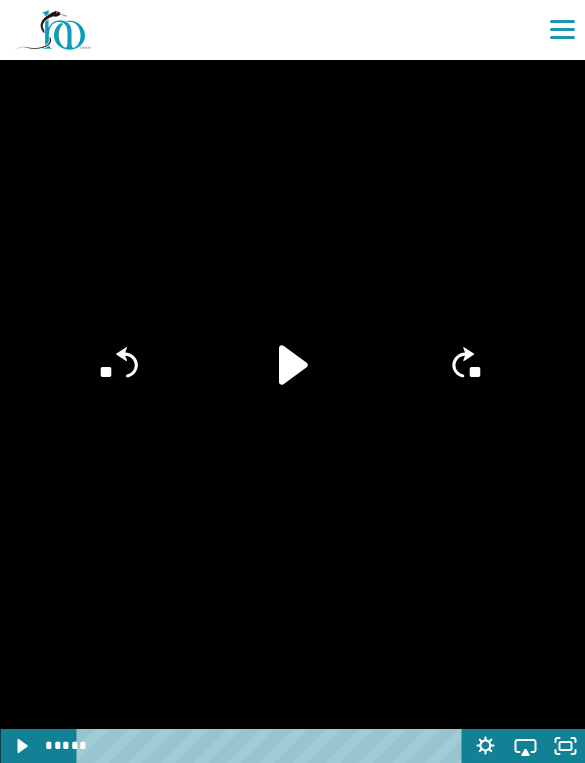 click 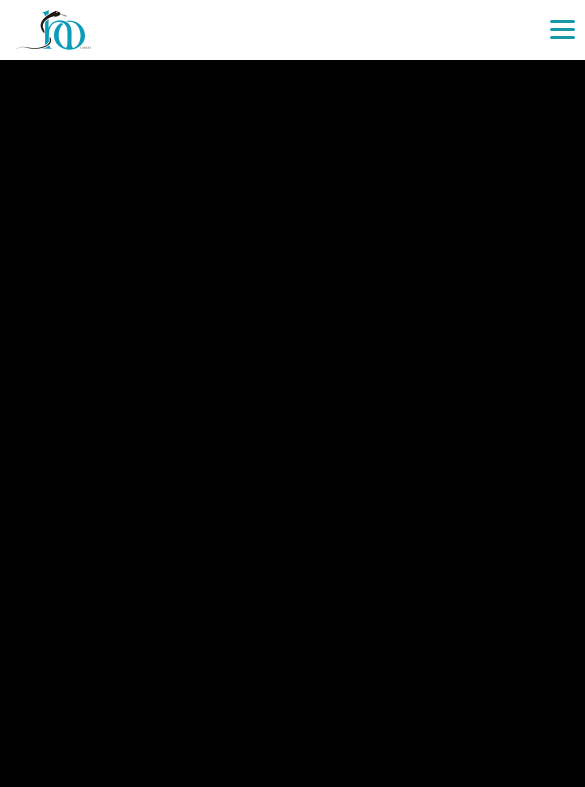 click at bounding box center [292, 393] 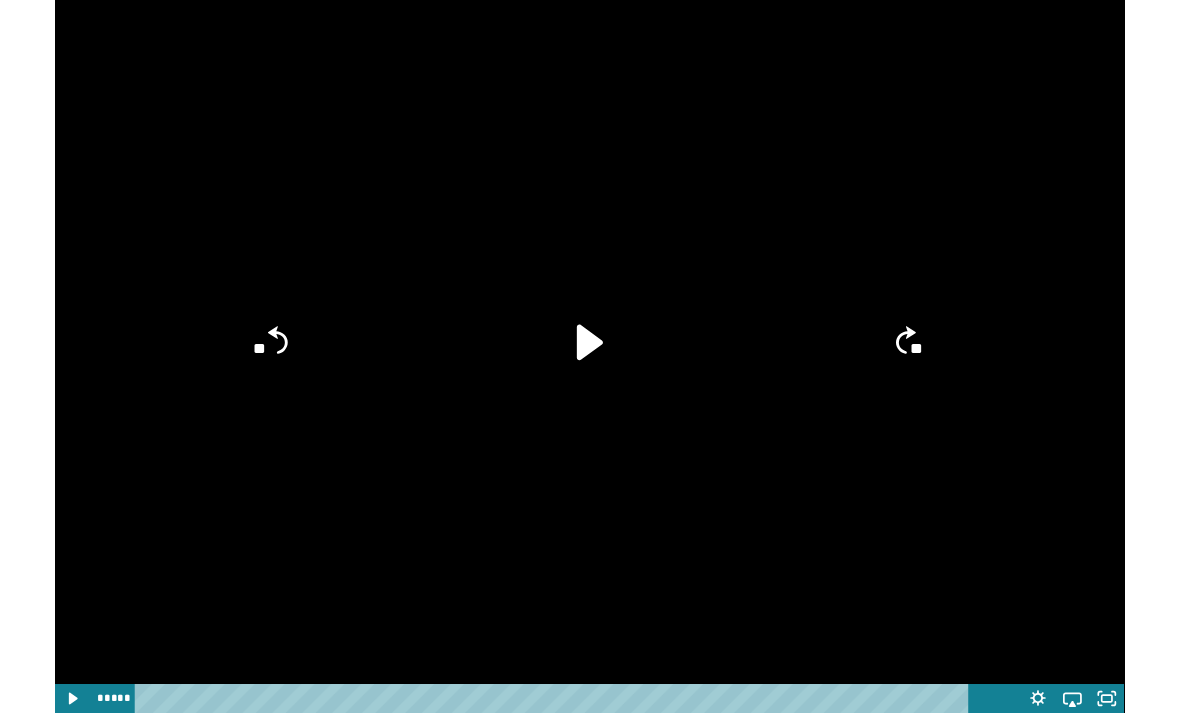 scroll, scrollTop: 608, scrollLeft: 0, axis: vertical 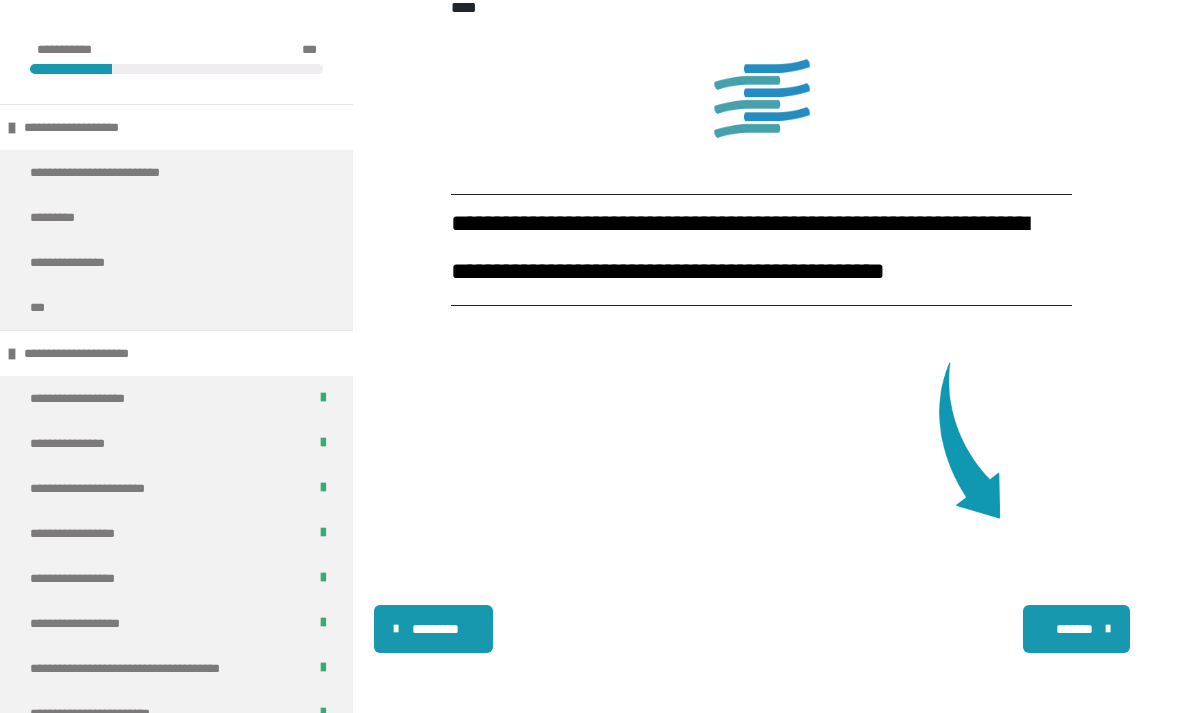 click on "*******" at bounding box center (1074, 629) 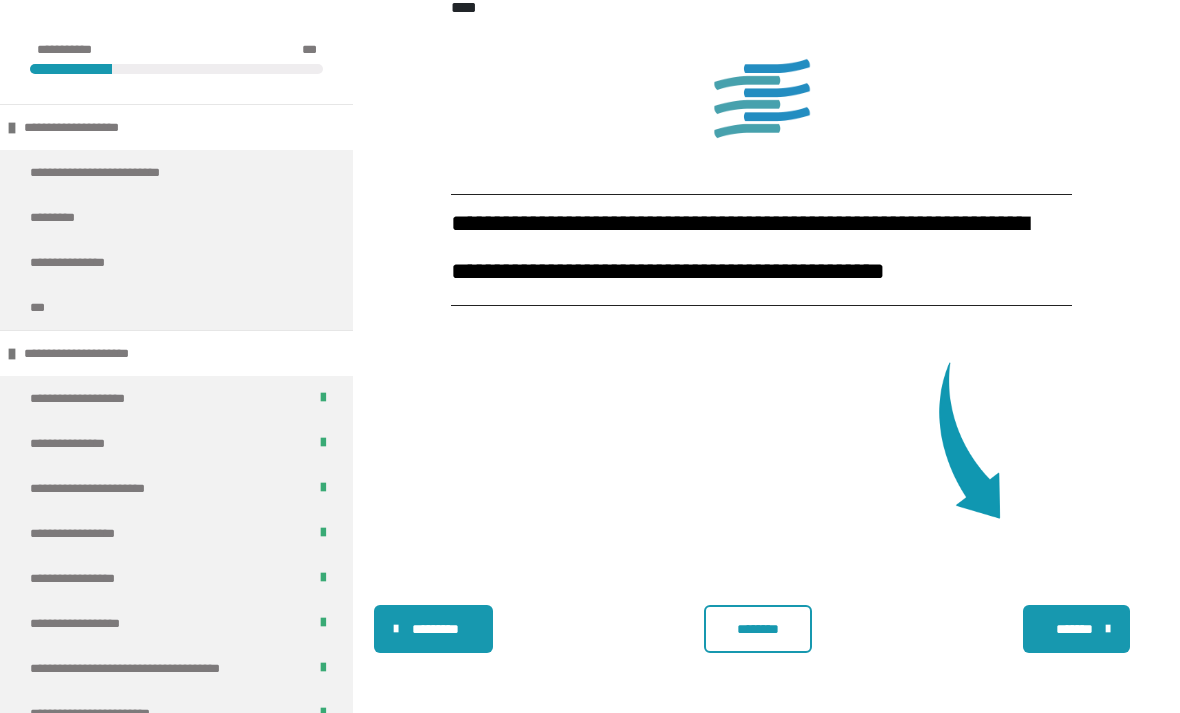 scroll, scrollTop: 2633, scrollLeft: 0, axis: vertical 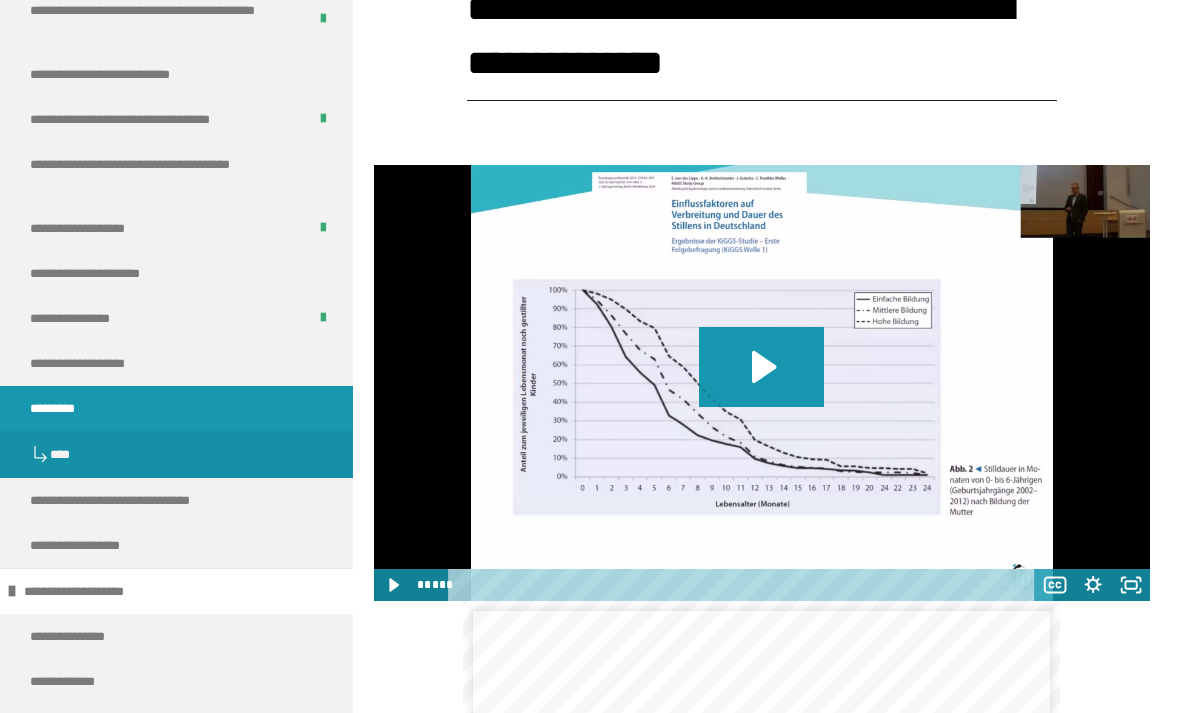 click 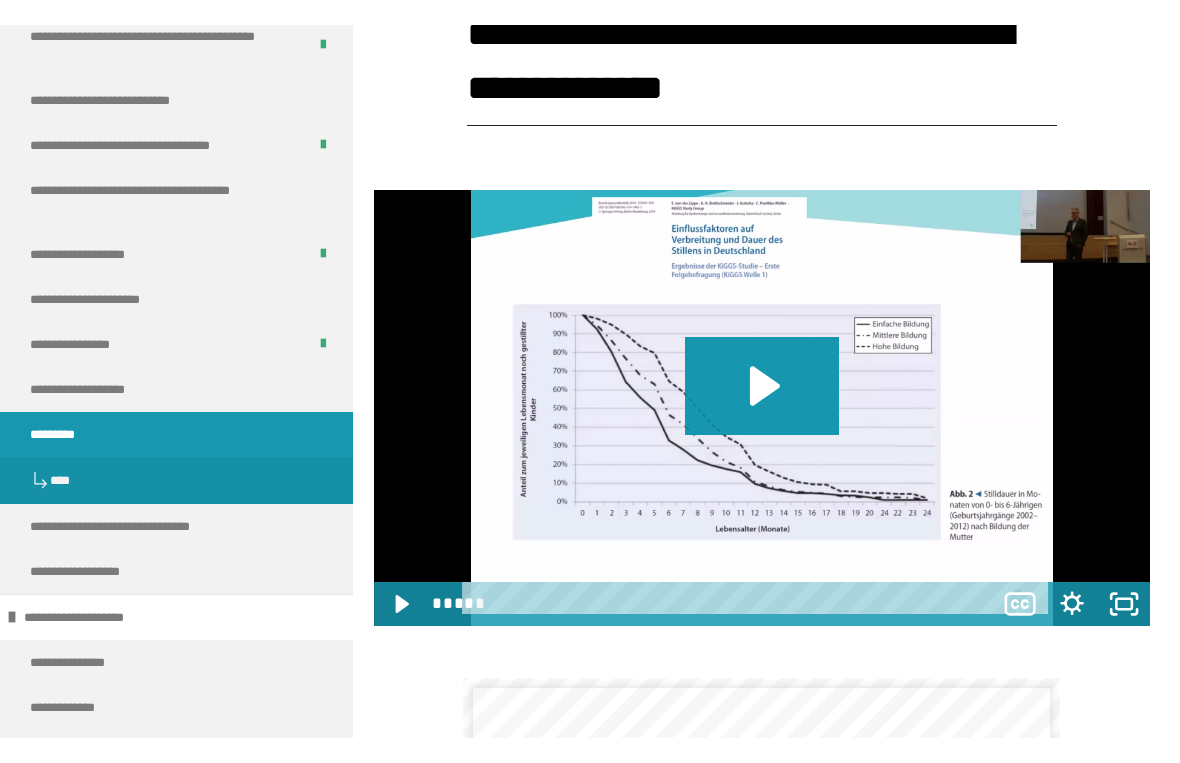scroll, scrollTop: 24, scrollLeft: 0, axis: vertical 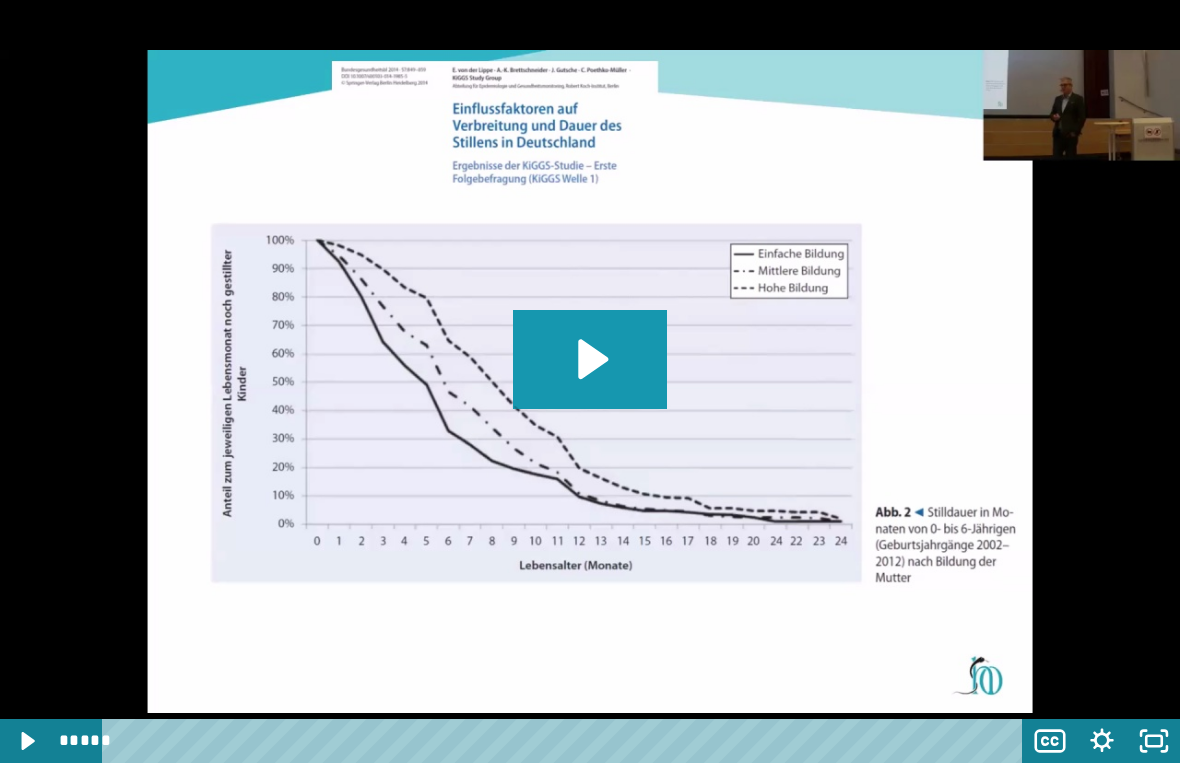 click 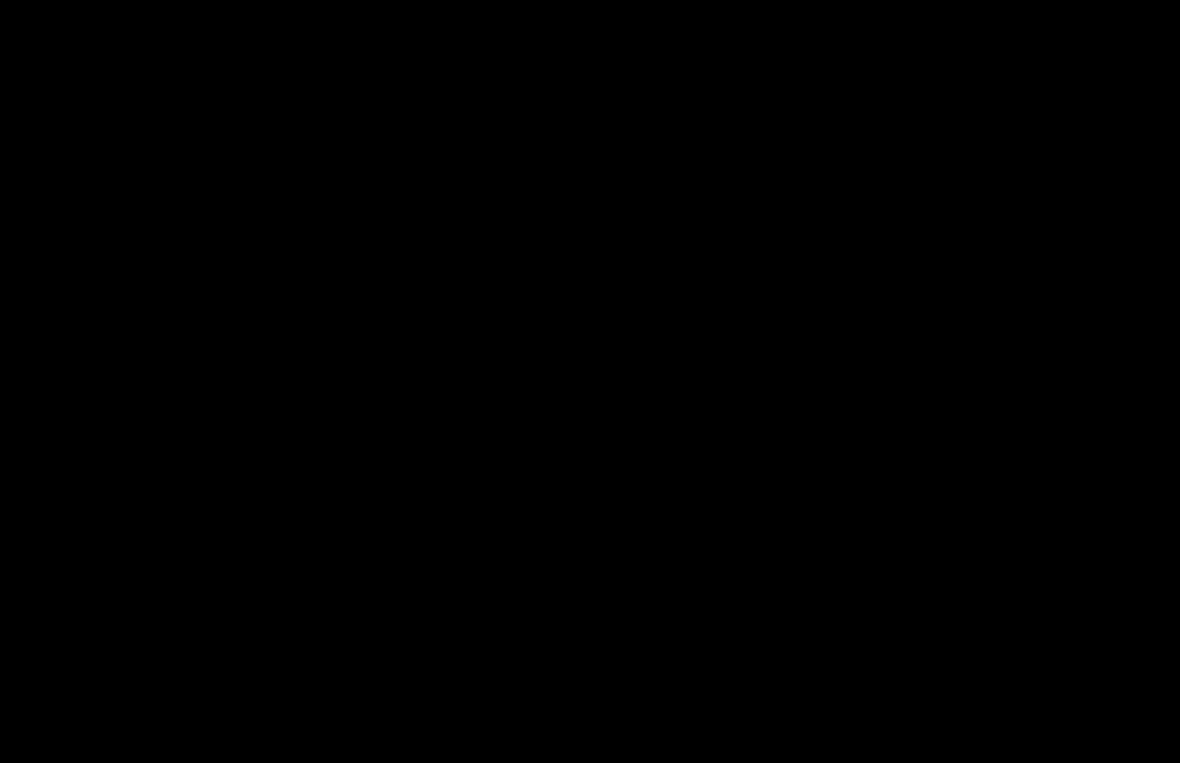 click at bounding box center [590, 381] 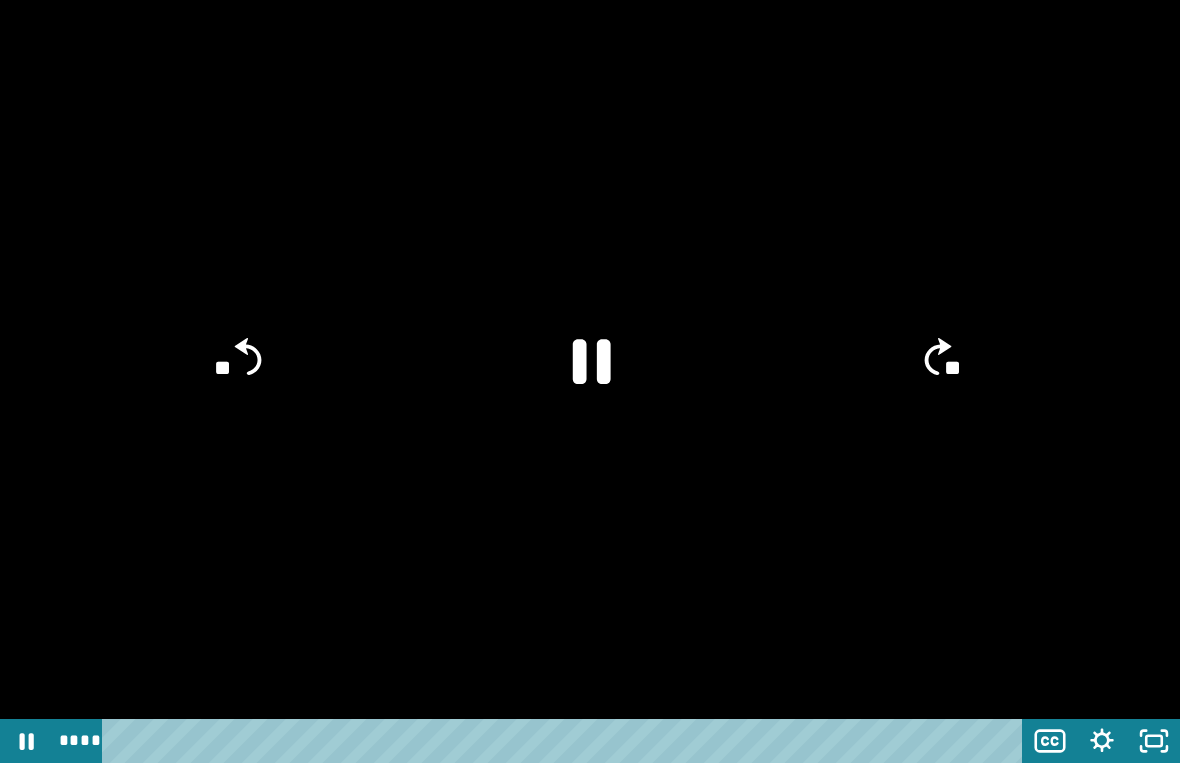 click 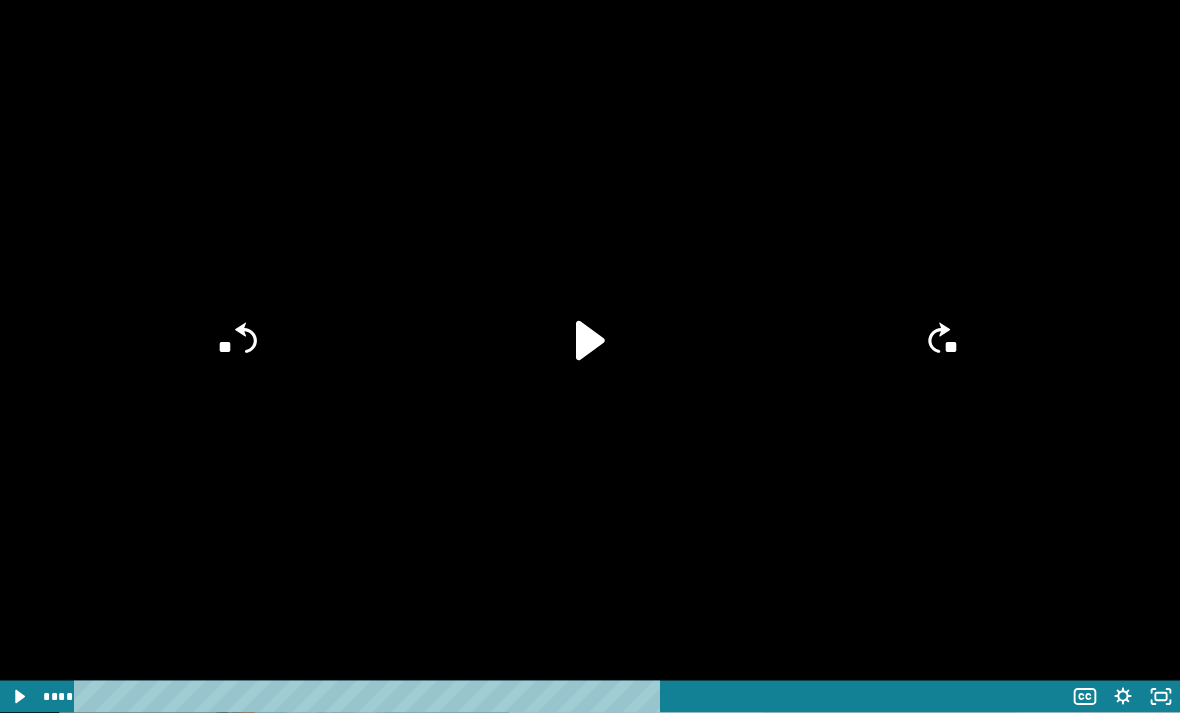 scroll, scrollTop: 1940, scrollLeft: 0, axis: vertical 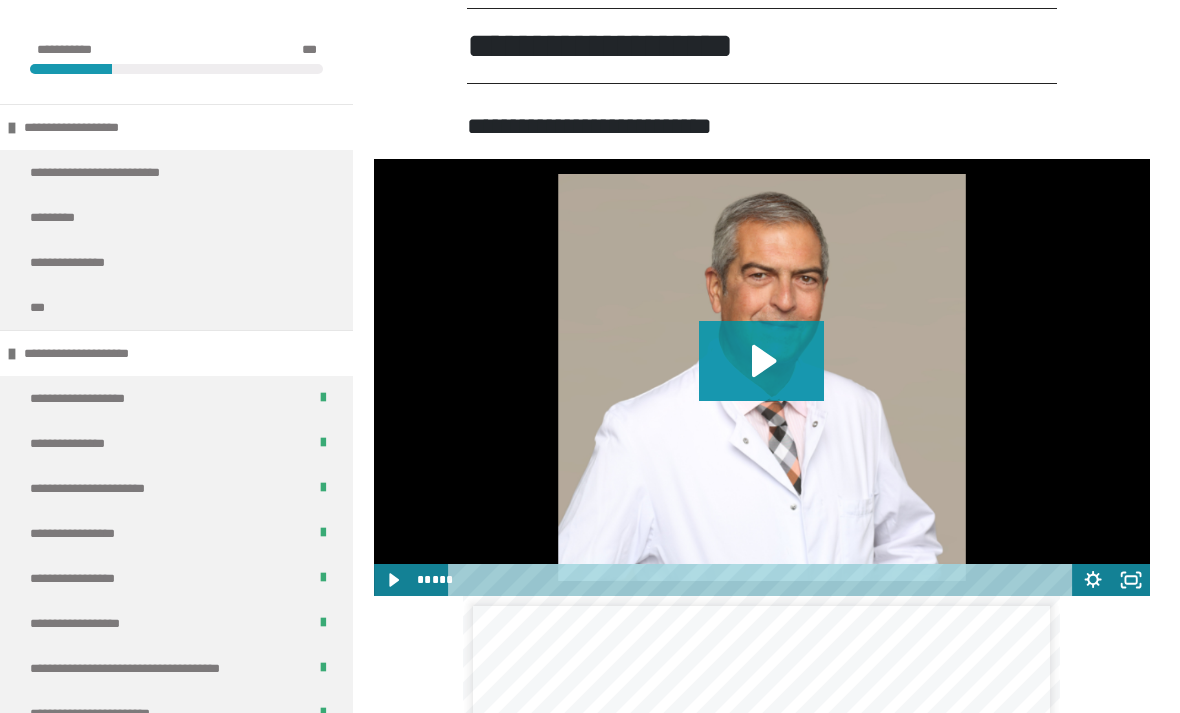 click 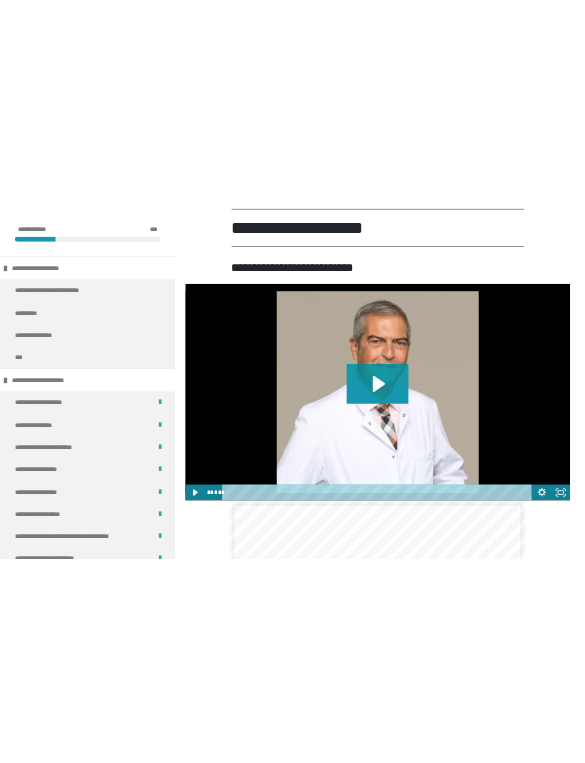 scroll, scrollTop: 24, scrollLeft: 0, axis: vertical 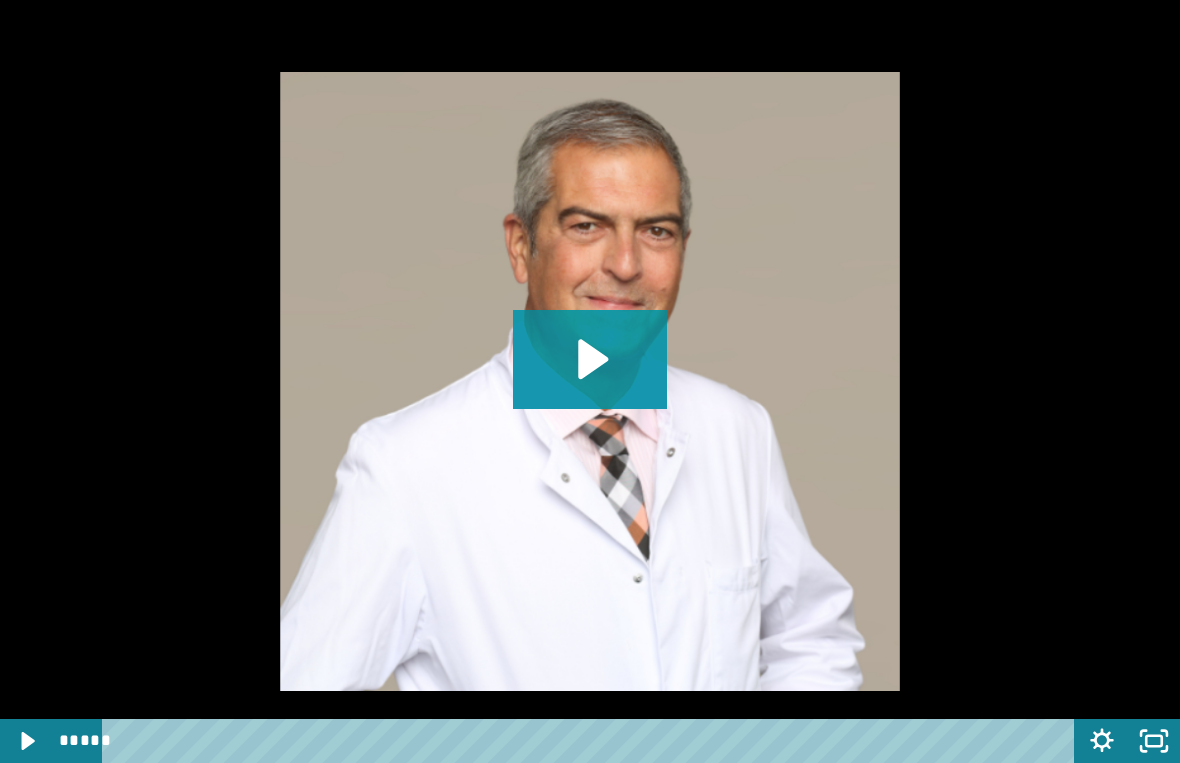 click 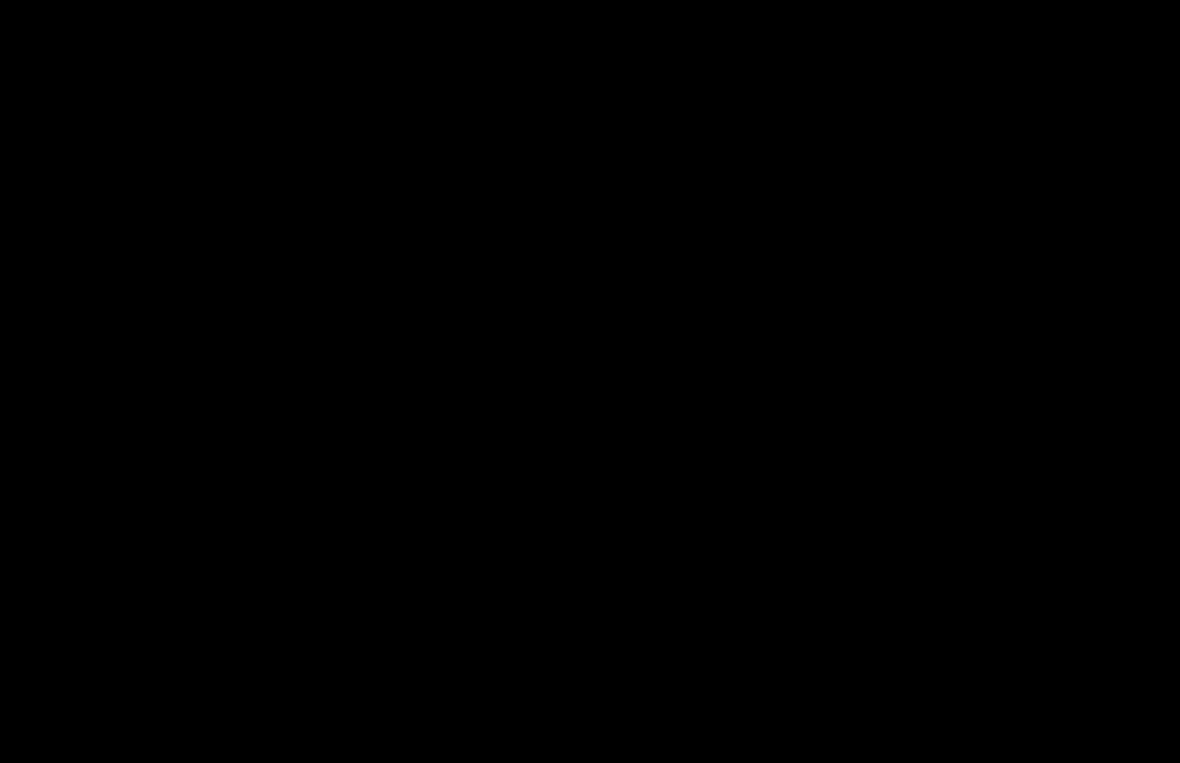 click at bounding box center [590, 381] 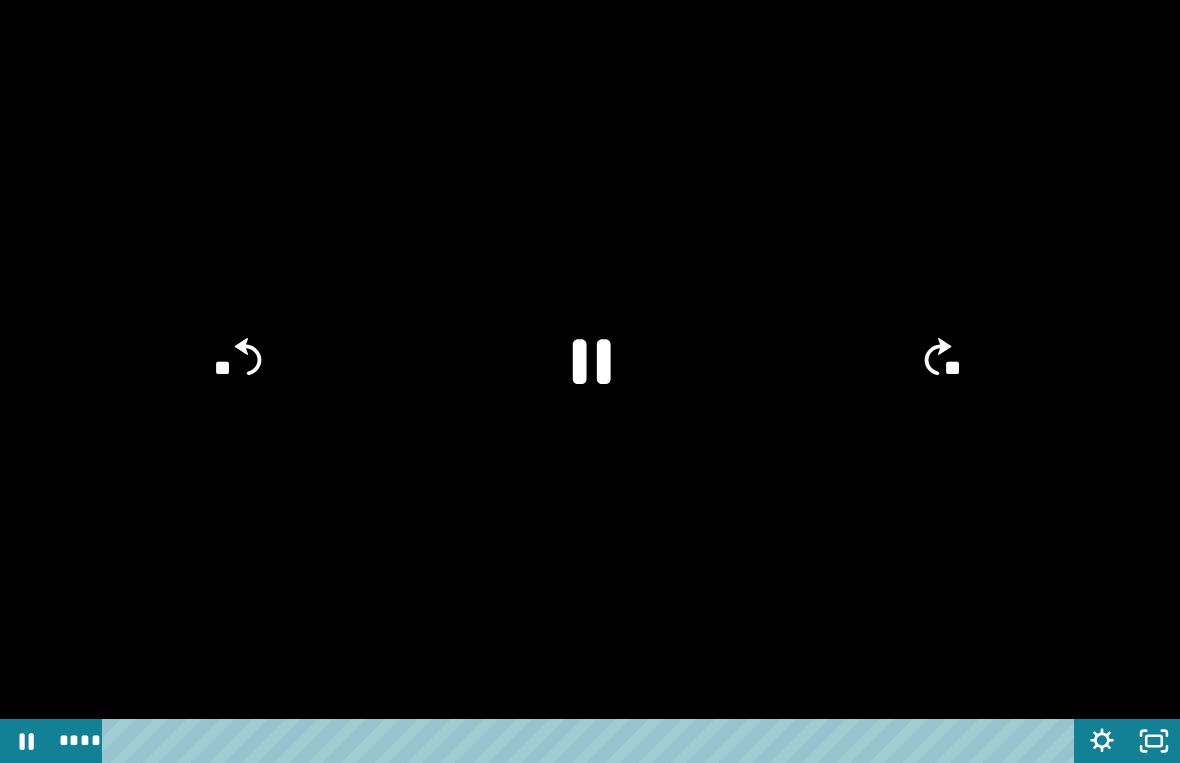 click 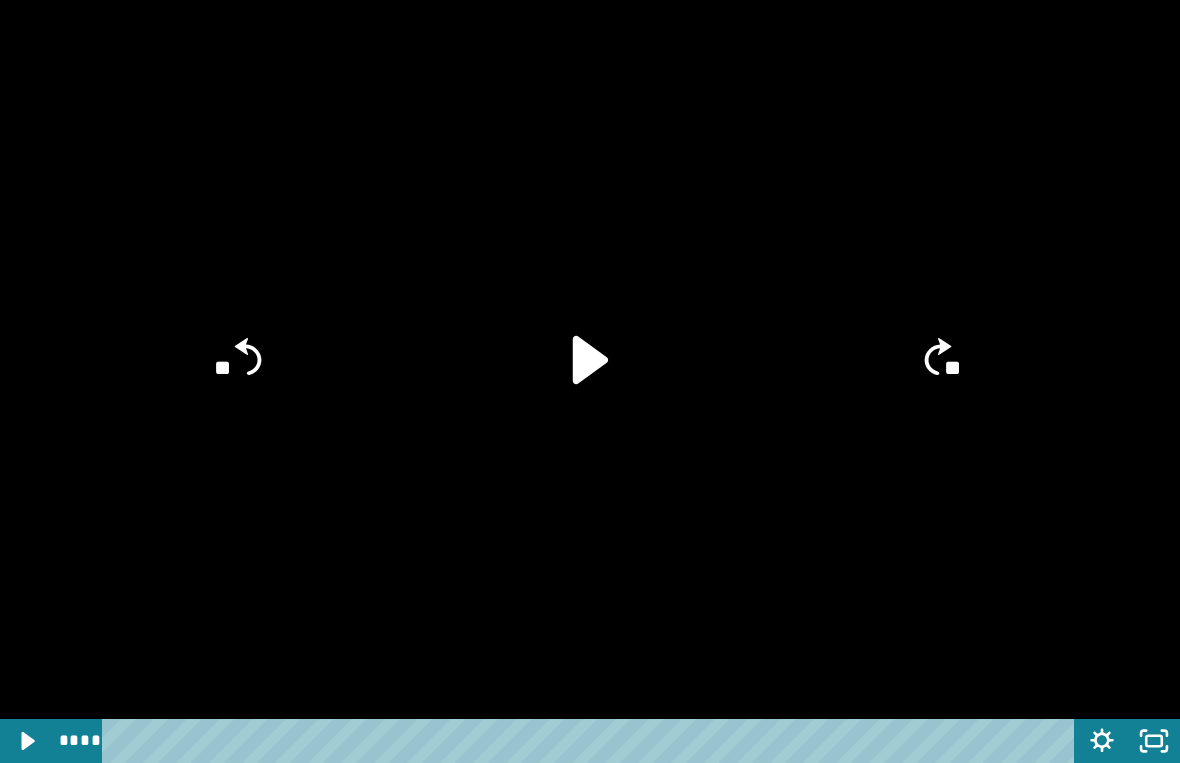 click 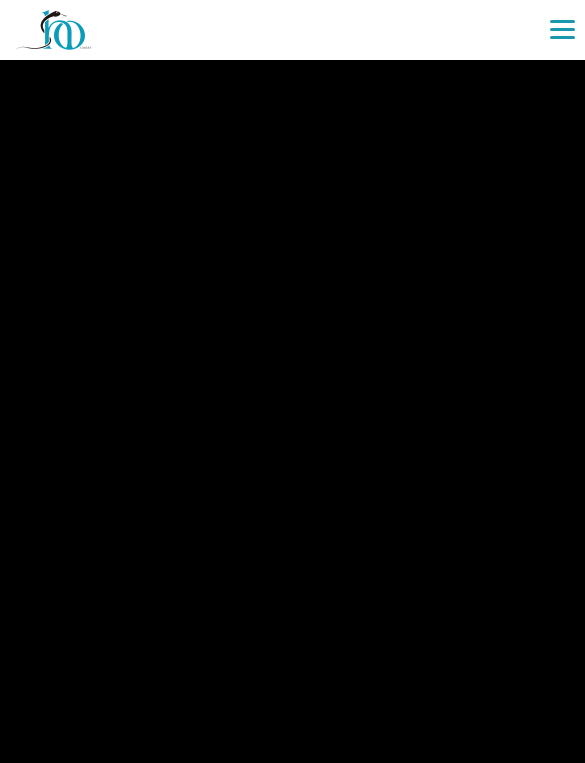 click at bounding box center (292, 381) 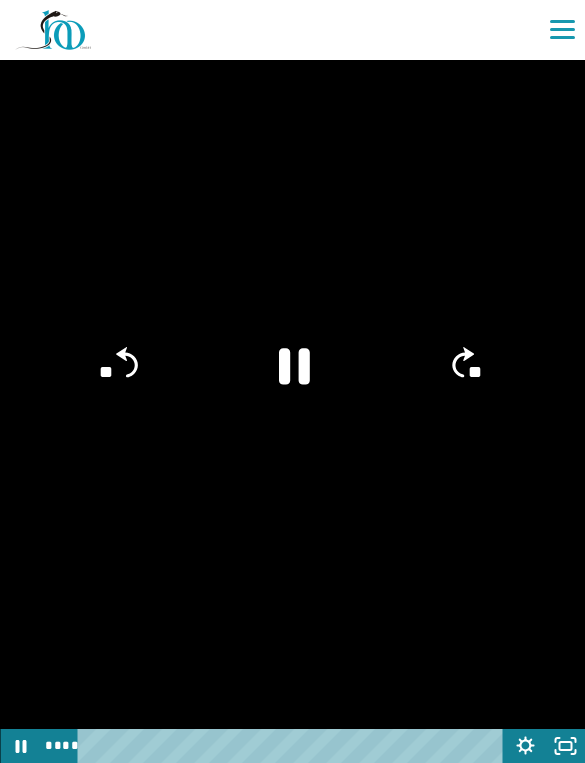 click 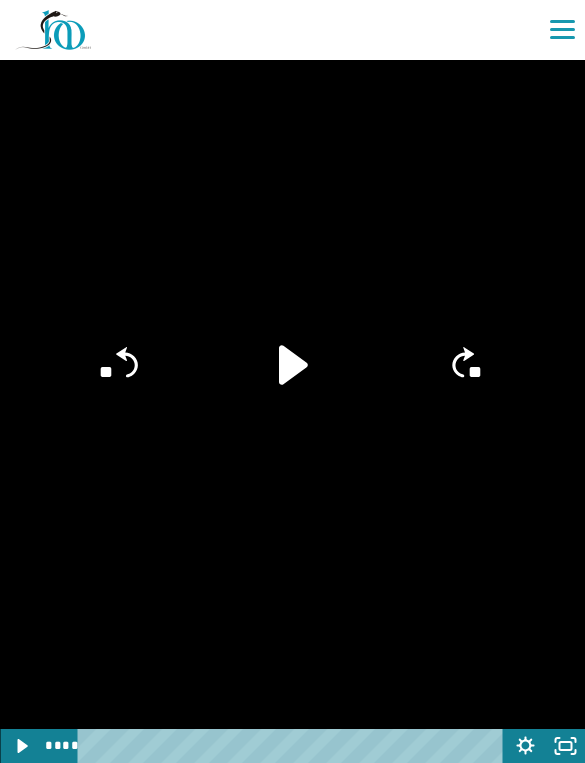 click 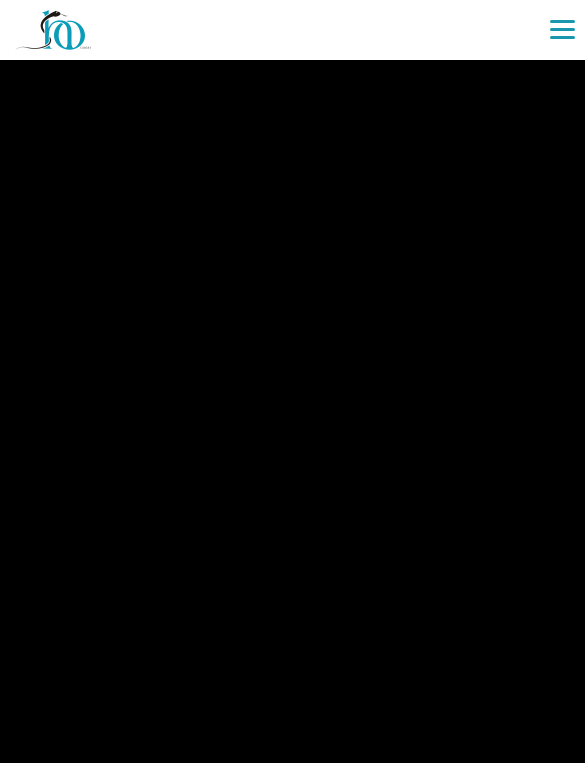 click at bounding box center [292, 381] 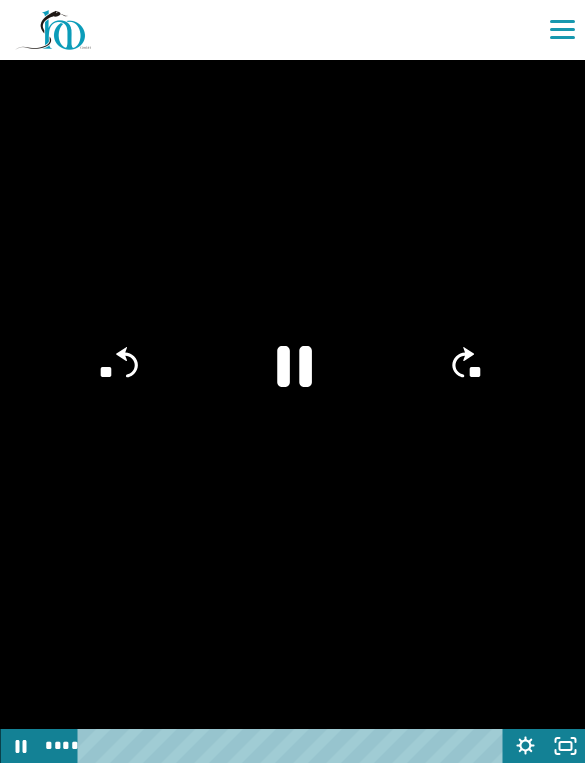 click 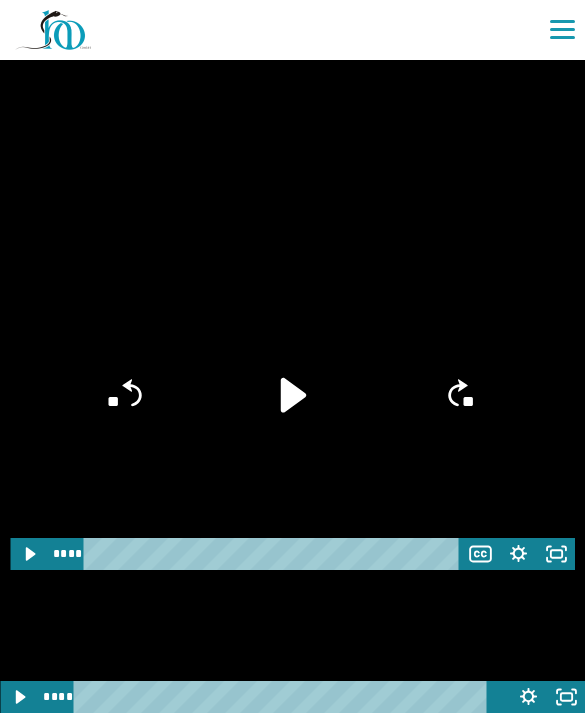 scroll, scrollTop: 1721, scrollLeft: 0, axis: vertical 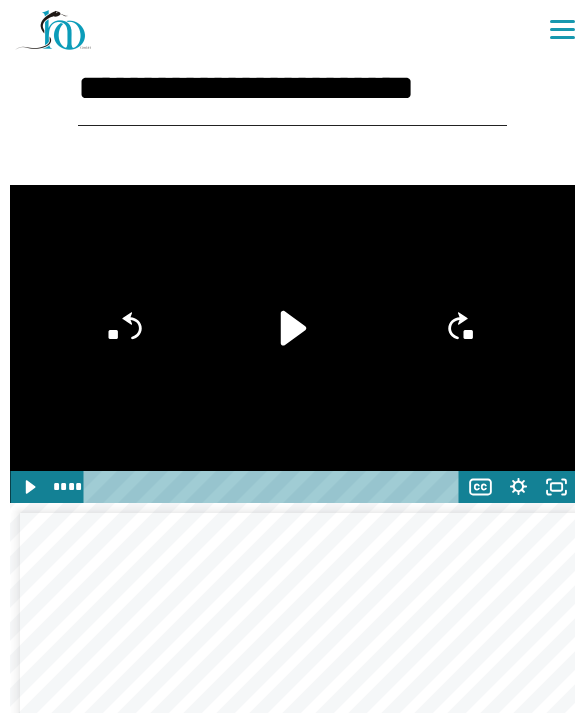 click 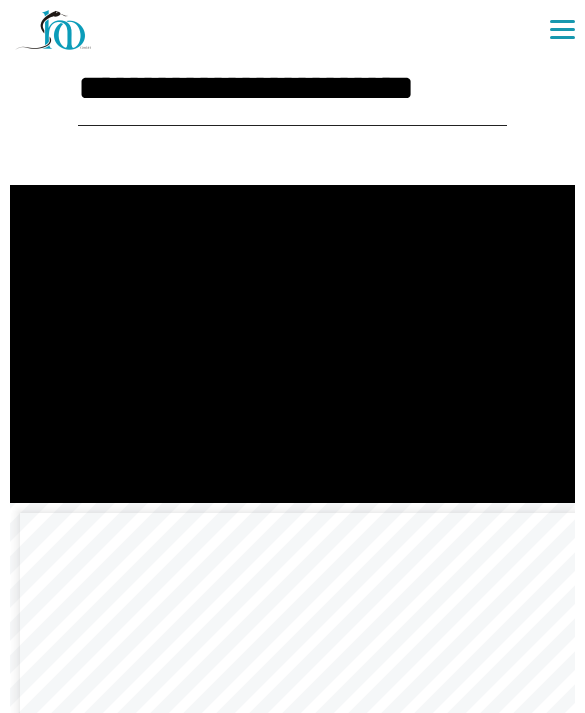 click at bounding box center [292, 344] 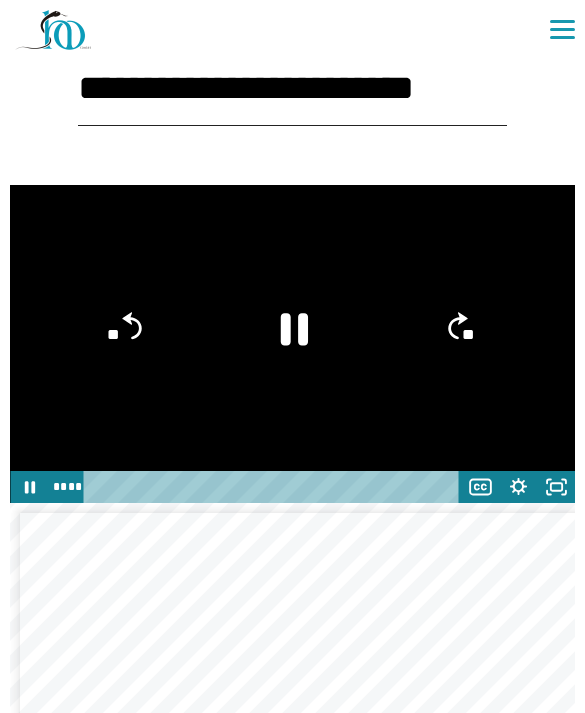 click 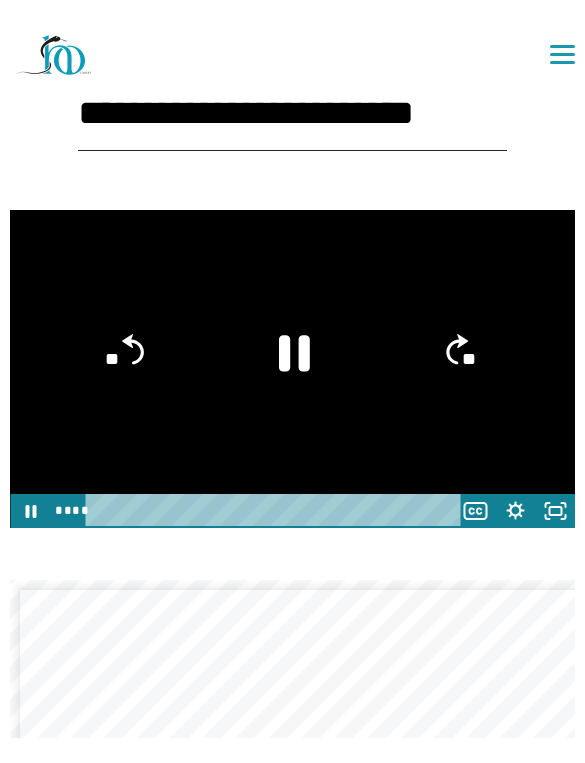 scroll, scrollTop: 24, scrollLeft: 0, axis: vertical 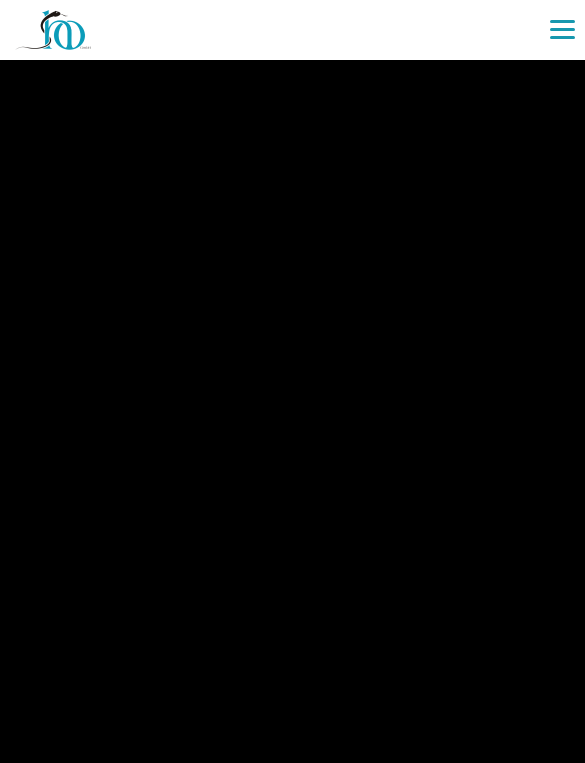 click at bounding box center [292, 381] 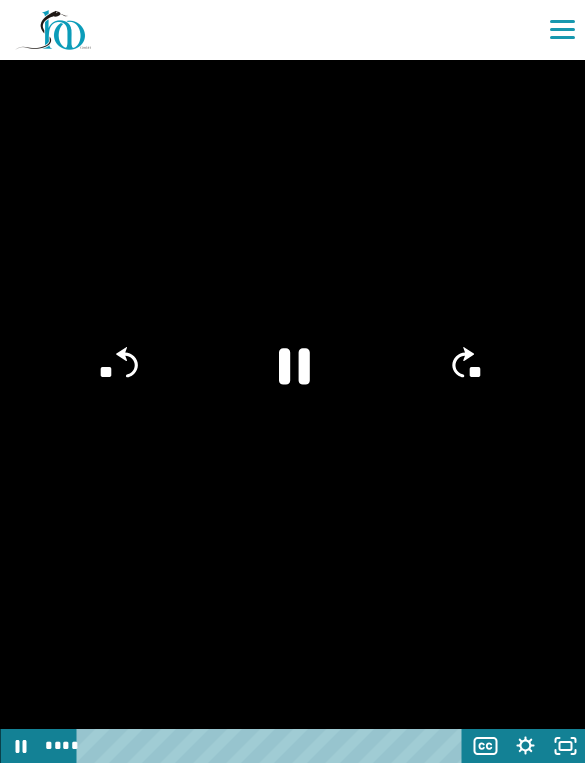 click on "**" 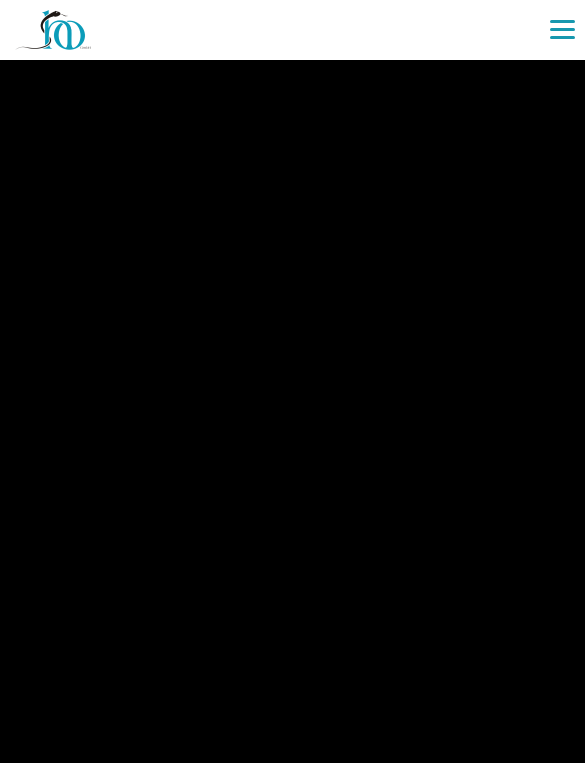 click at bounding box center [292, 381] 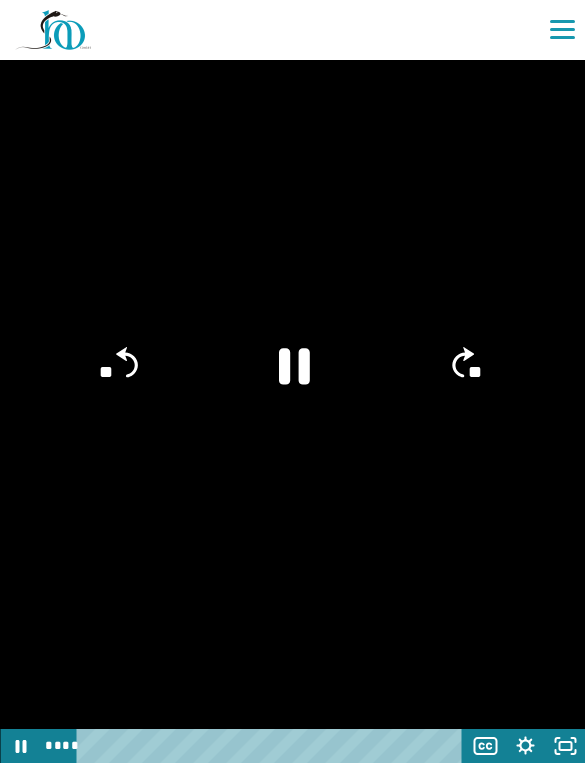 click on "**" 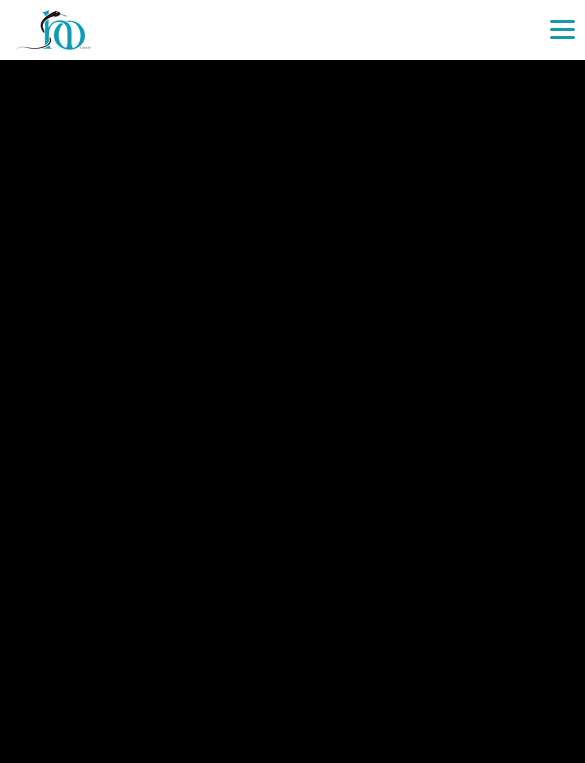 click at bounding box center (292, 381) 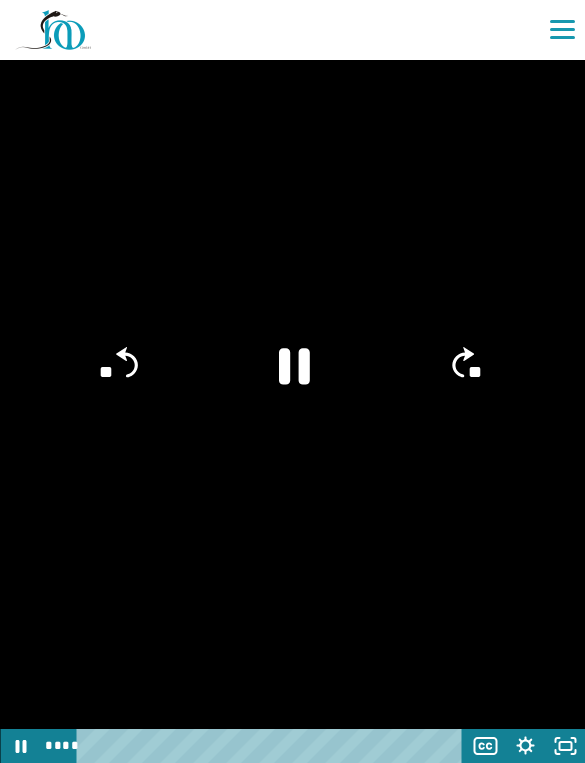 click on "**" 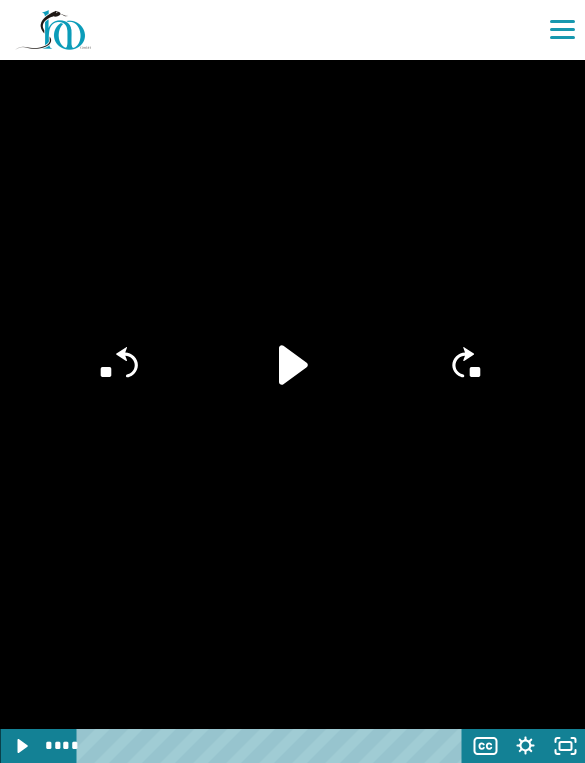 click 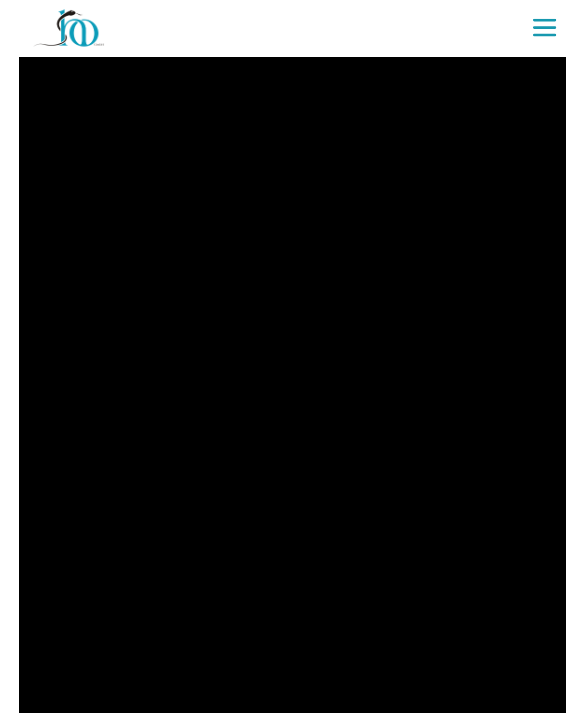 scroll, scrollTop: 1817, scrollLeft: 0, axis: vertical 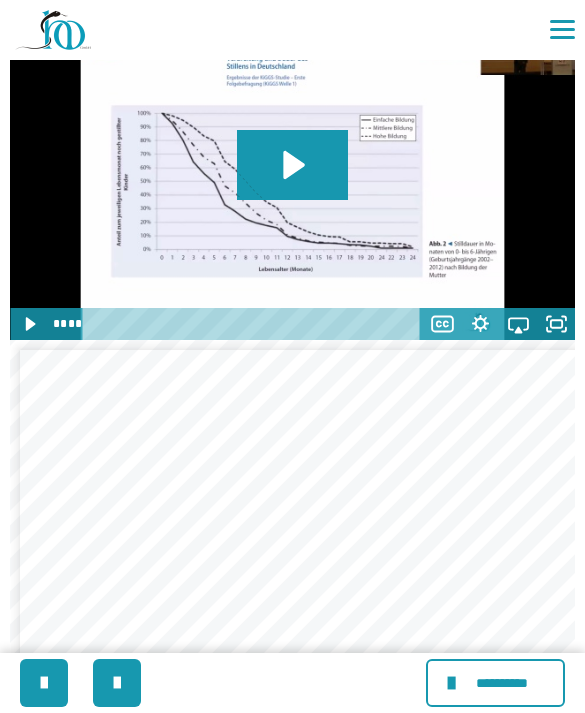 click 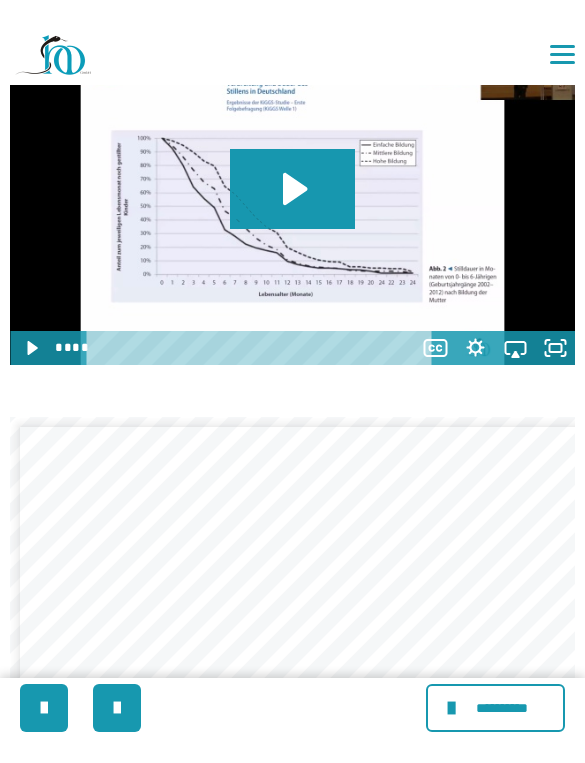 scroll, scrollTop: 24, scrollLeft: 0, axis: vertical 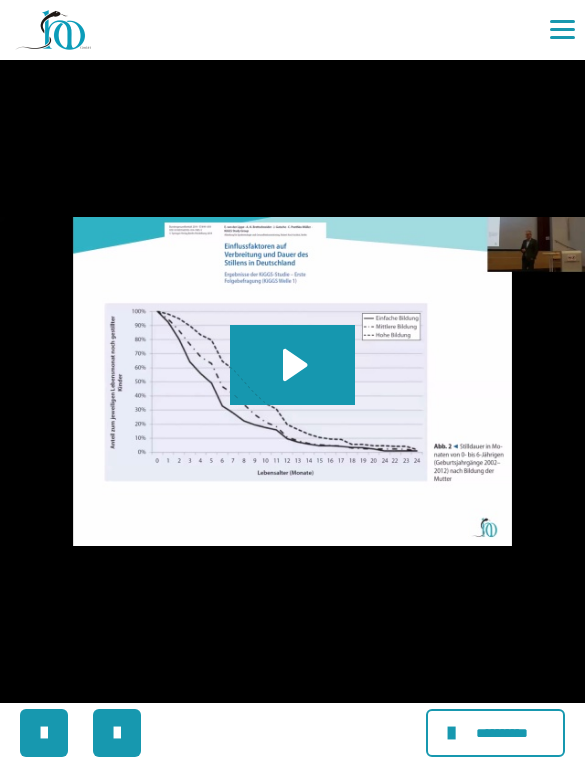 click 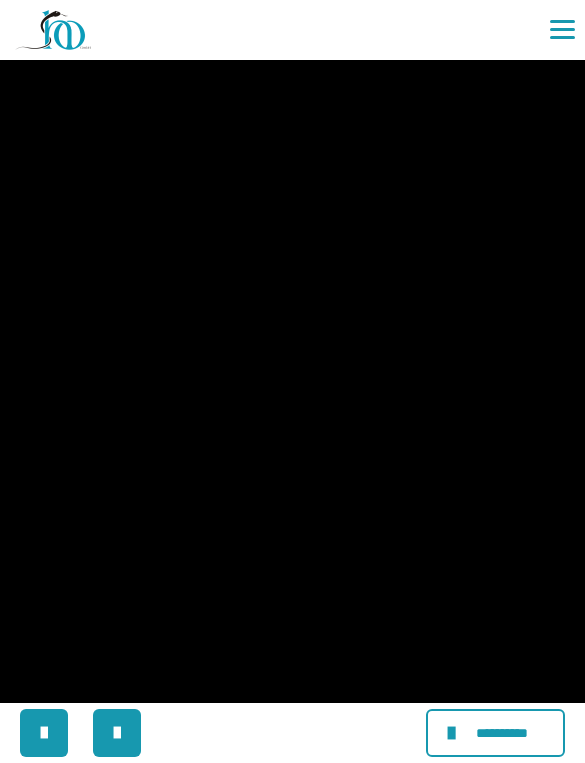 click at bounding box center (292, 381) 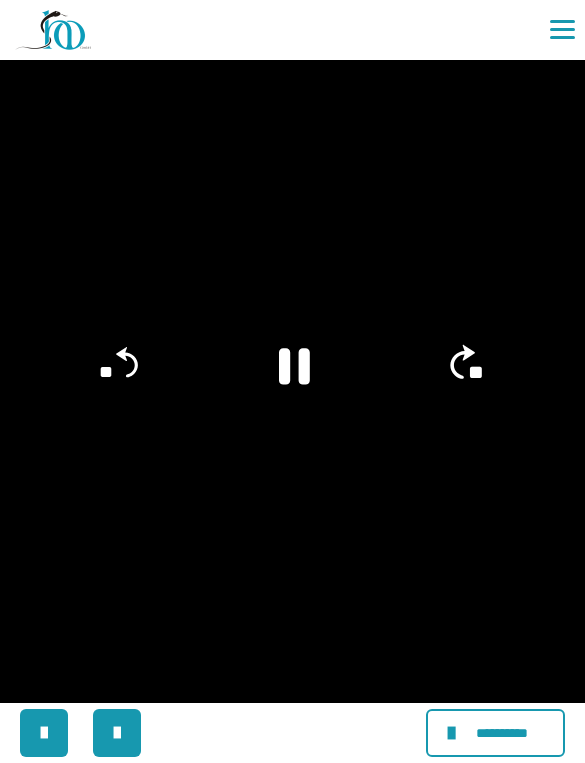 click on "**" 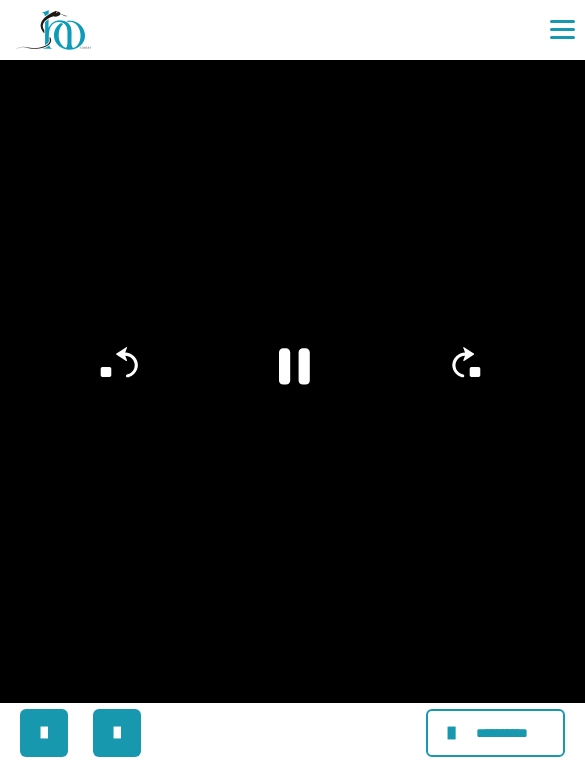 click on "**" 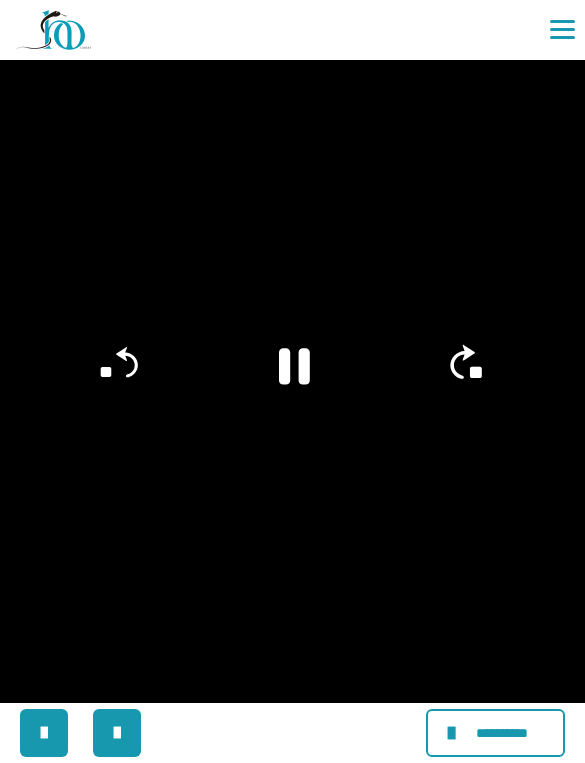 click on "**" 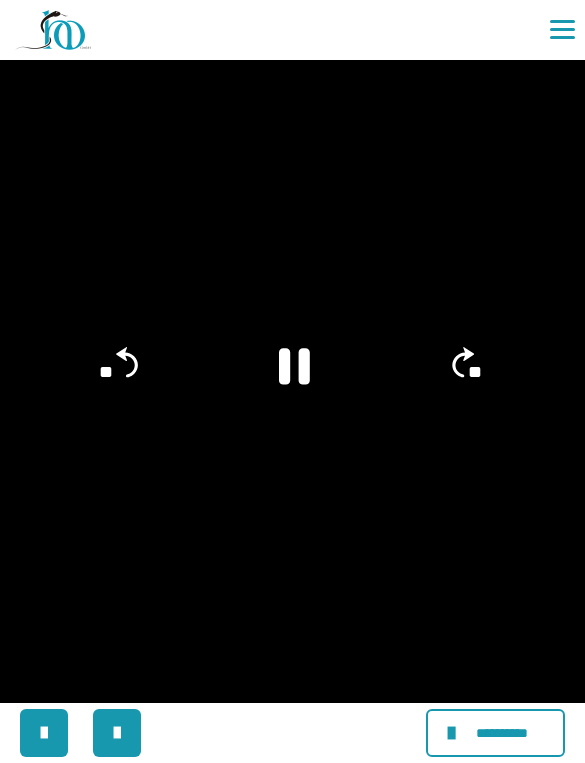 click on "**" 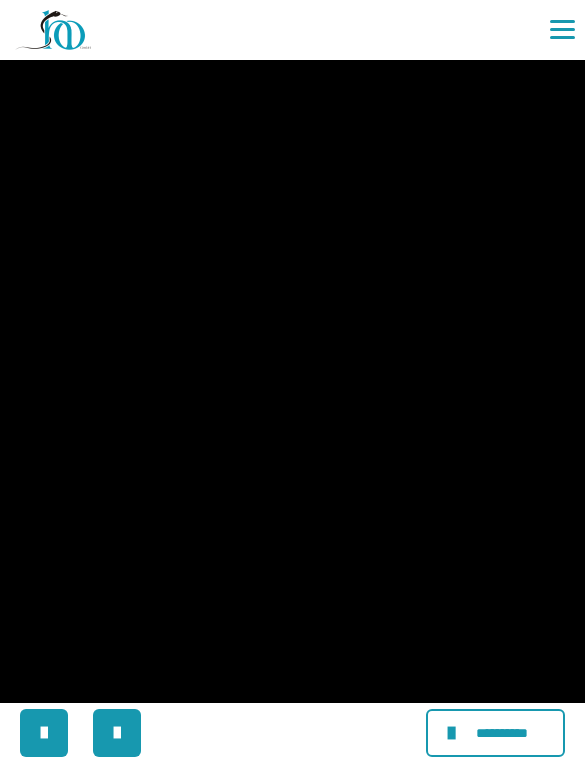 click at bounding box center [292, 381] 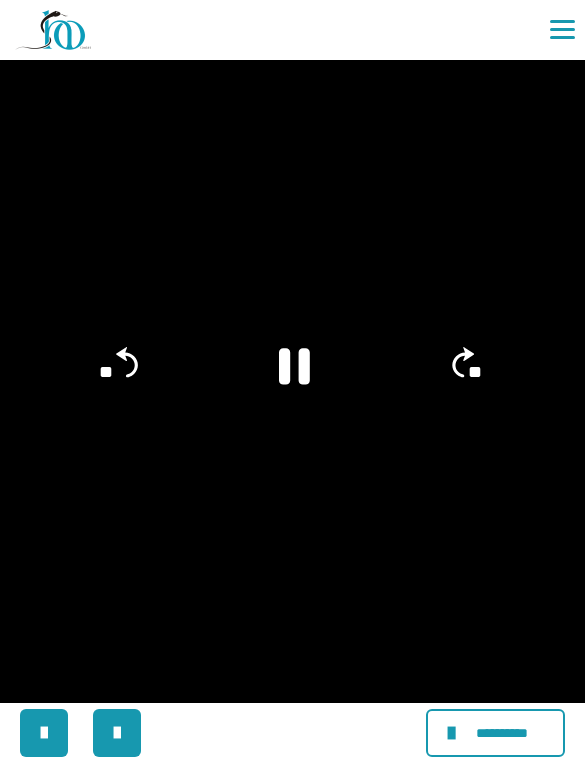 click 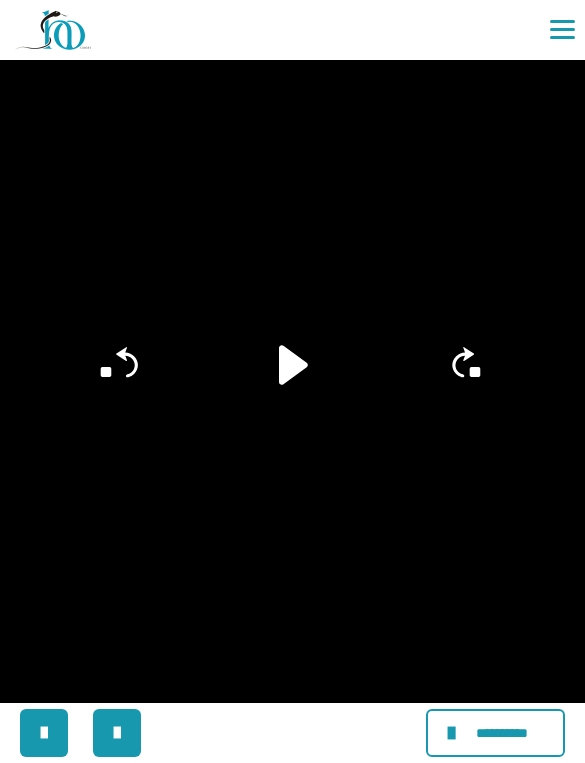 click 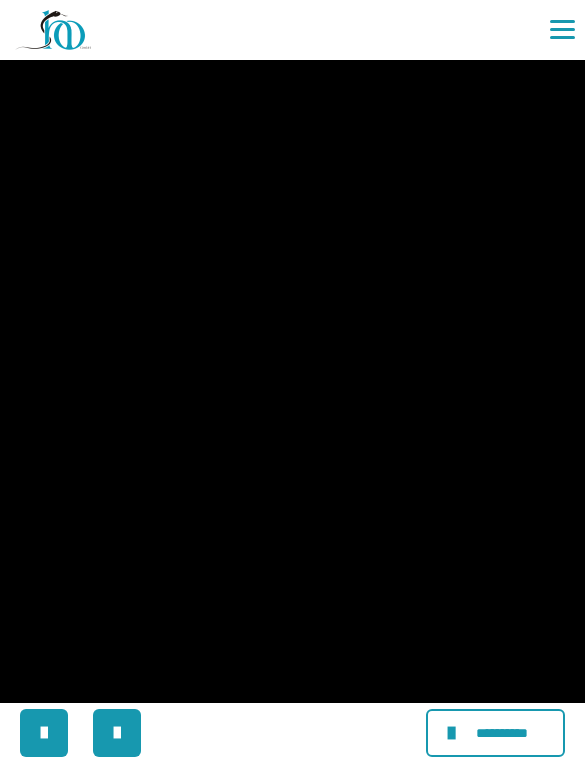 click at bounding box center [292, 381] 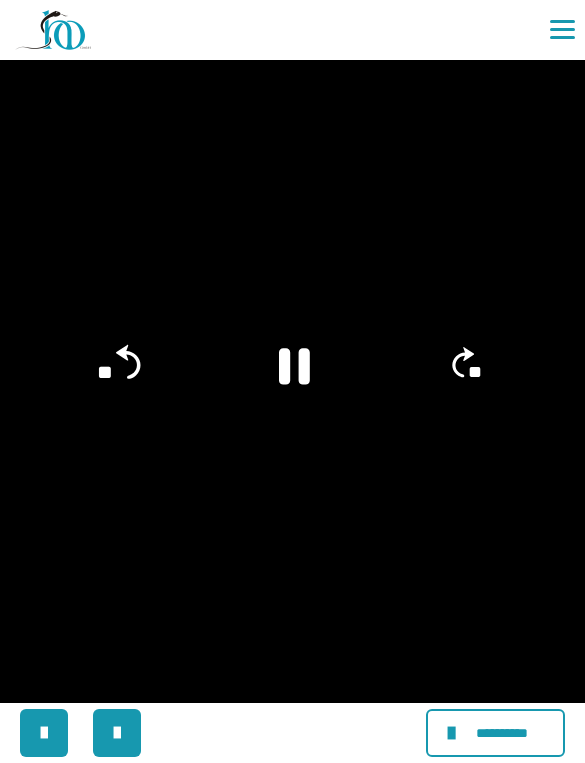 click on "**" 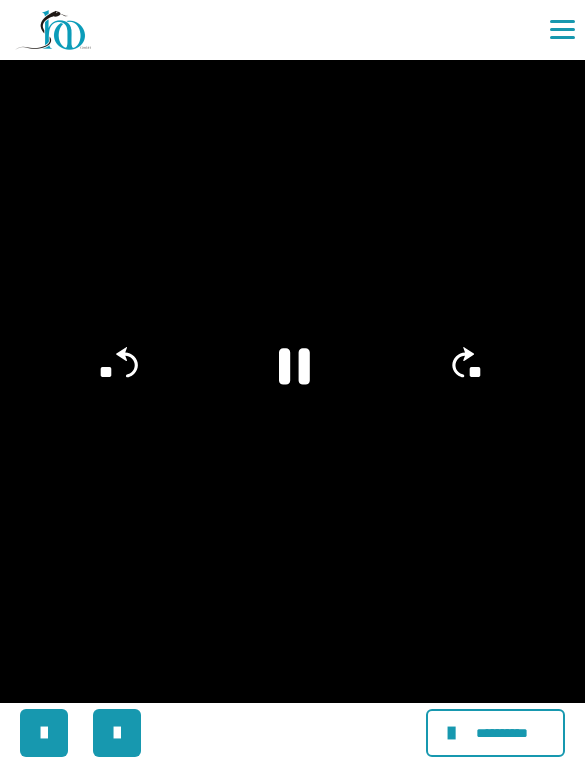 click on "**" 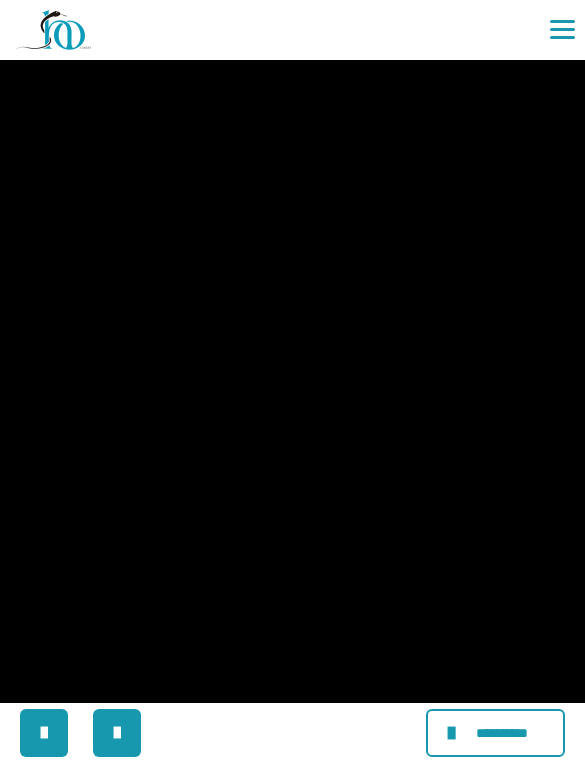 click at bounding box center [292, 381] 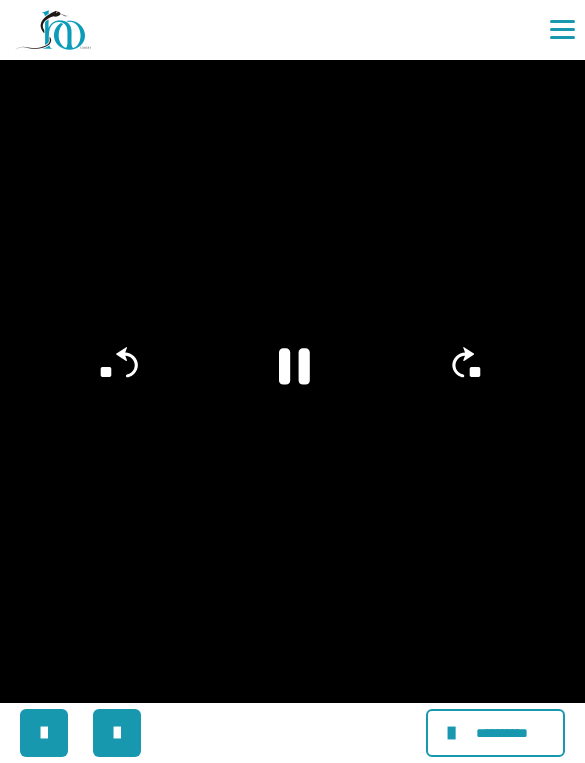 click 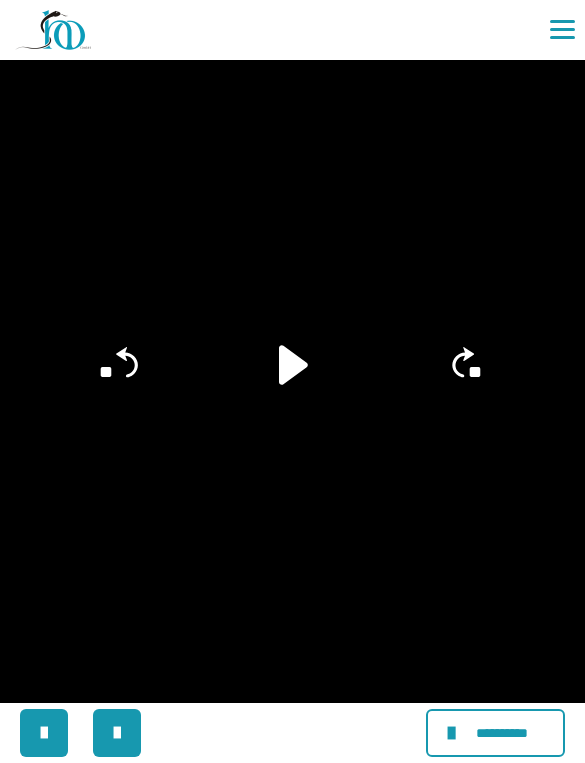 click 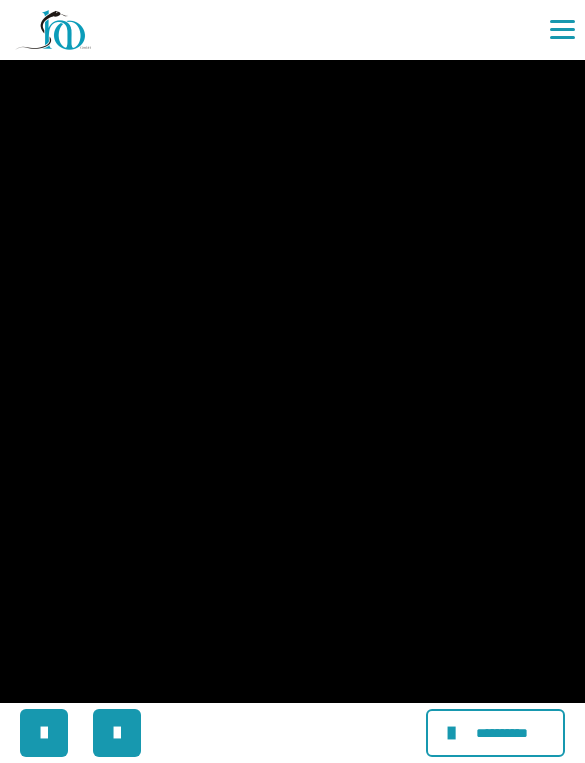 click at bounding box center (292, 381) 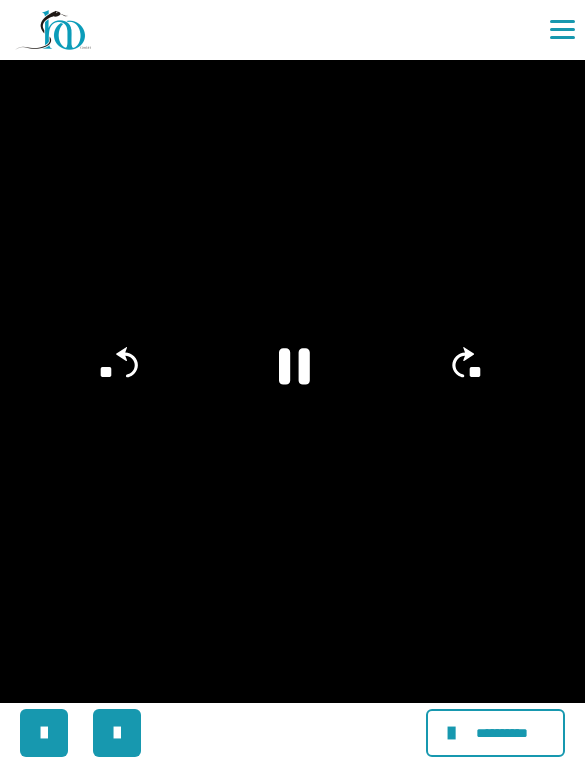 click at bounding box center [292, 381] 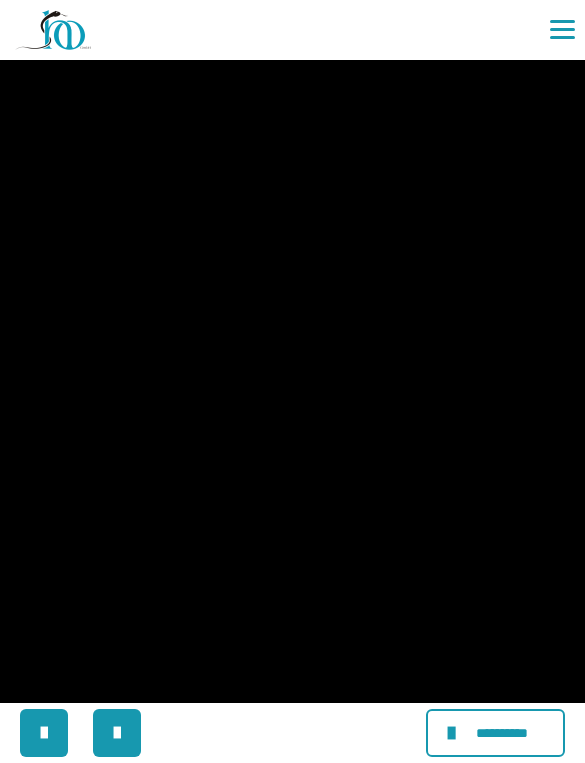 click at bounding box center (292, 381) 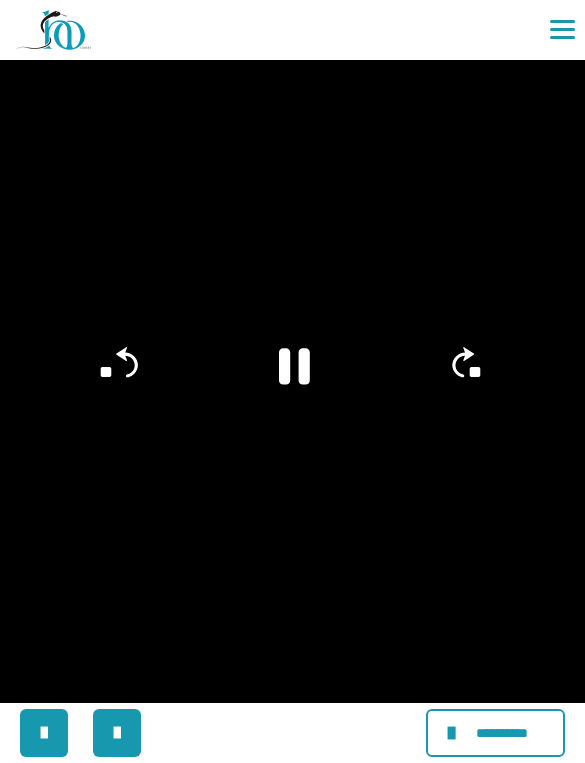 click on "**" 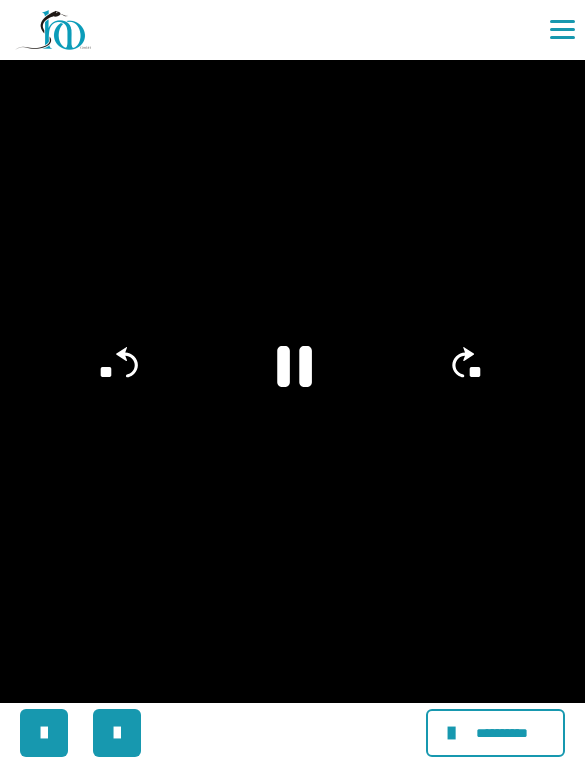 click 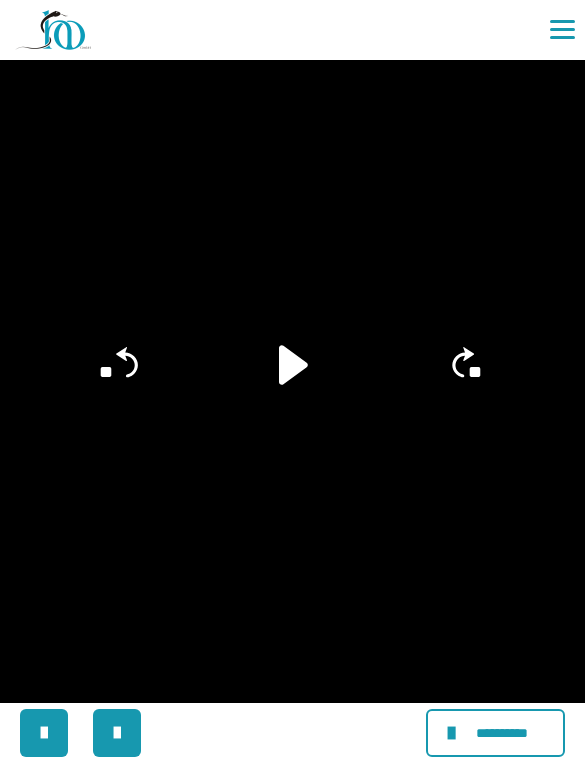 click 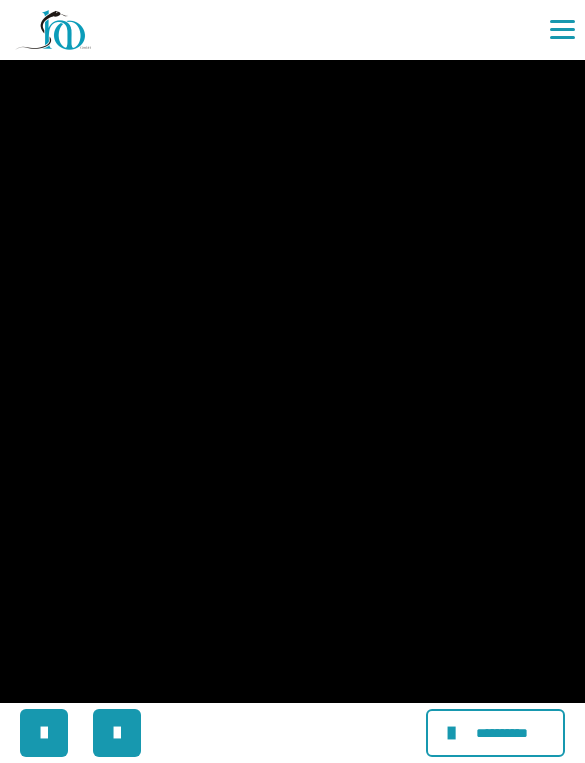 click at bounding box center [292, 381] 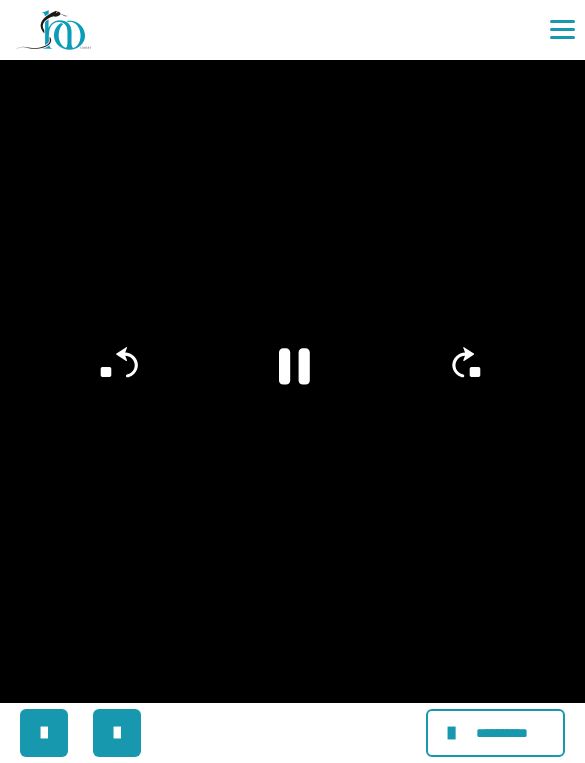 click on "**" 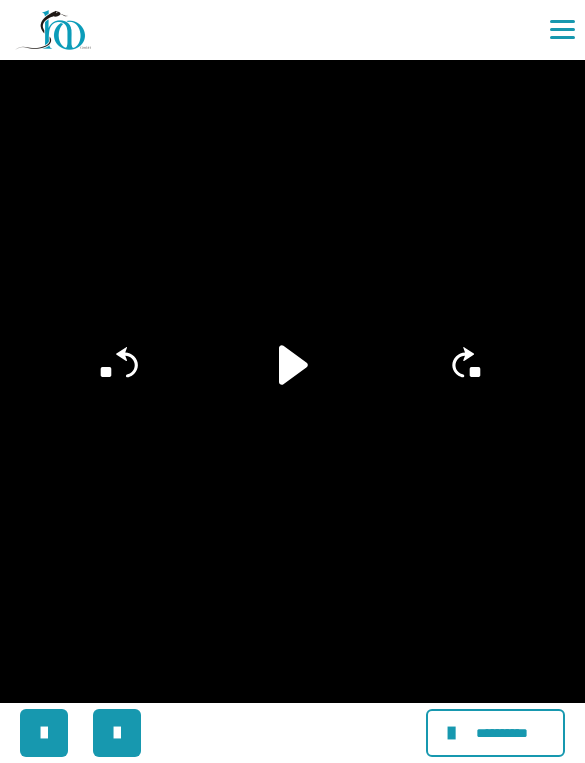 click 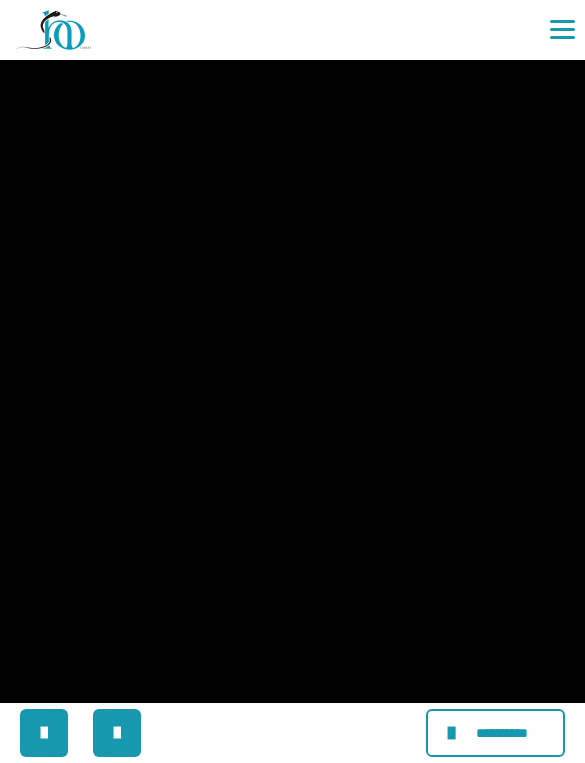 click at bounding box center (292, 381) 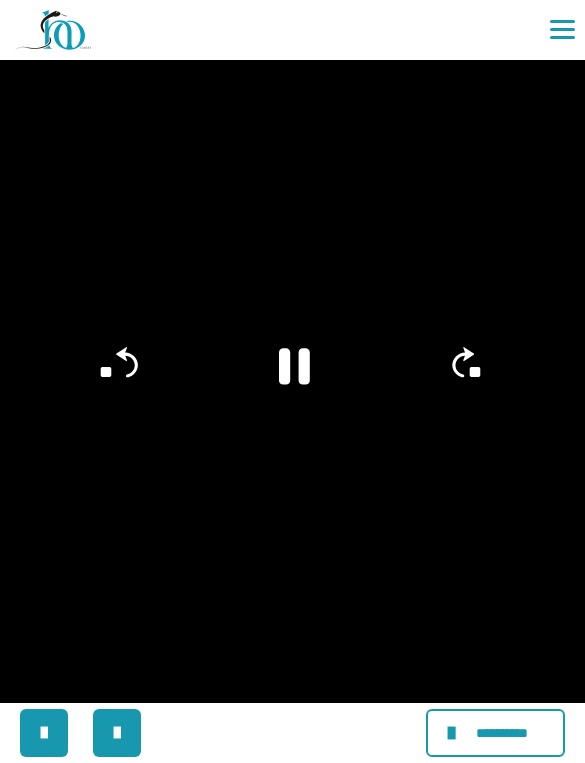 click 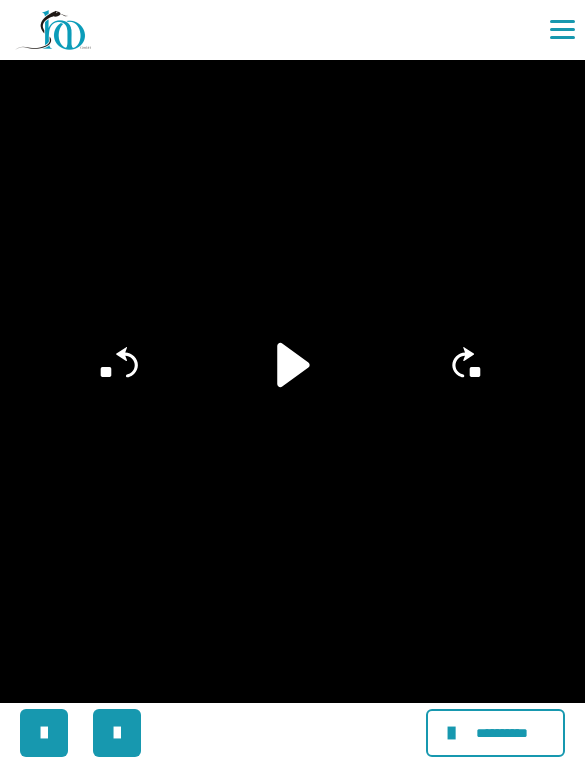 click 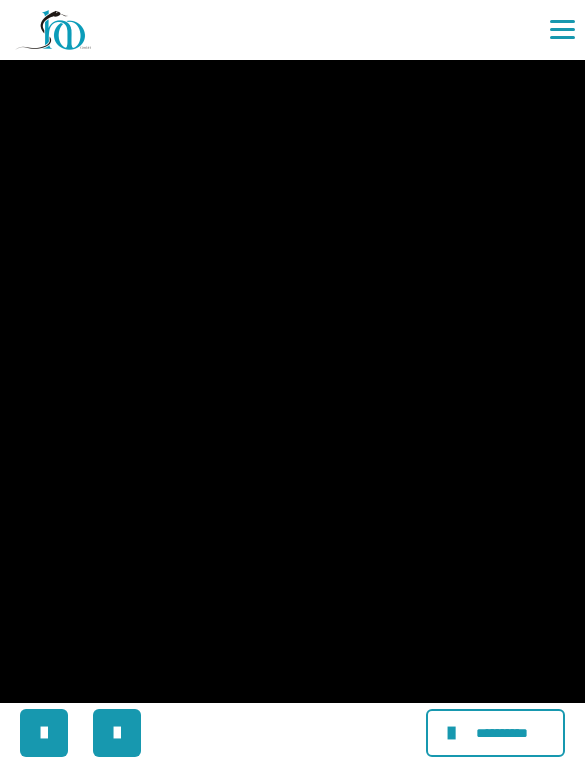click at bounding box center [292, 381] 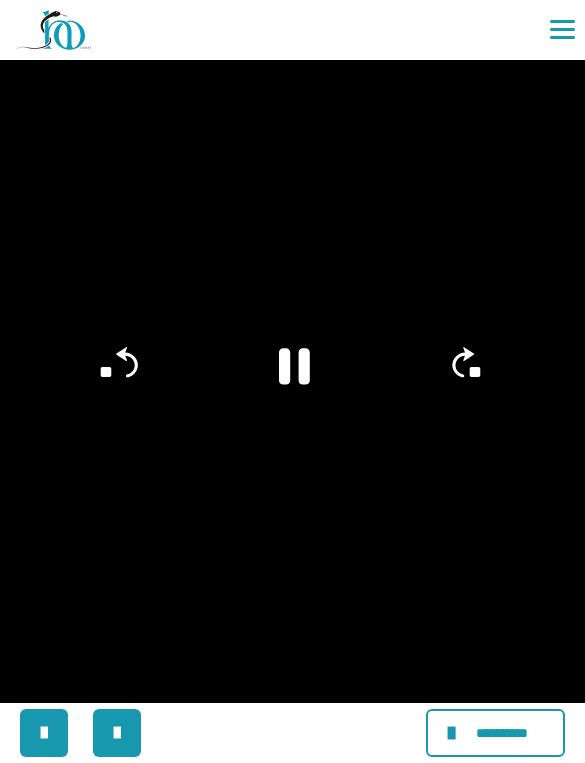 click on "**" 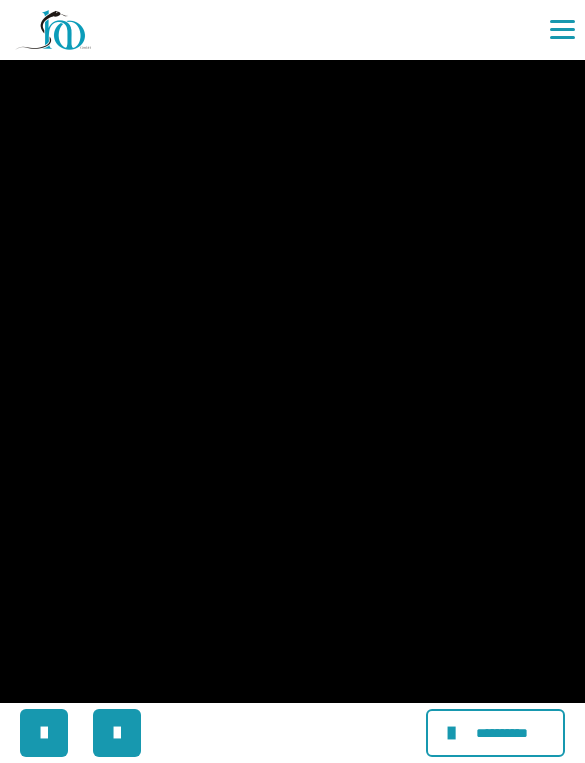click at bounding box center [292, 381] 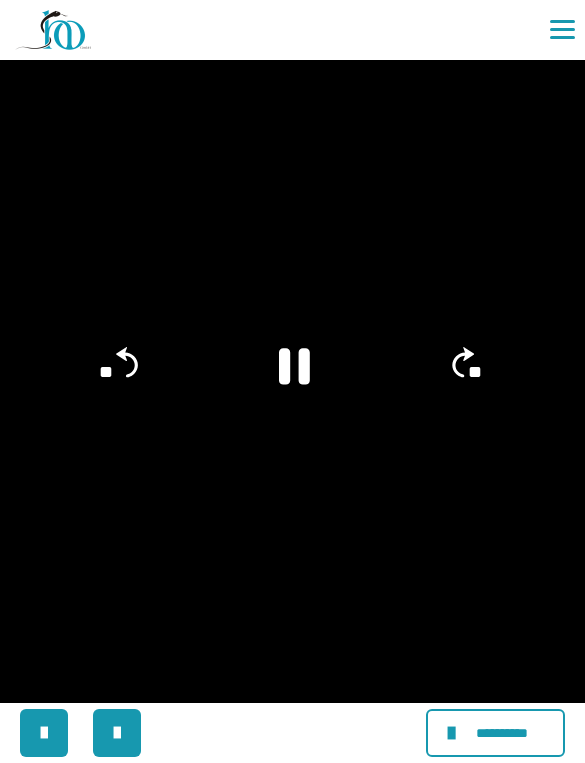 click 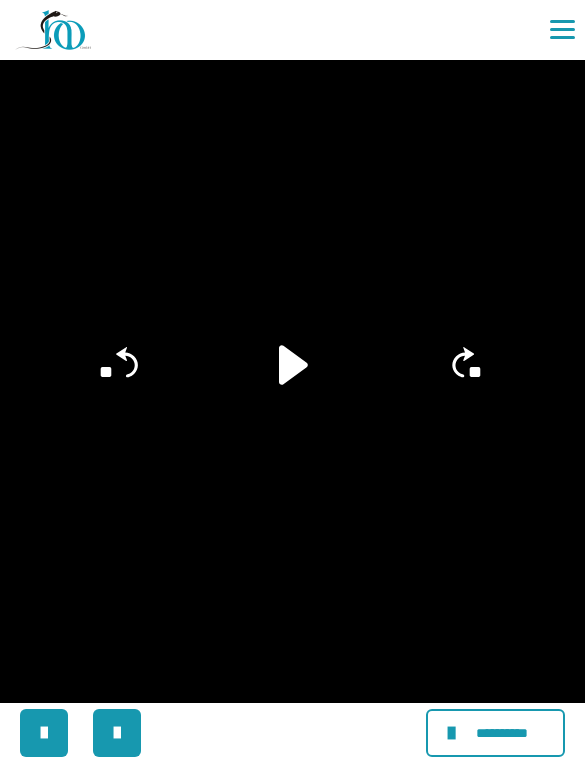 click 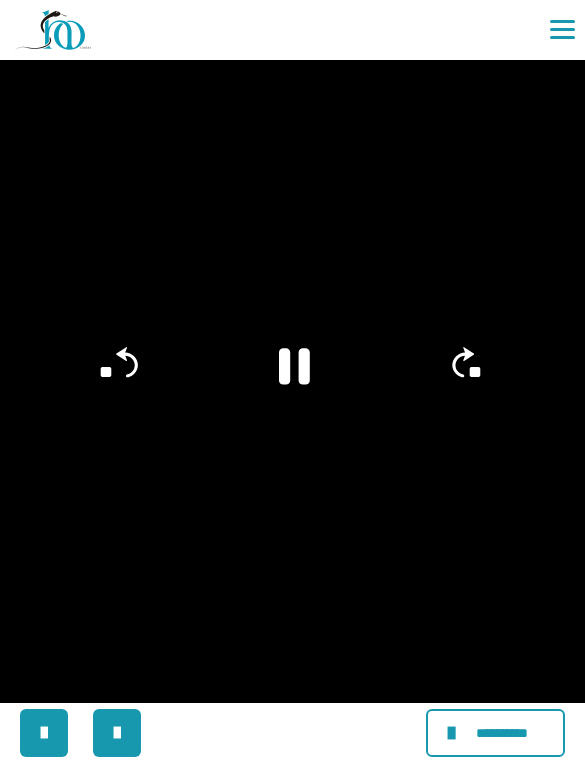 click 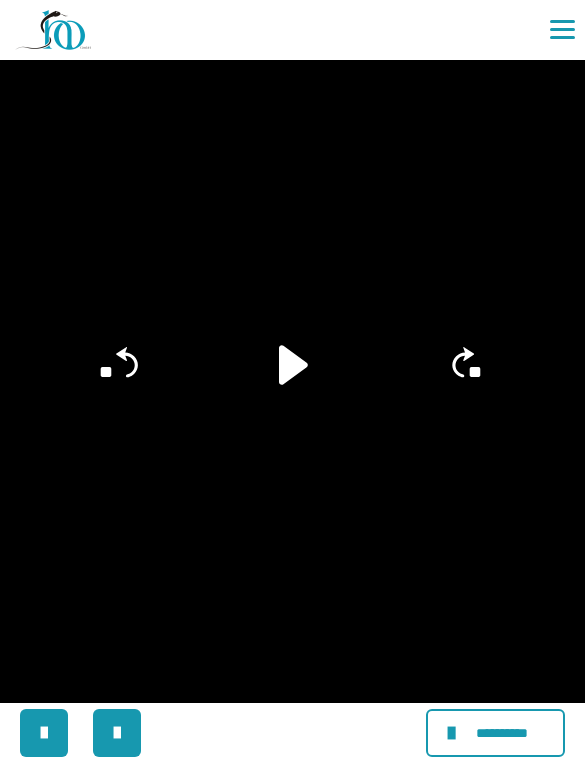 click 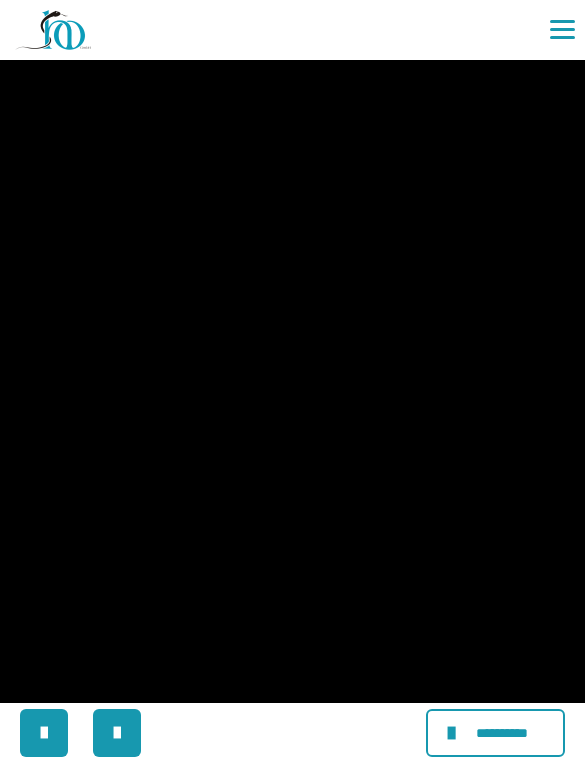 click at bounding box center [292, 381] 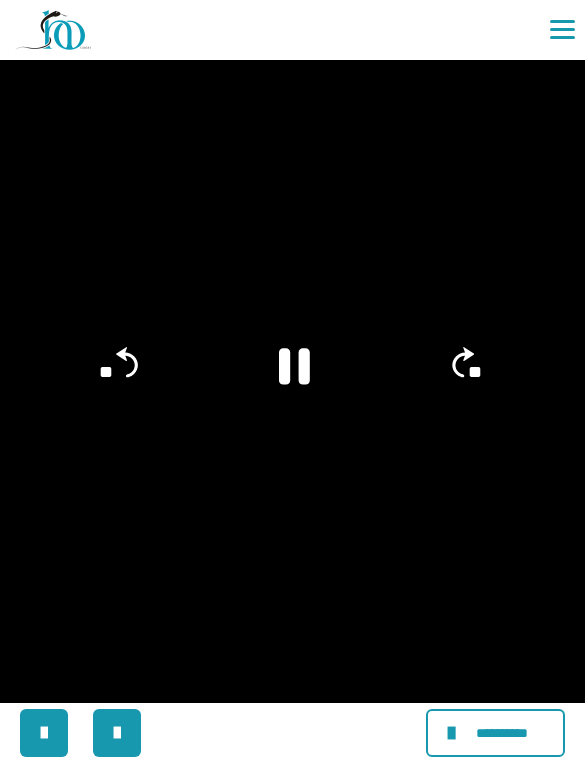click 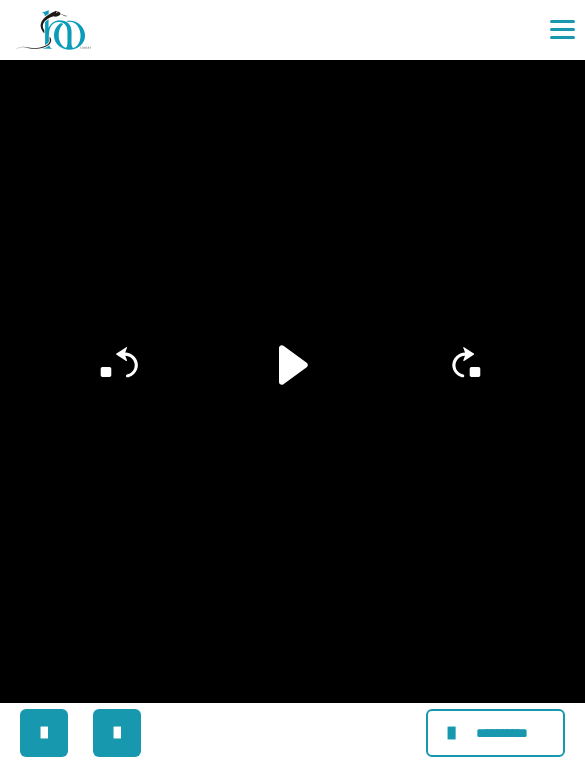 click 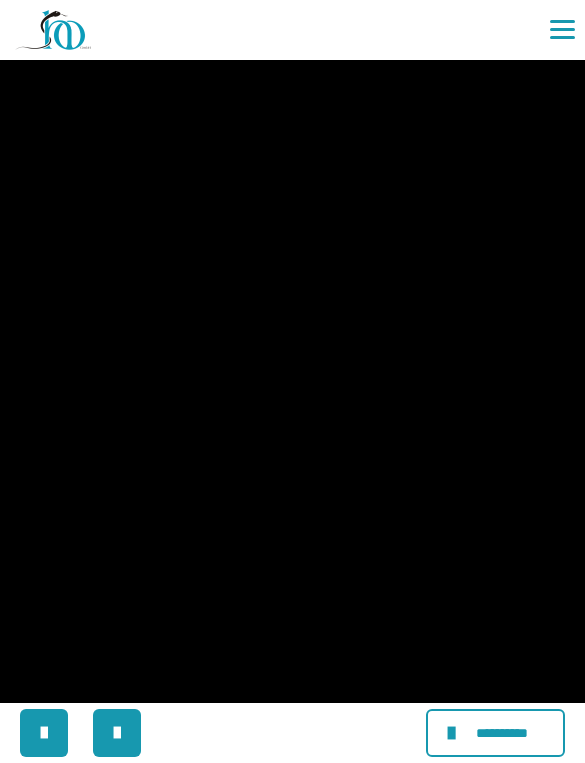 click at bounding box center (292, 381) 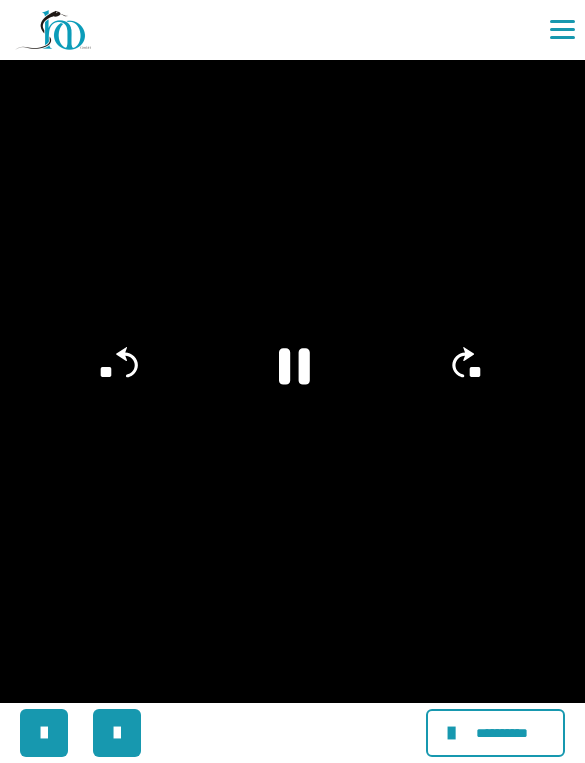 click 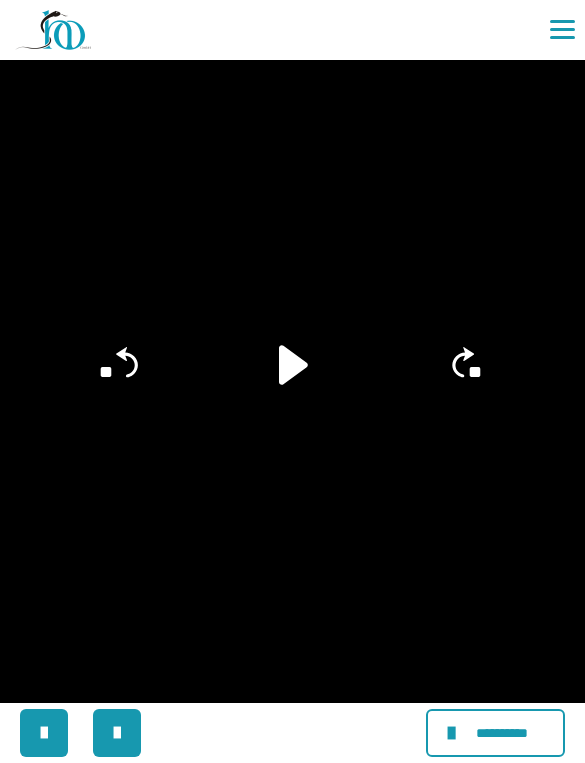 click 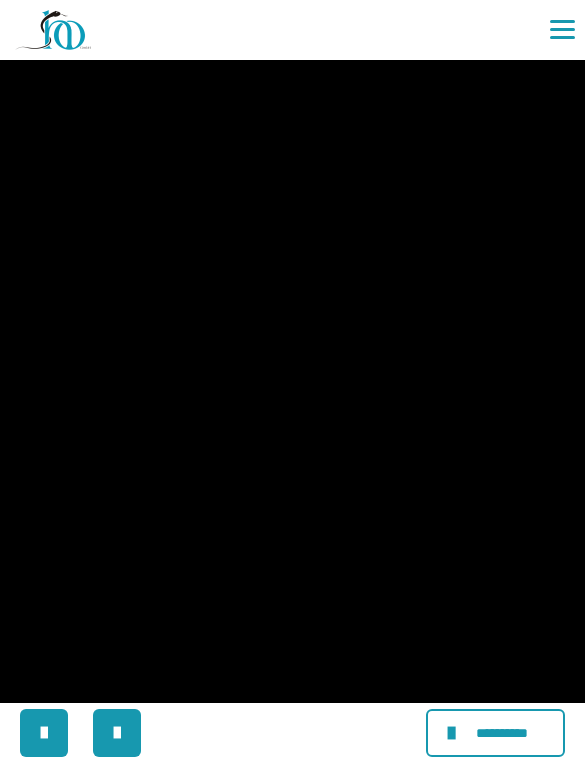 click at bounding box center (292, 381) 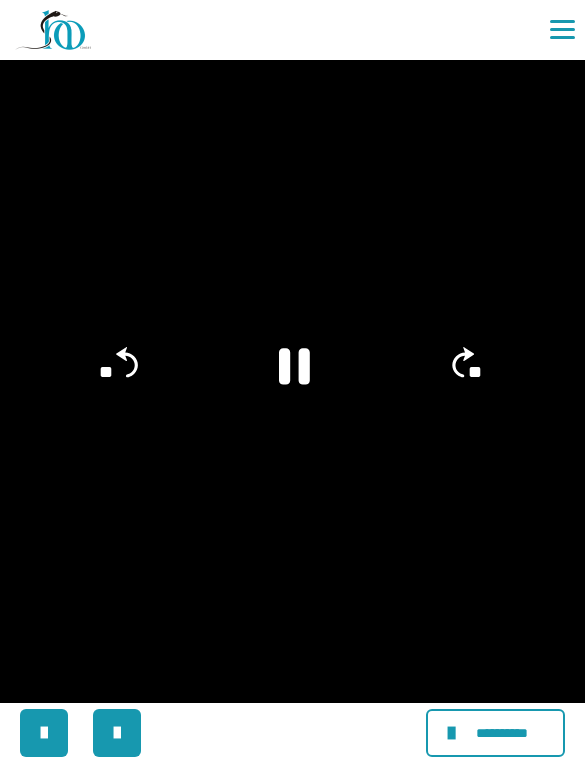 click 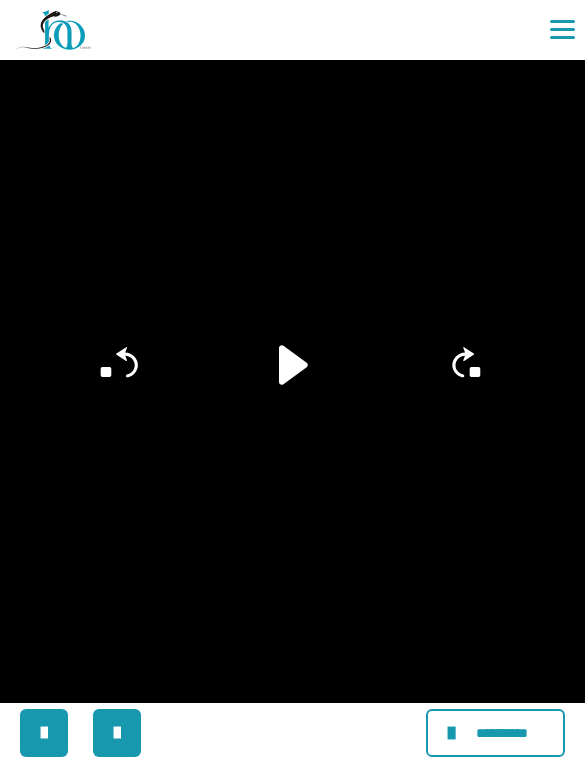click 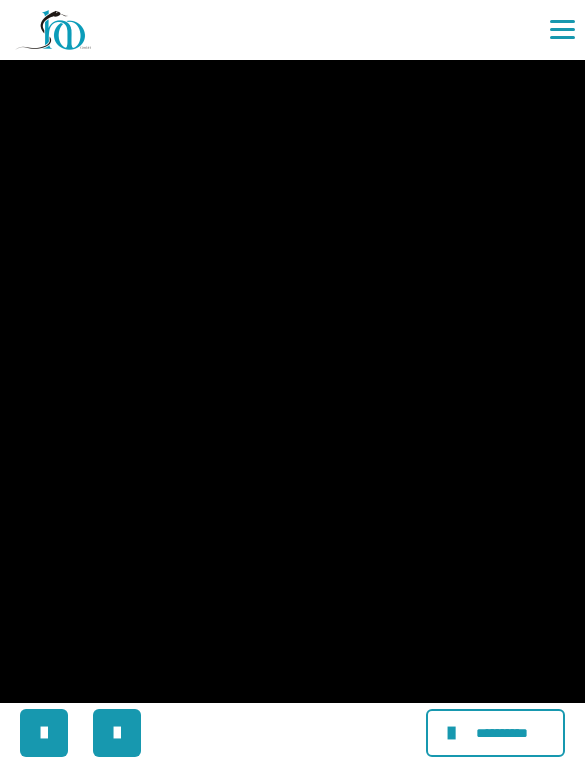 click at bounding box center (292, 381) 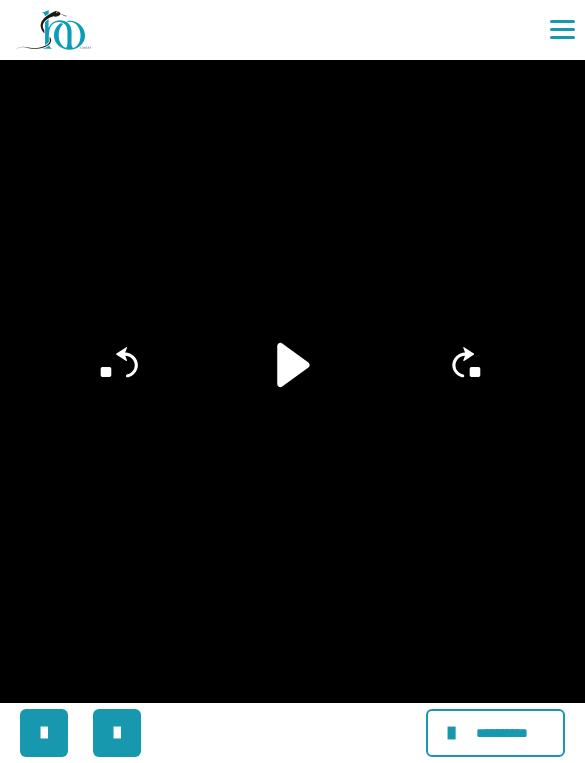 click 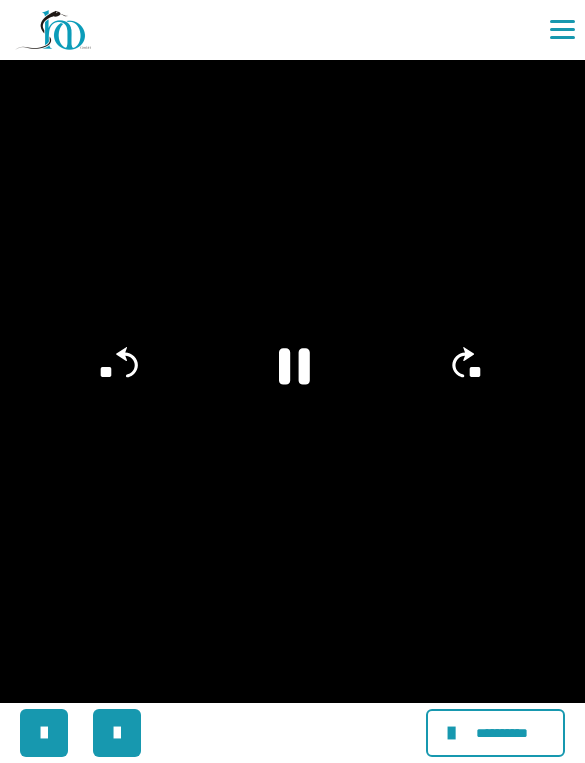 click 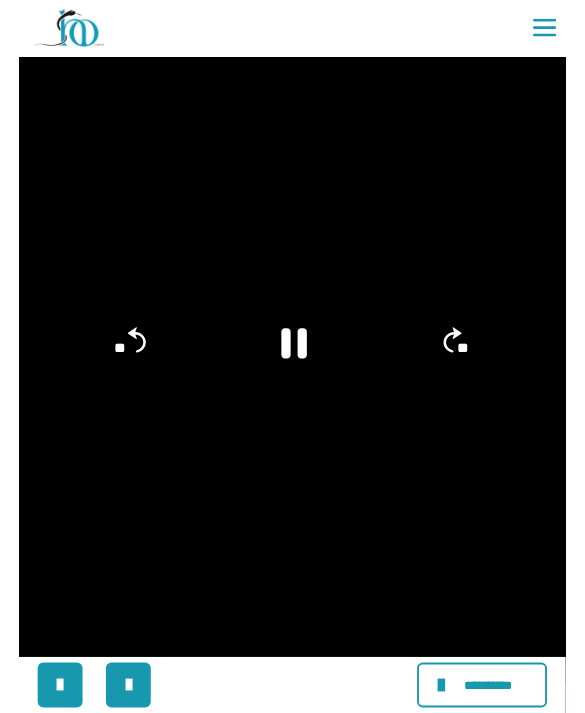 scroll, scrollTop: 1817, scrollLeft: 0, axis: vertical 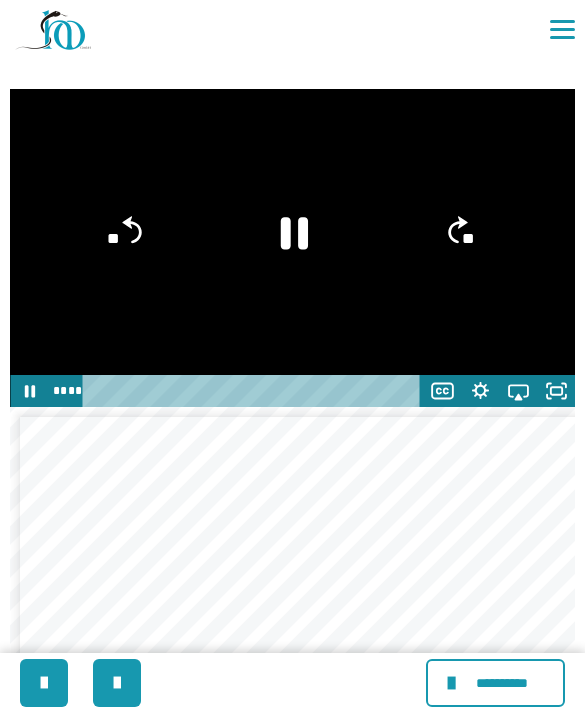 click 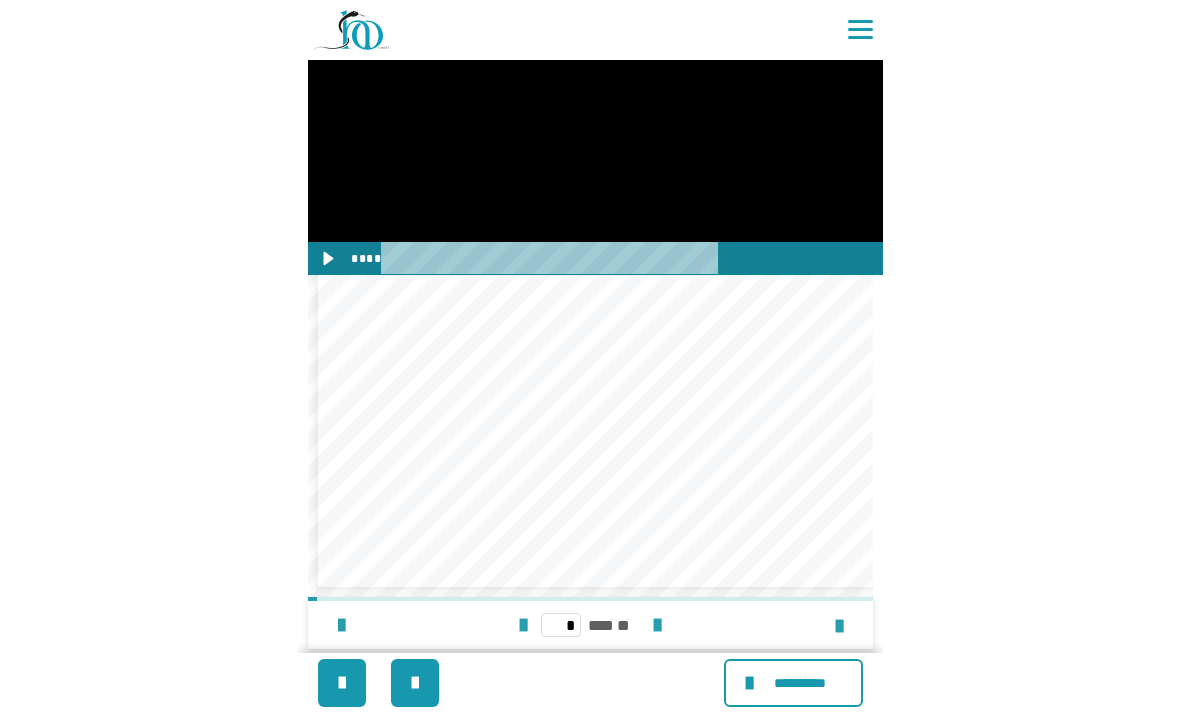 scroll, scrollTop: 2369, scrollLeft: 0, axis: vertical 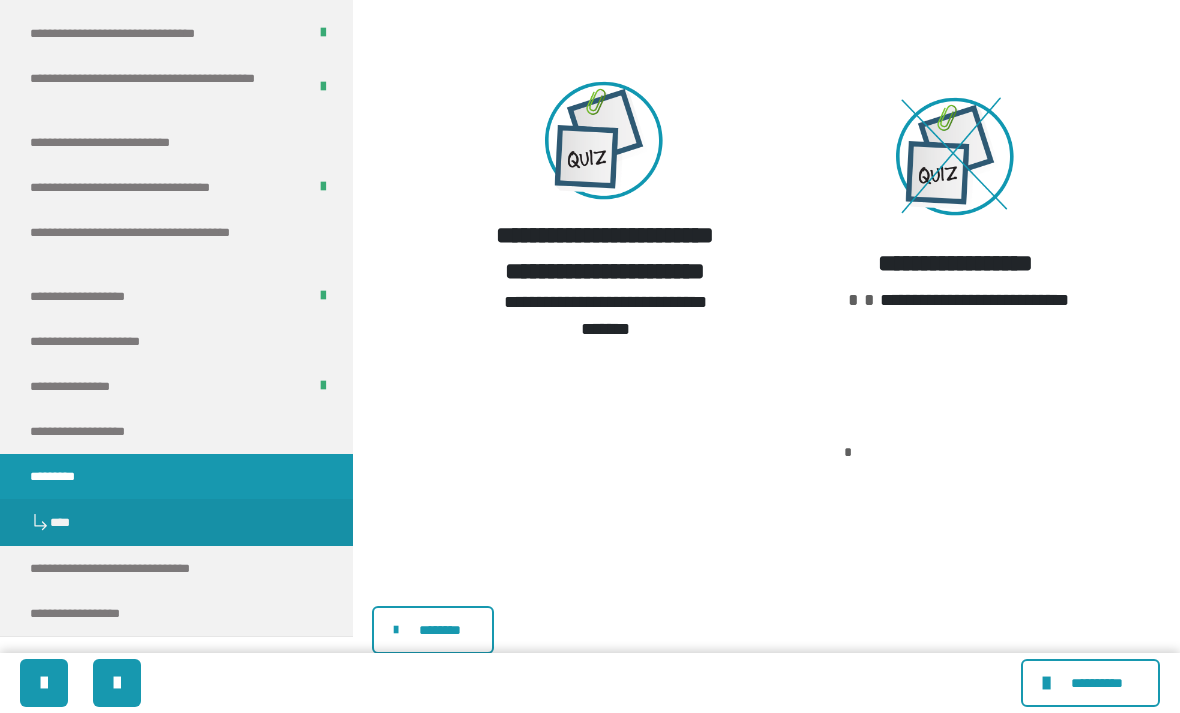 click on "********" at bounding box center (440, 630) 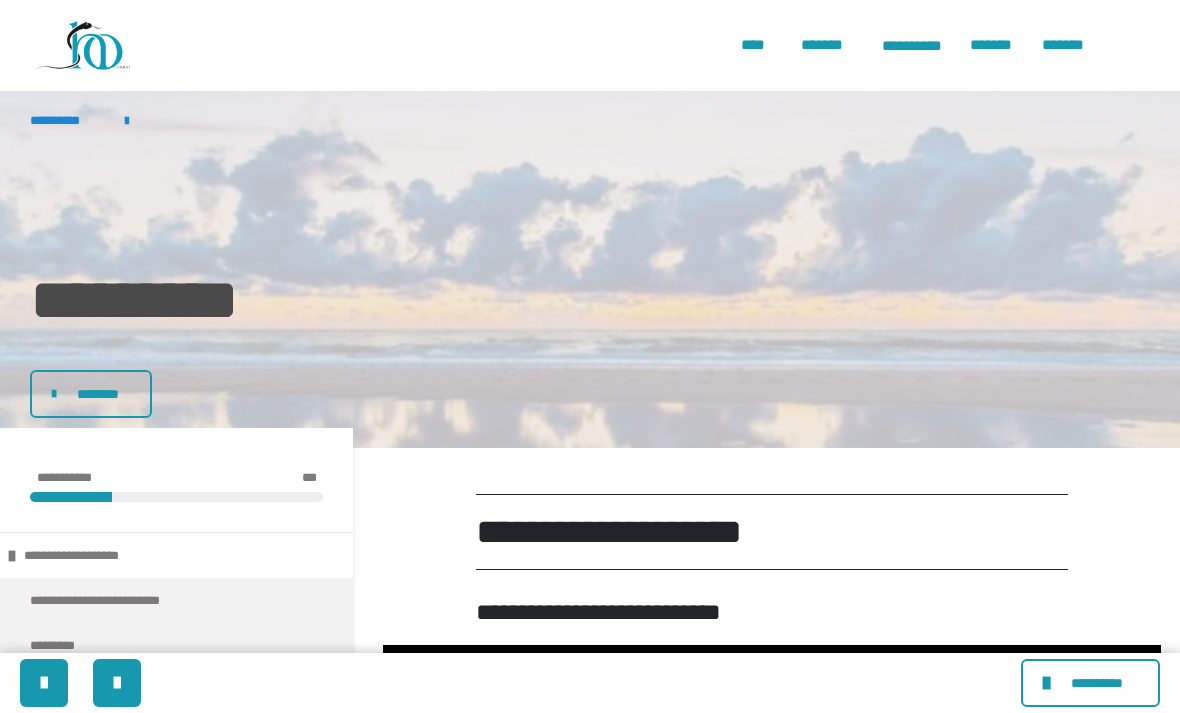 scroll, scrollTop: 0, scrollLeft: 0, axis: both 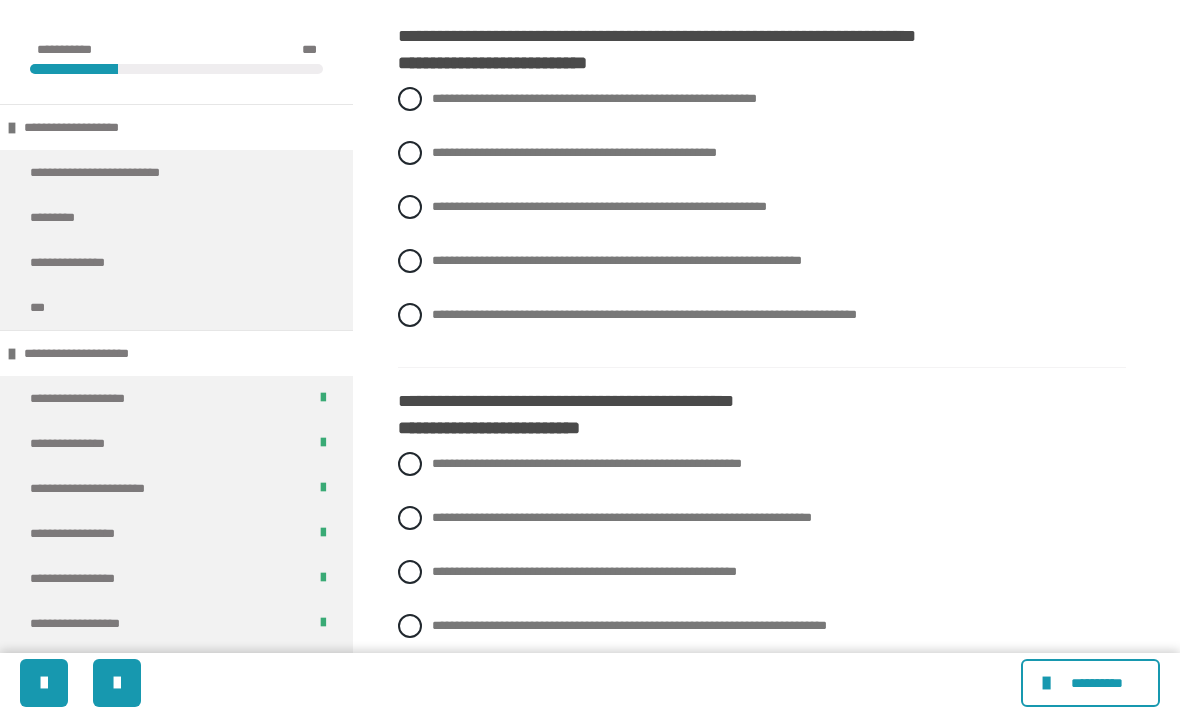 click at bounding box center [410, 261] 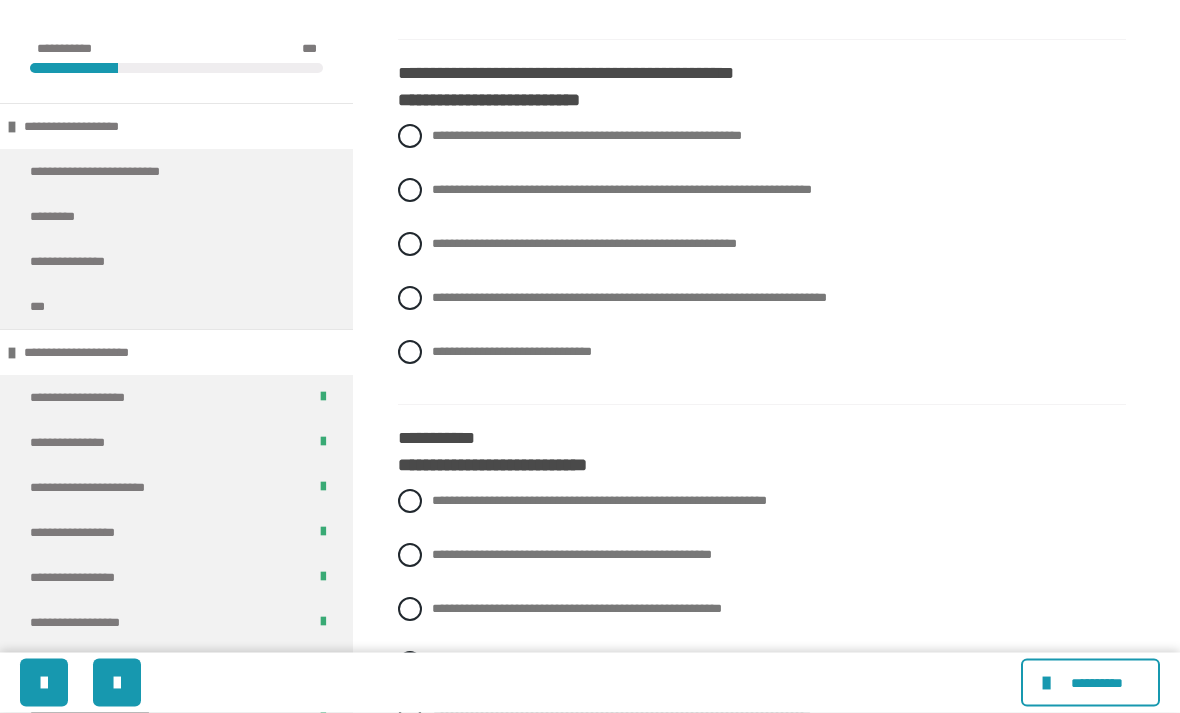 scroll, scrollTop: 881, scrollLeft: 0, axis: vertical 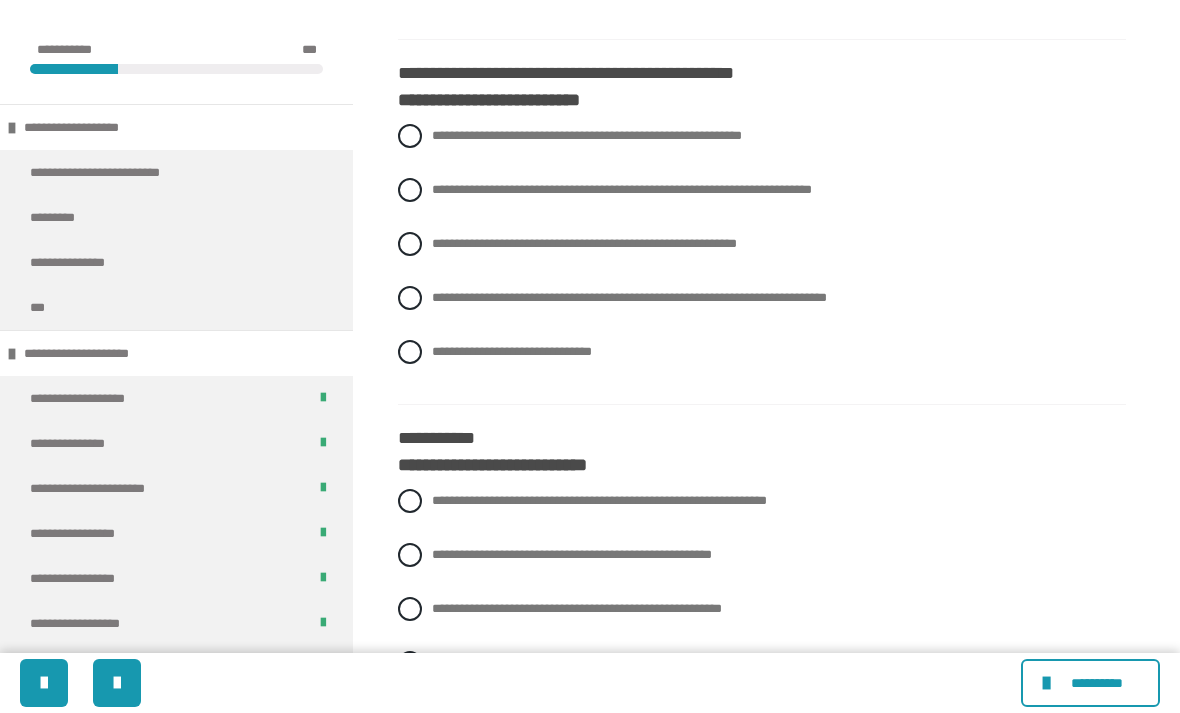 click on "**********" at bounding box center [587, 135] 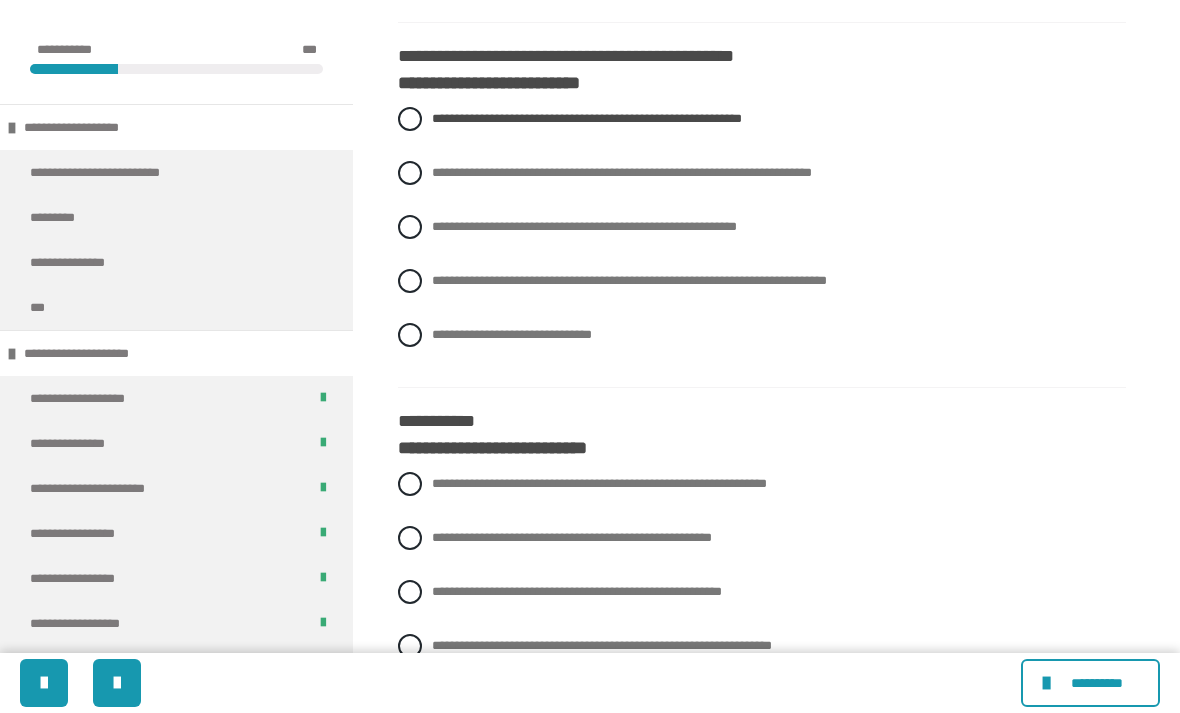 scroll, scrollTop: 899, scrollLeft: 0, axis: vertical 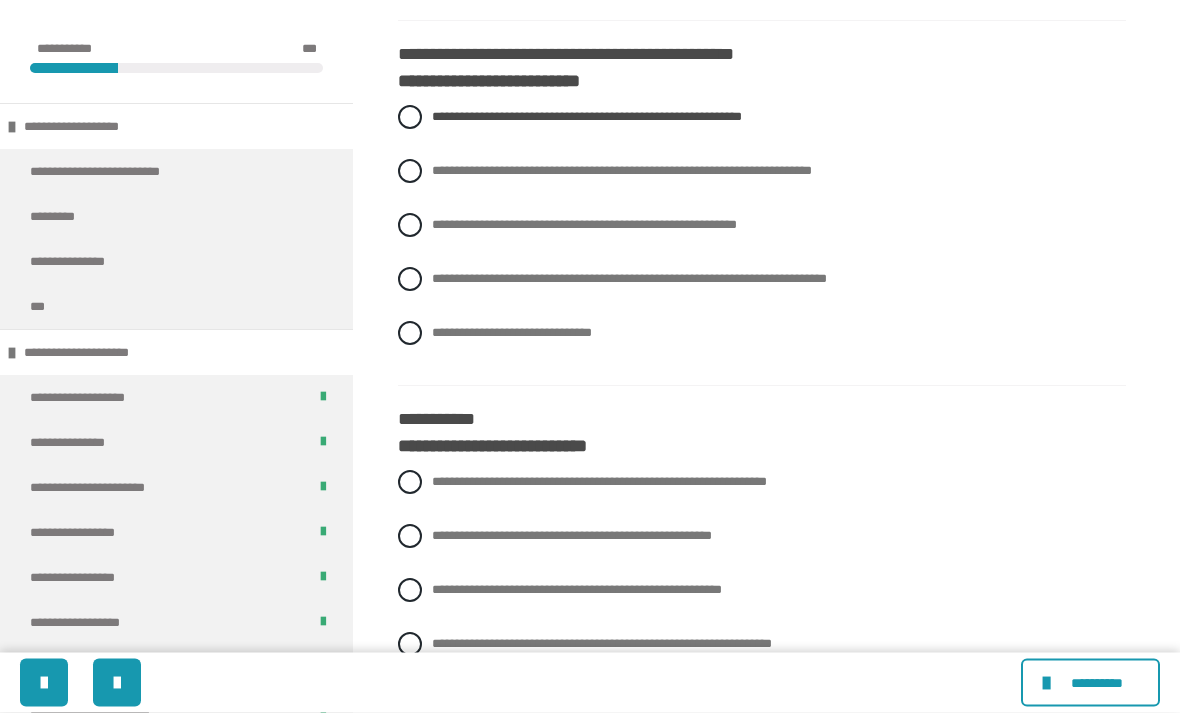 click on "**********" at bounding box center [584, 225] 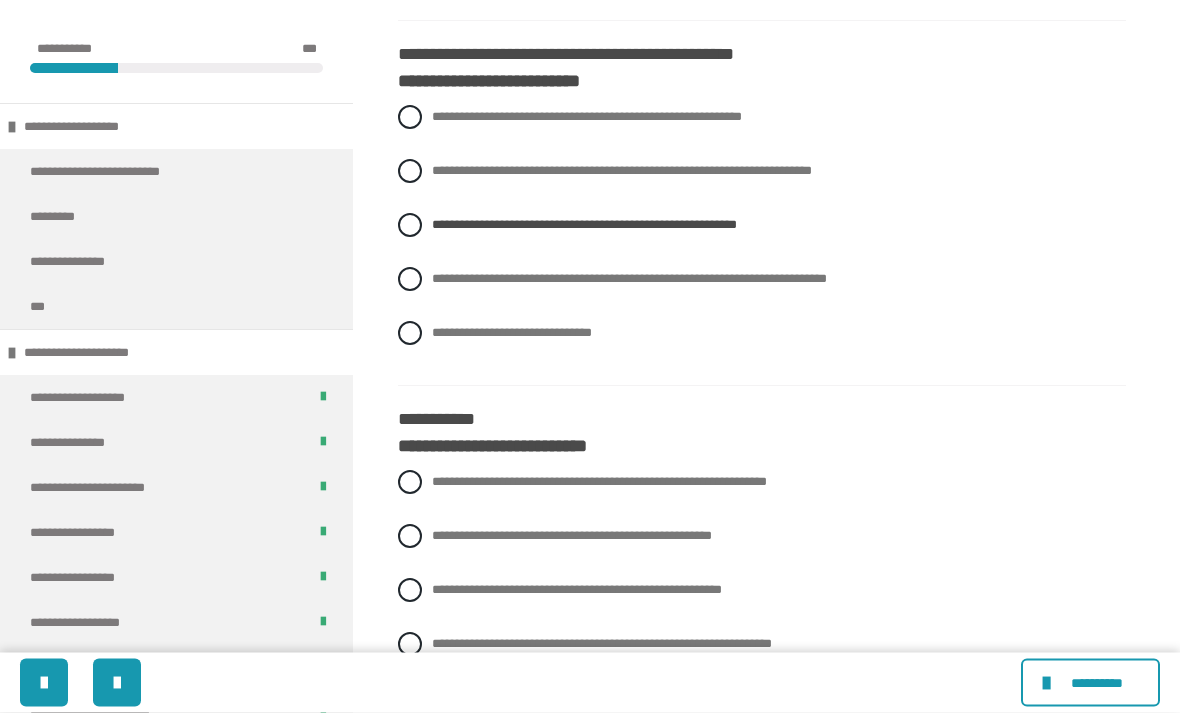 scroll, scrollTop: 900, scrollLeft: 0, axis: vertical 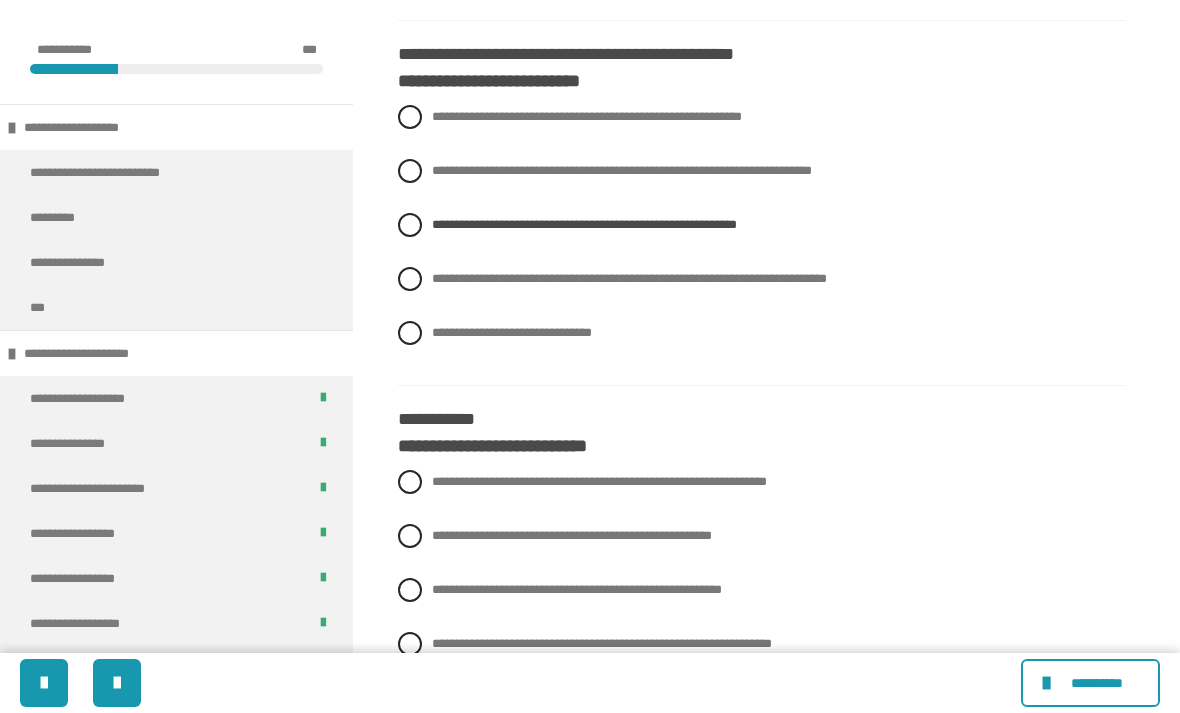 click on "**********" at bounding box center [512, 332] 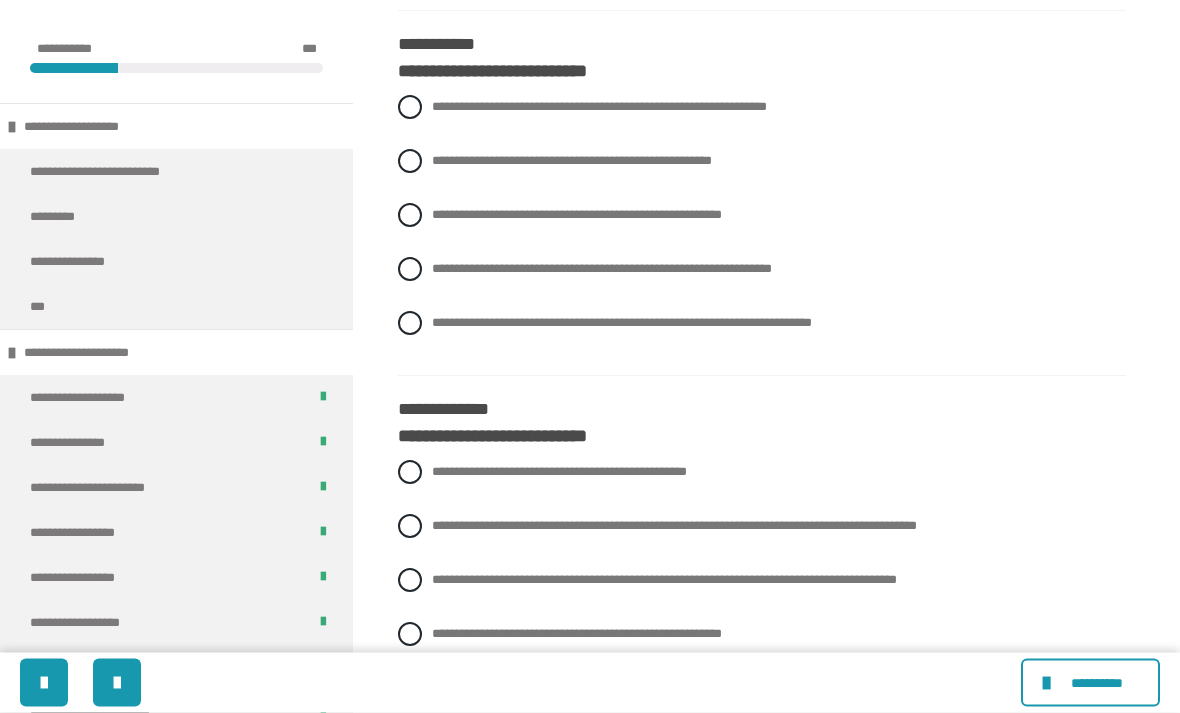 scroll, scrollTop: 1276, scrollLeft: 0, axis: vertical 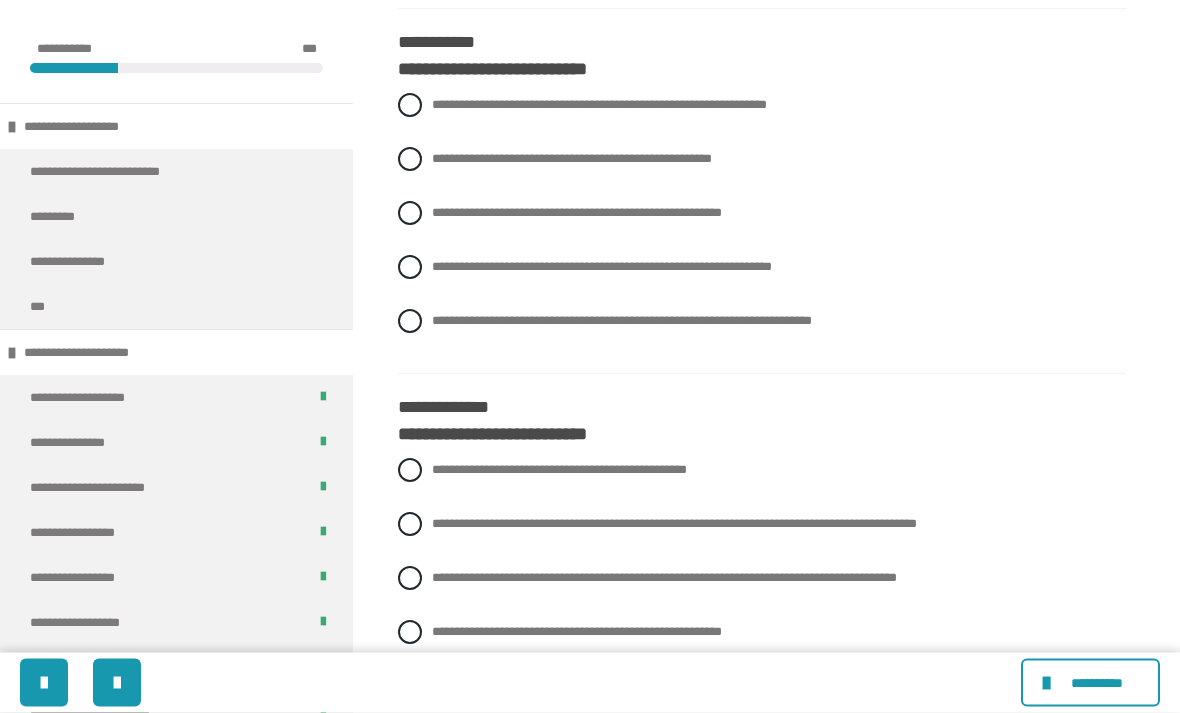 click at bounding box center [410, 106] 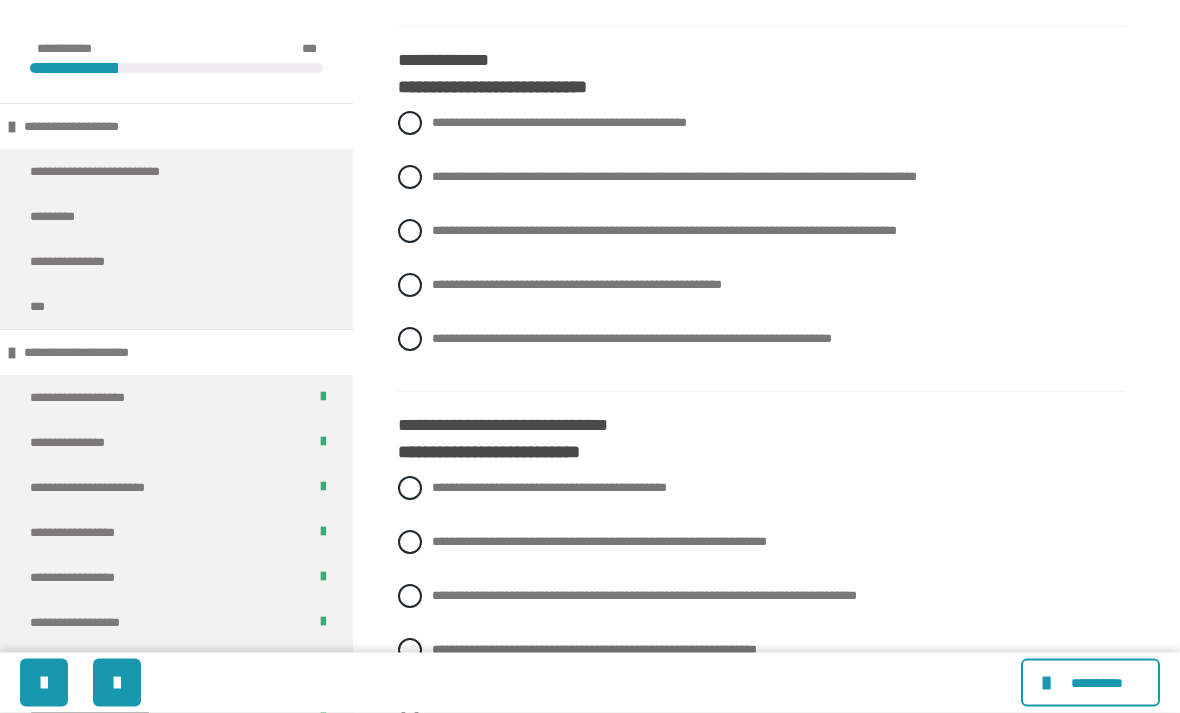 scroll, scrollTop: 1630, scrollLeft: 0, axis: vertical 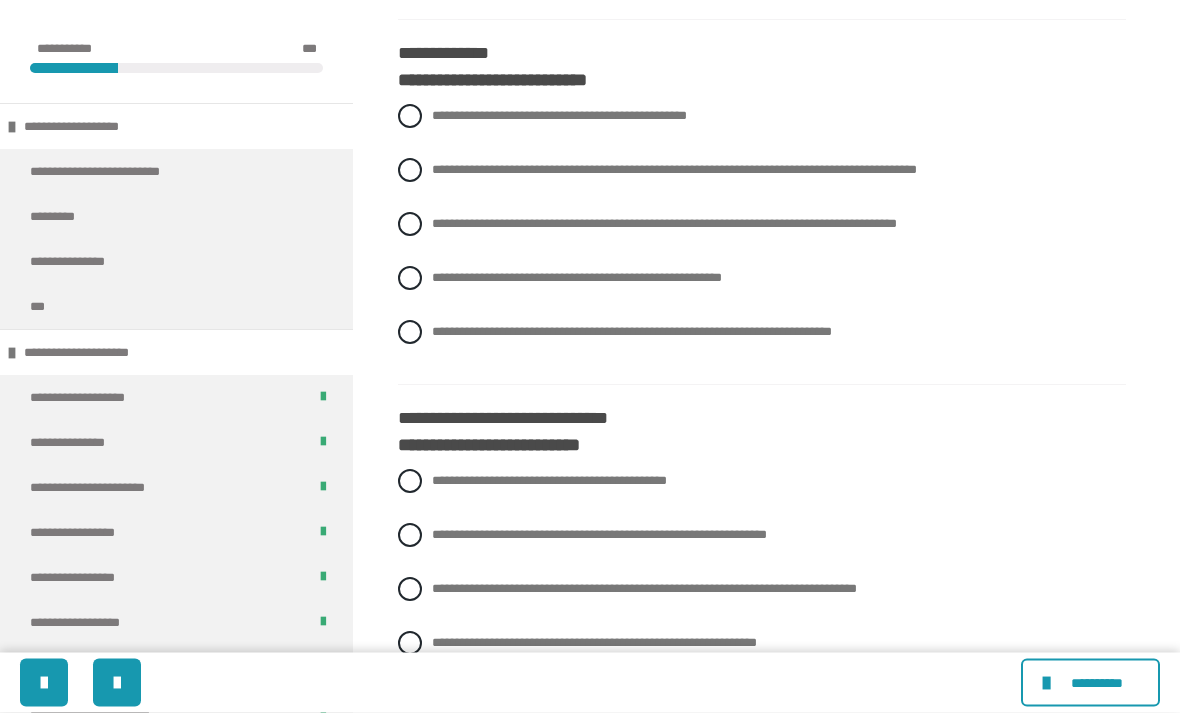 click on "**********" at bounding box center (674, 170) 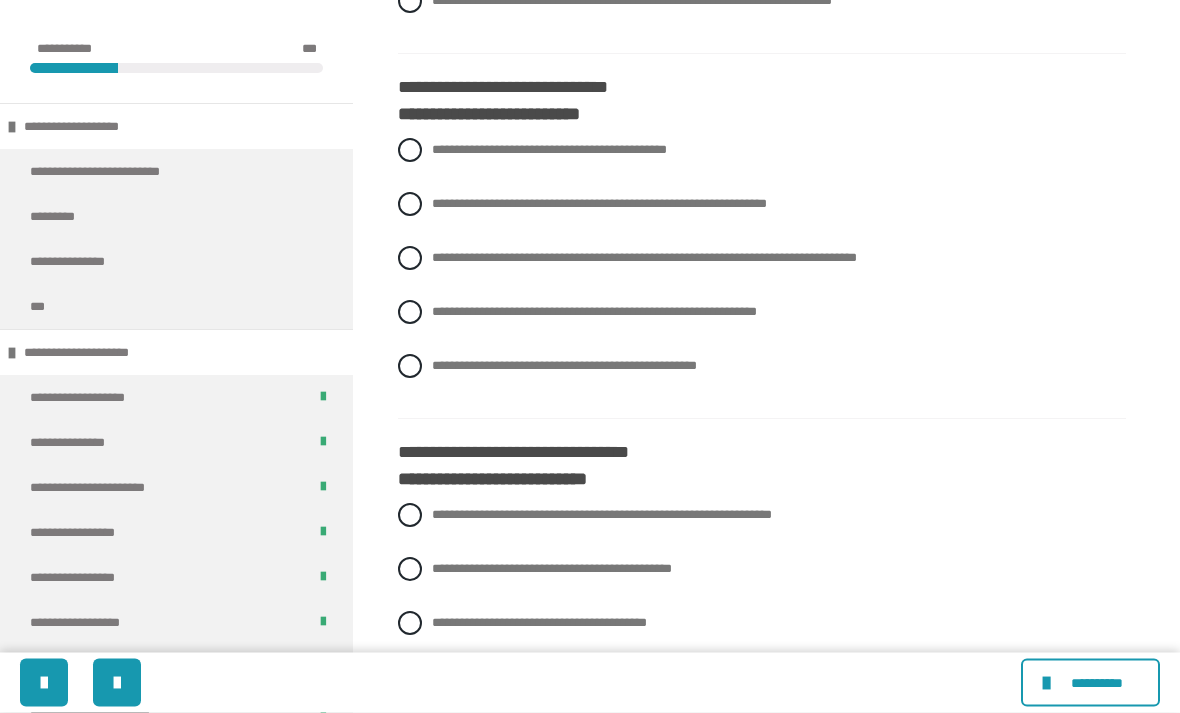 scroll, scrollTop: 1969, scrollLeft: 0, axis: vertical 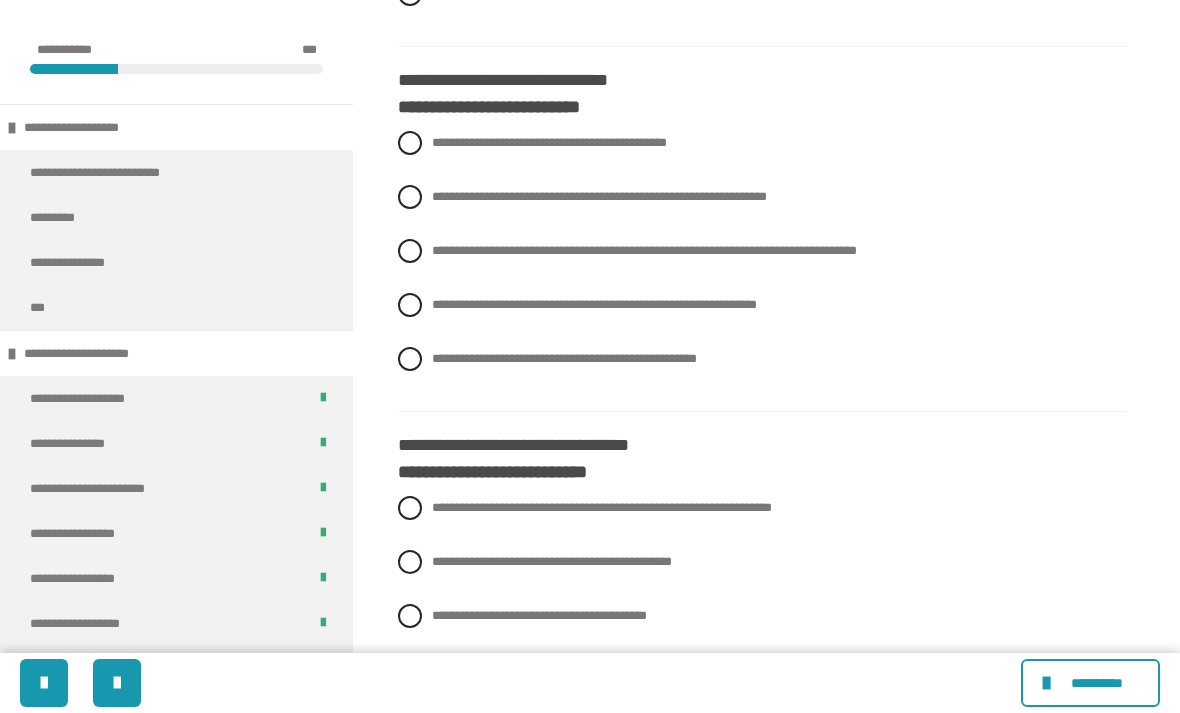 click on "**********" at bounding box center (549, 142) 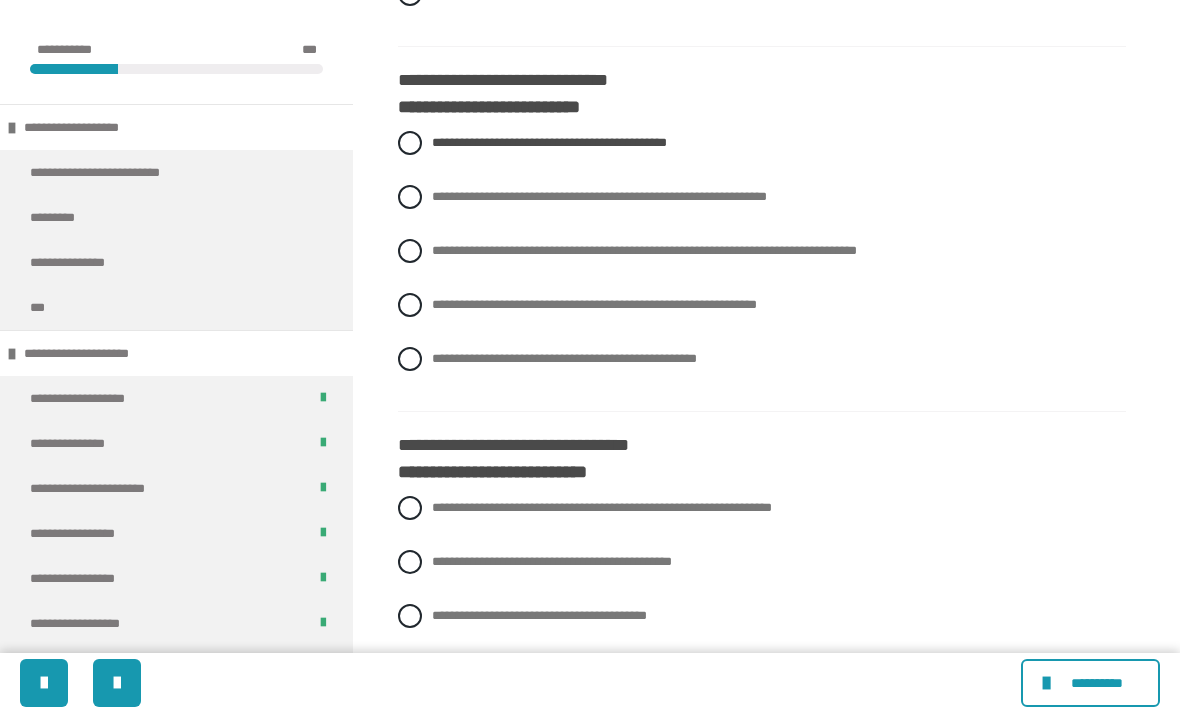 click on "**********" at bounding box center [549, 142] 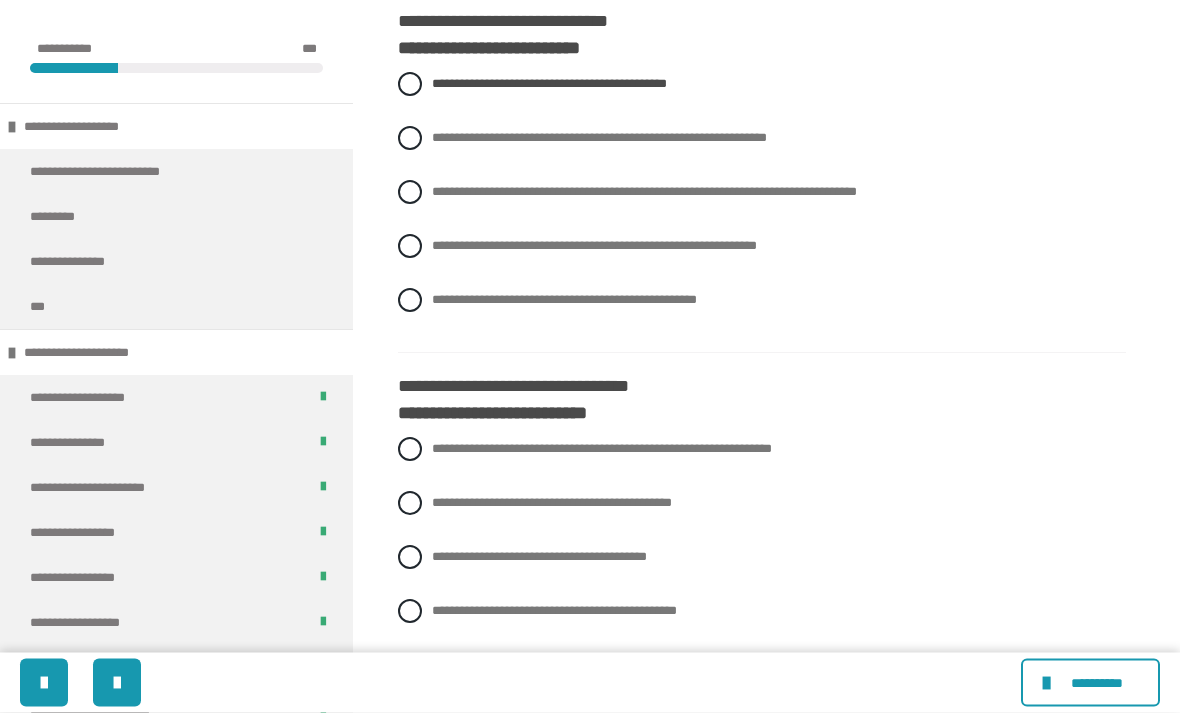 scroll, scrollTop: 2031, scrollLeft: 0, axis: vertical 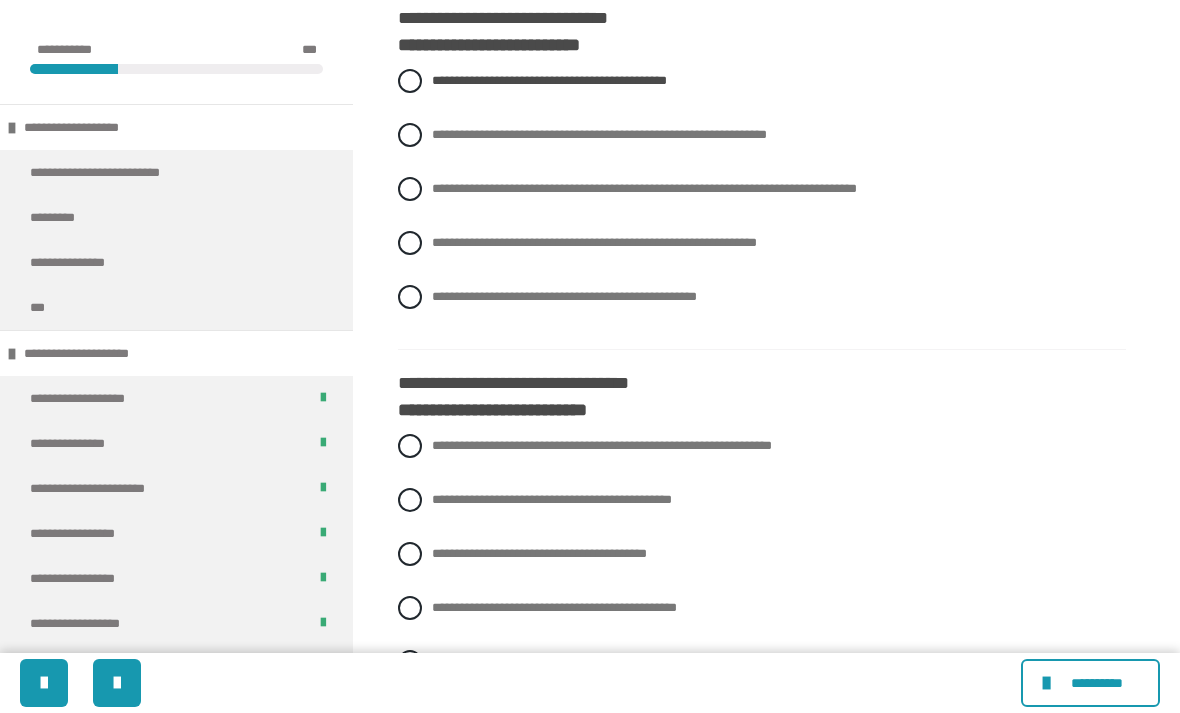 click on "**********" at bounding box center (762, 243) 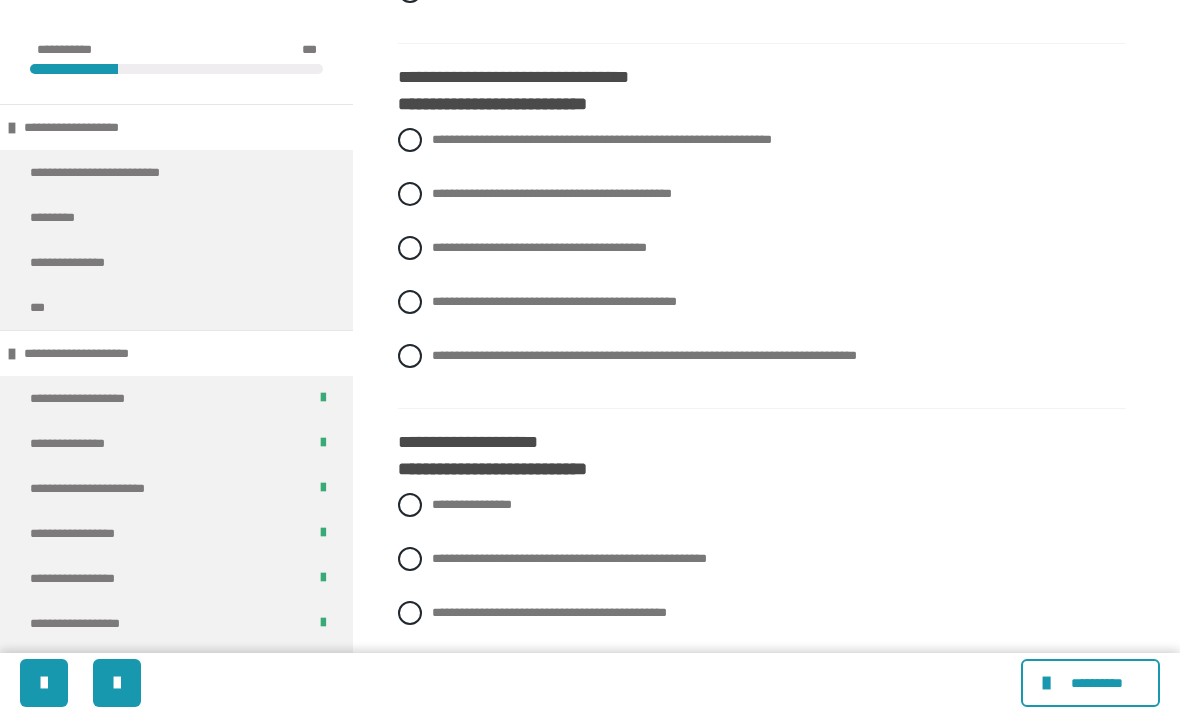 scroll, scrollTop: 2336, scrollLeft: 0, axis: vertical 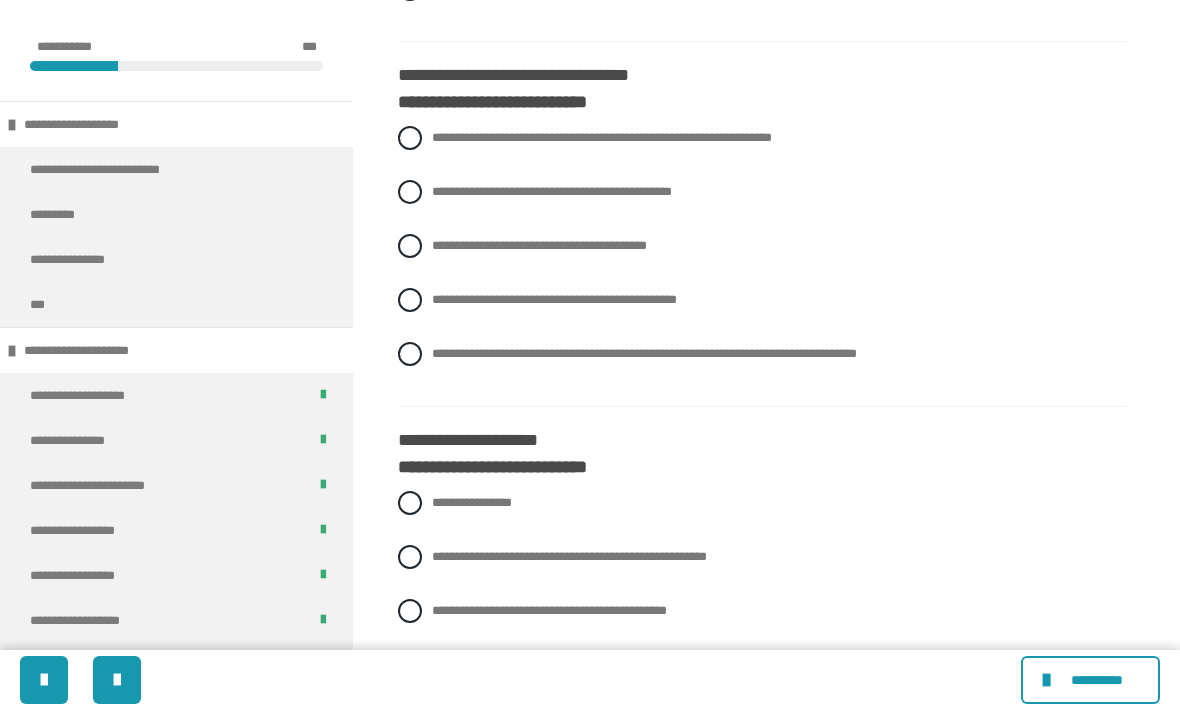 click at bounding box center [410, 141] 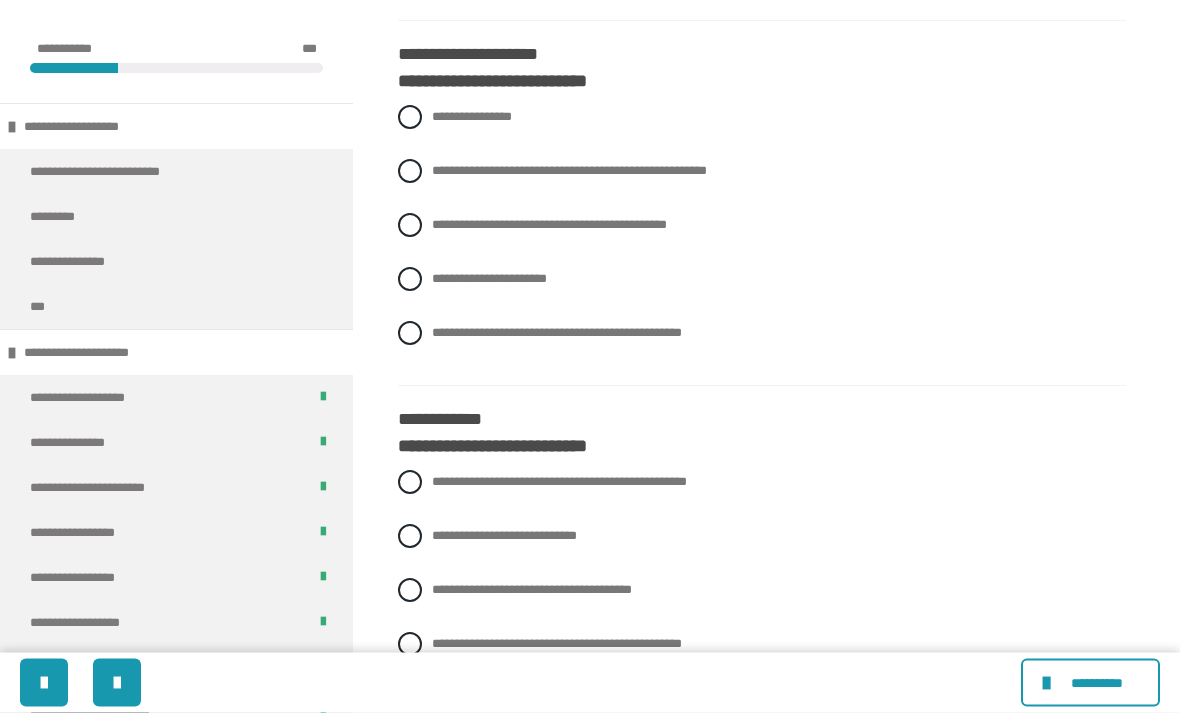 scroll, scrollTop: 2728, scrollLeft: 0, axis: vertical 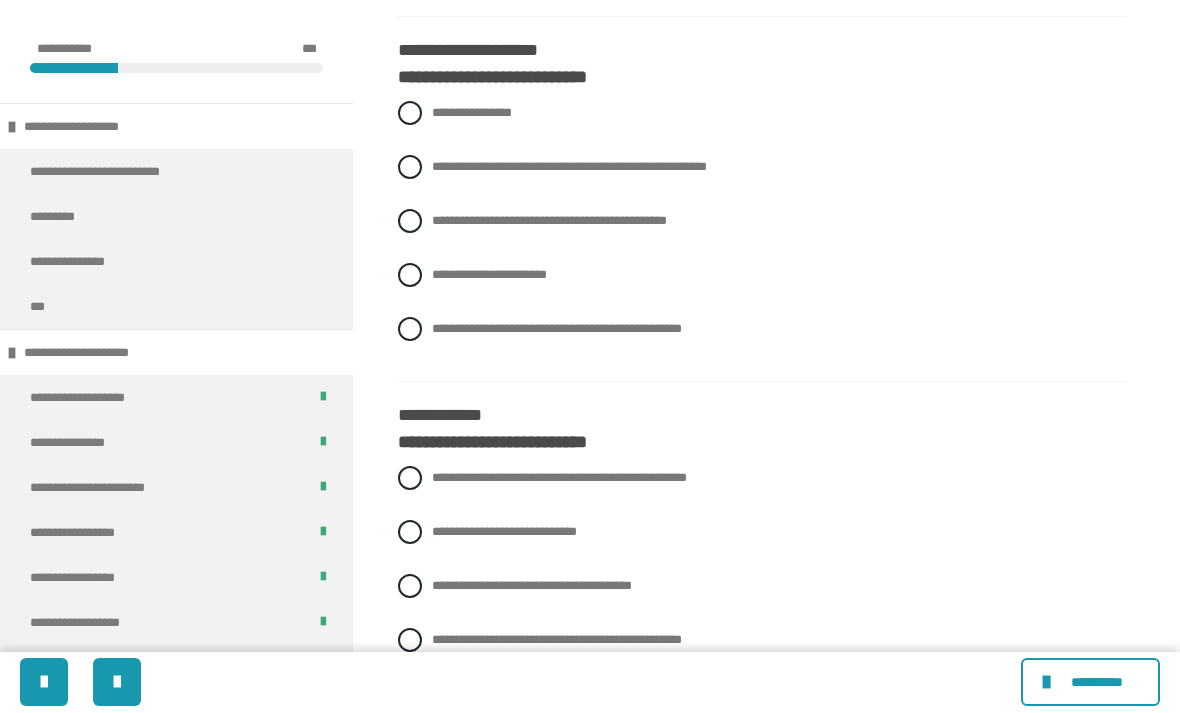 click on "**********" at bounding box center [569, 167] 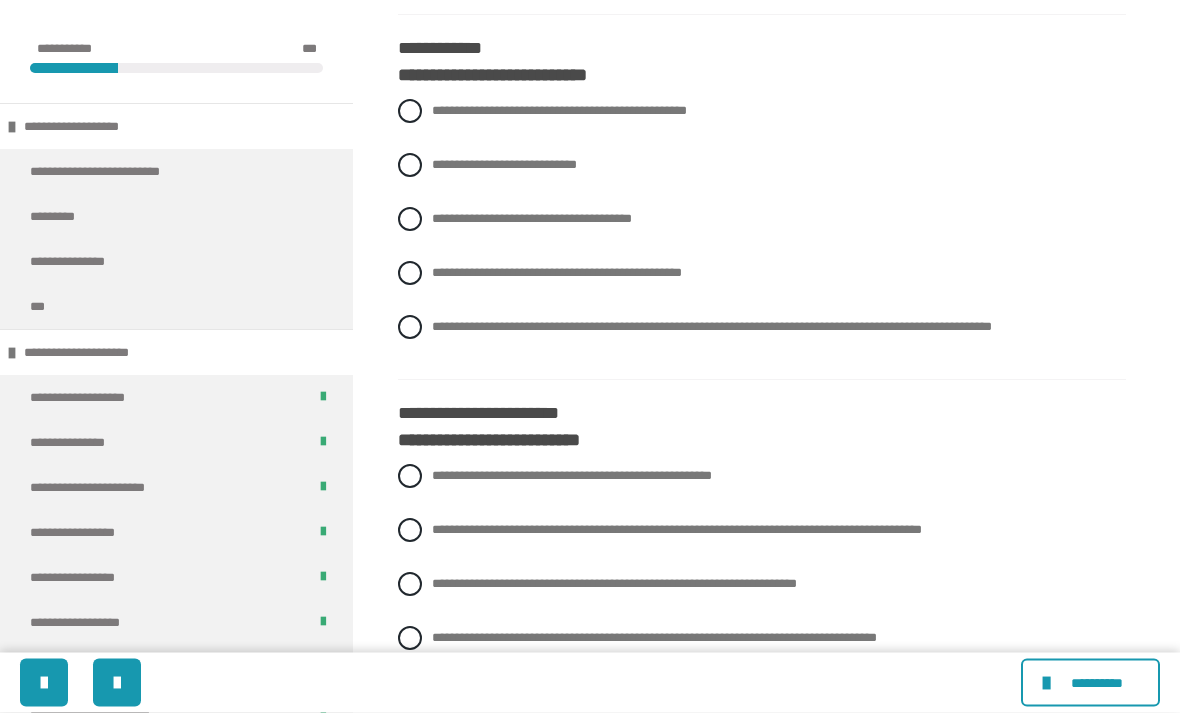 scroll, scrollTop: 3100, scrollLeft: 0, axis: vertical 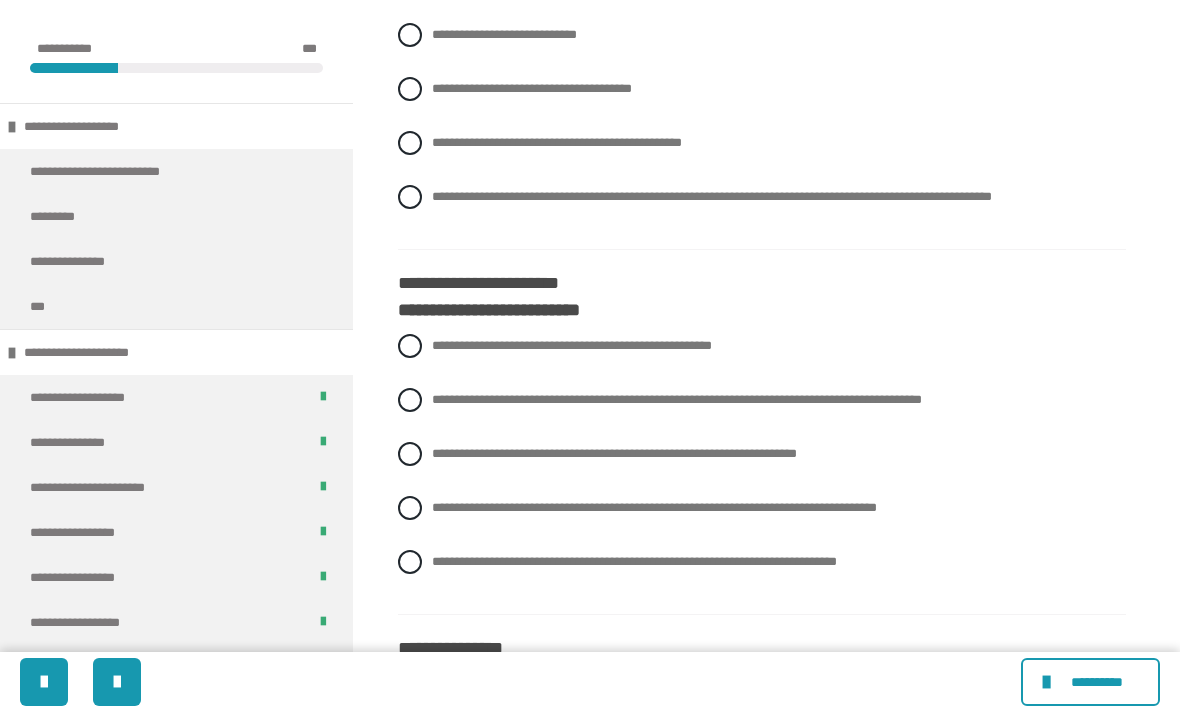 click on "**********" at bounding box center [712, 197] 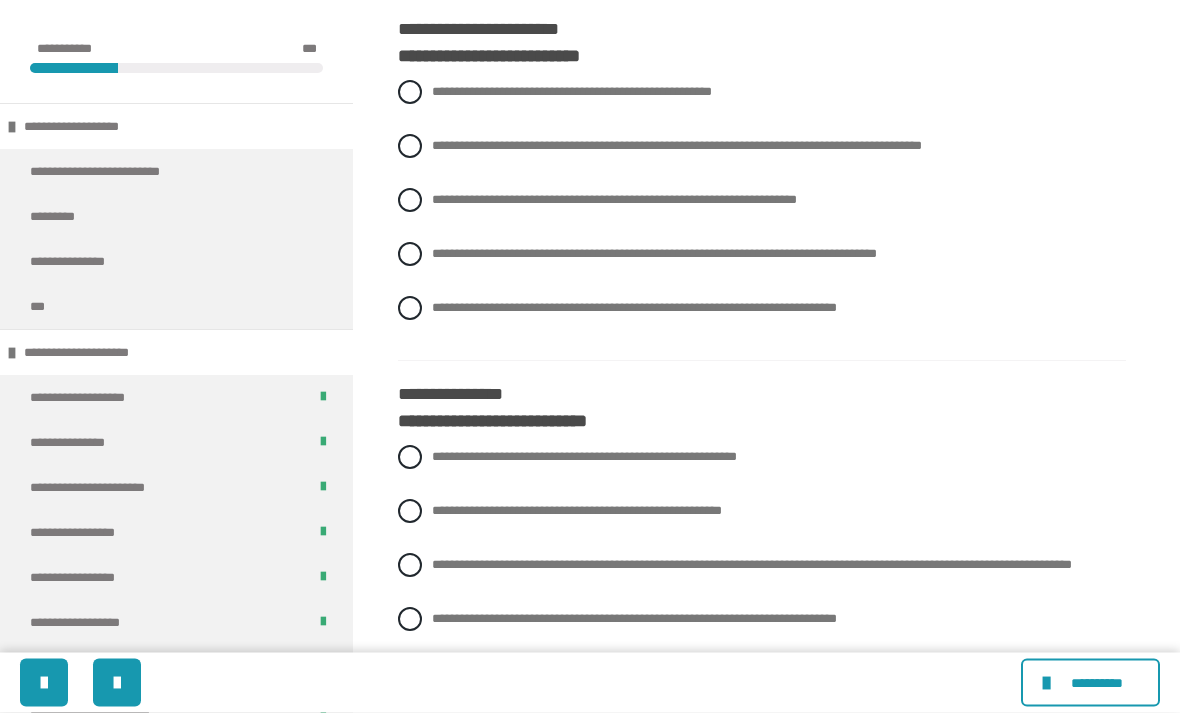 scroll, scrollTop: 3479, scrollLeft: 0, axis: vertical 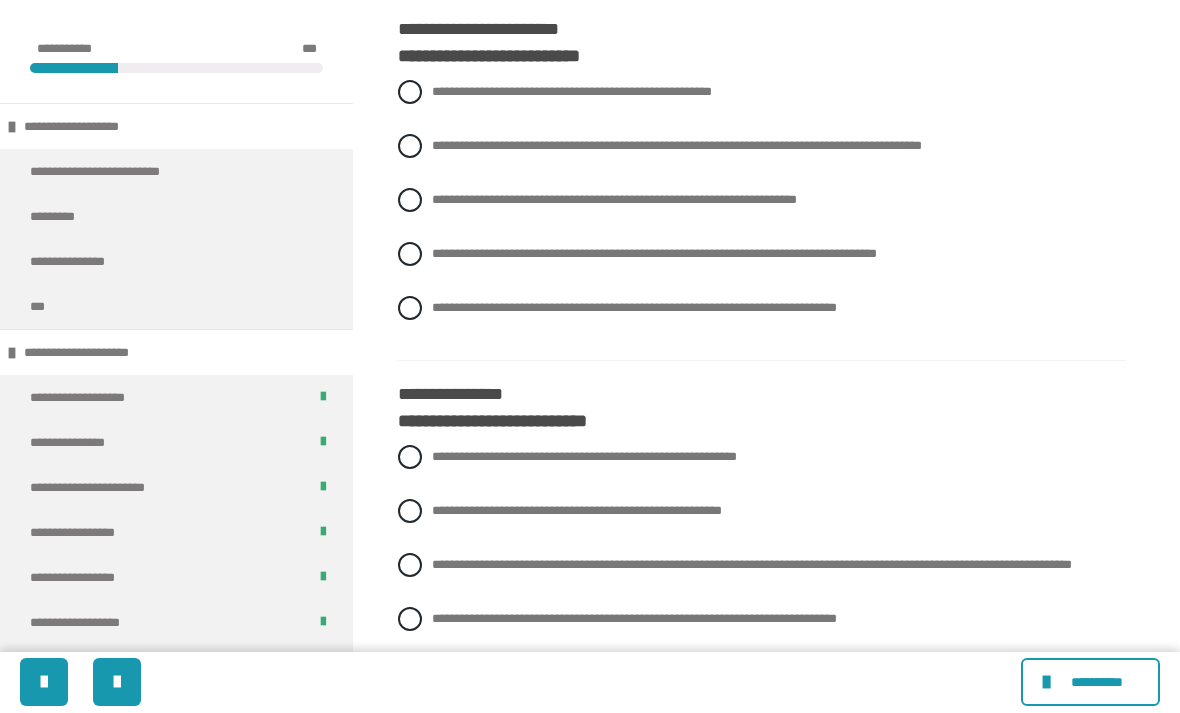 click on "**********" at bounding box center (572, 92) 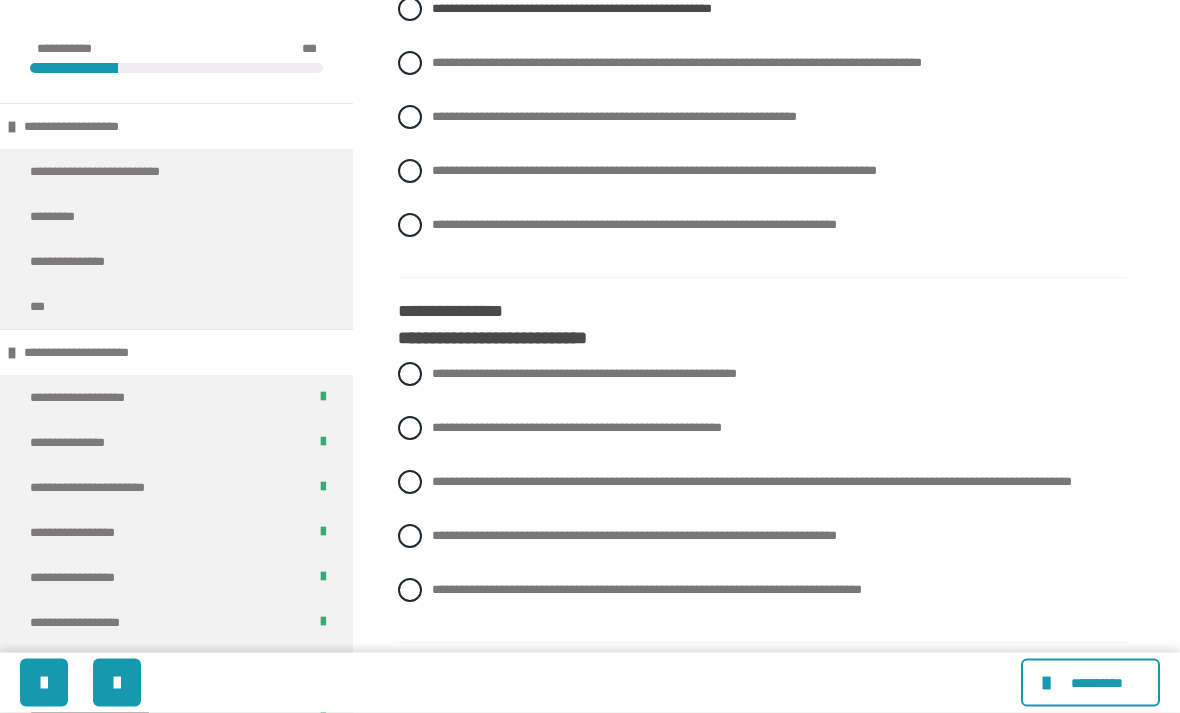 scroll, scrollTop: 3562, scrollLeft: 0, axis: vertical 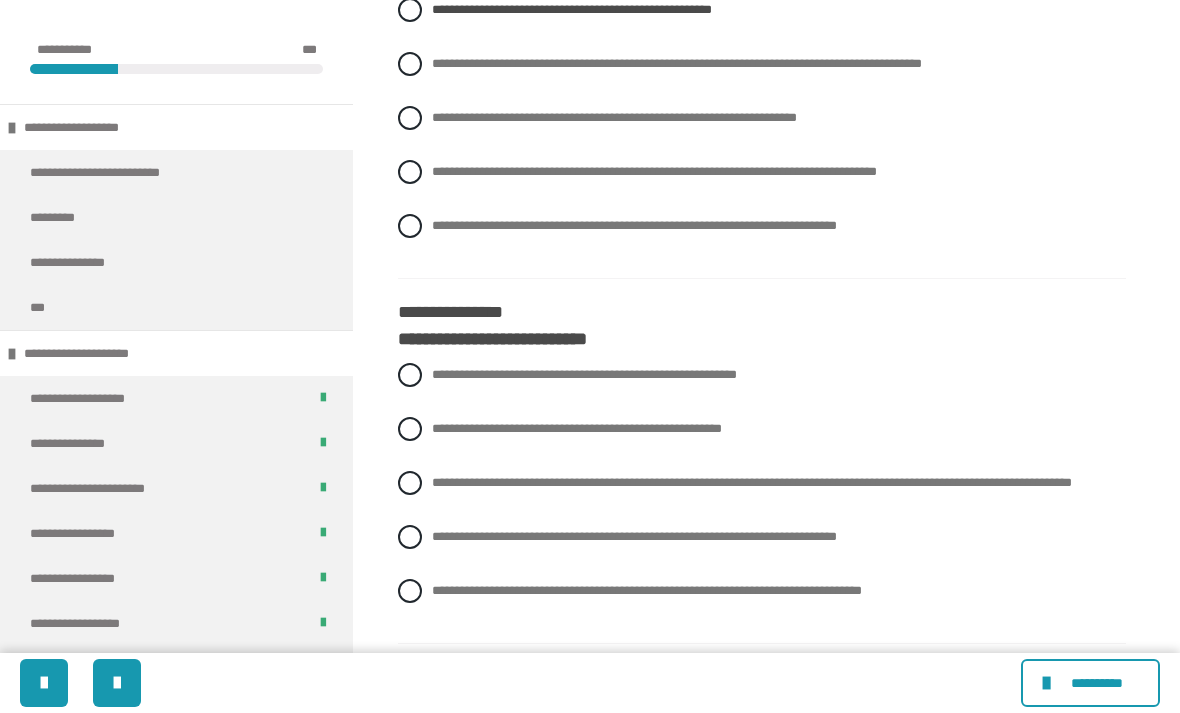 click on "**********" at bounding box center [762, 118] 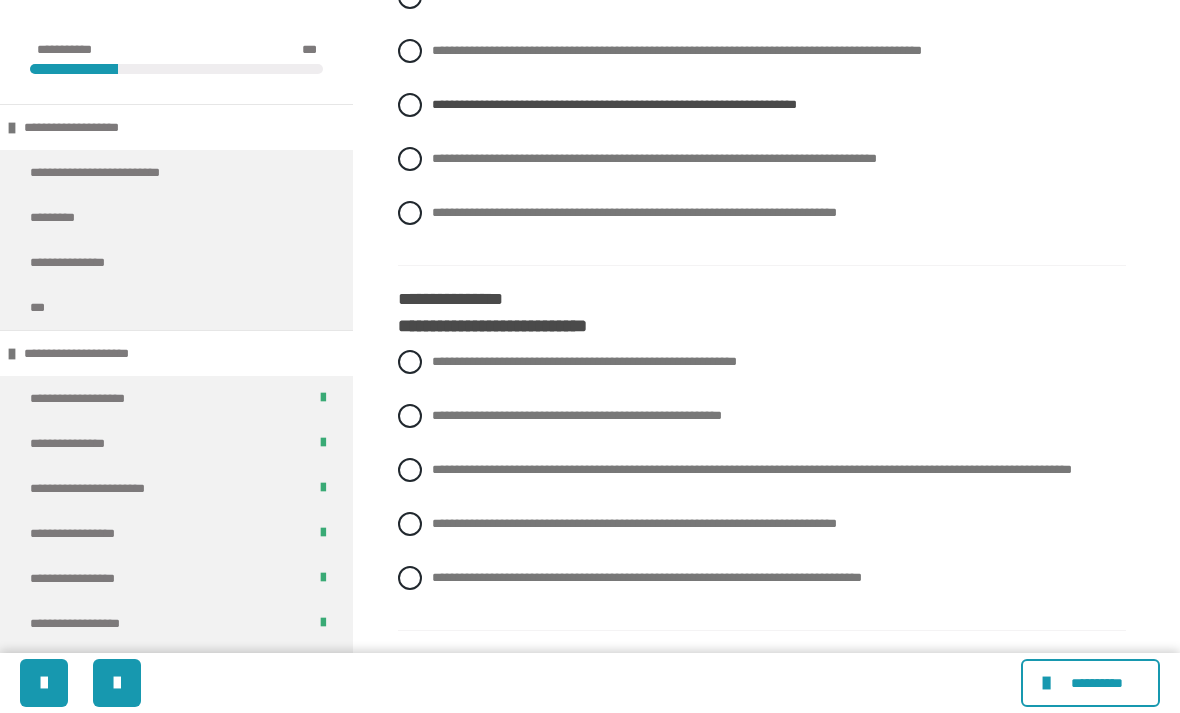 scroll, scrollTop: 3758, scrollLeft: 0, axis: vertical 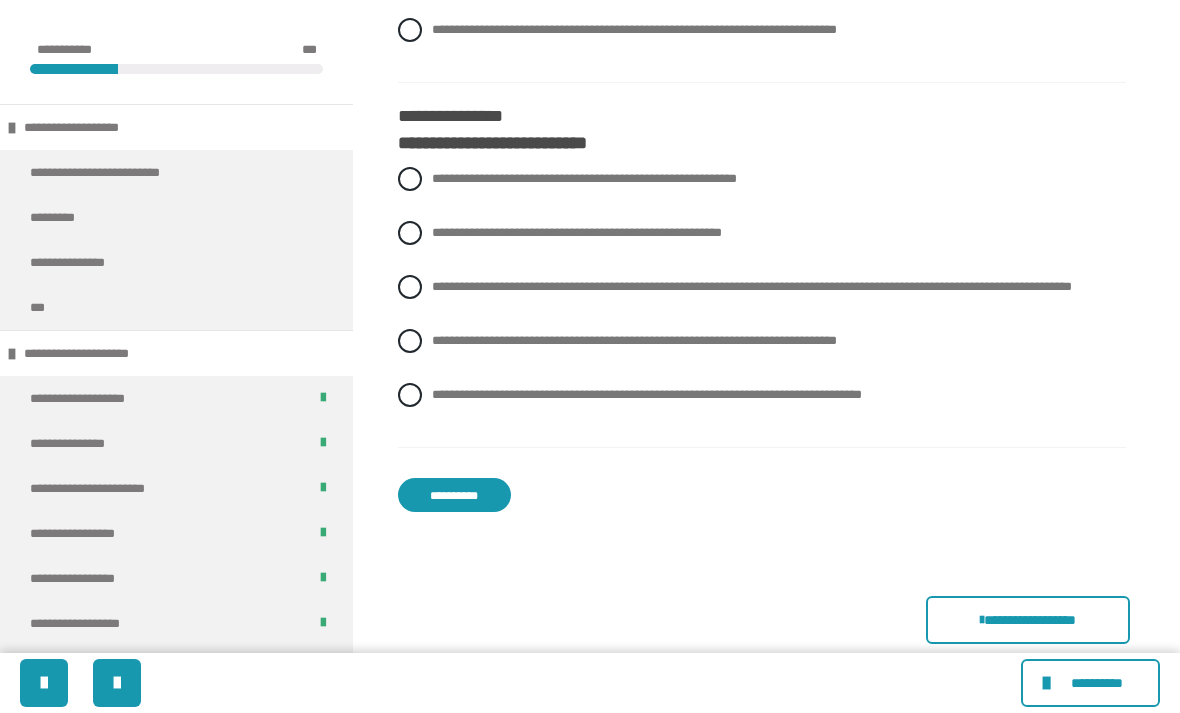 click on "**********" at bounding box center (752, 286) 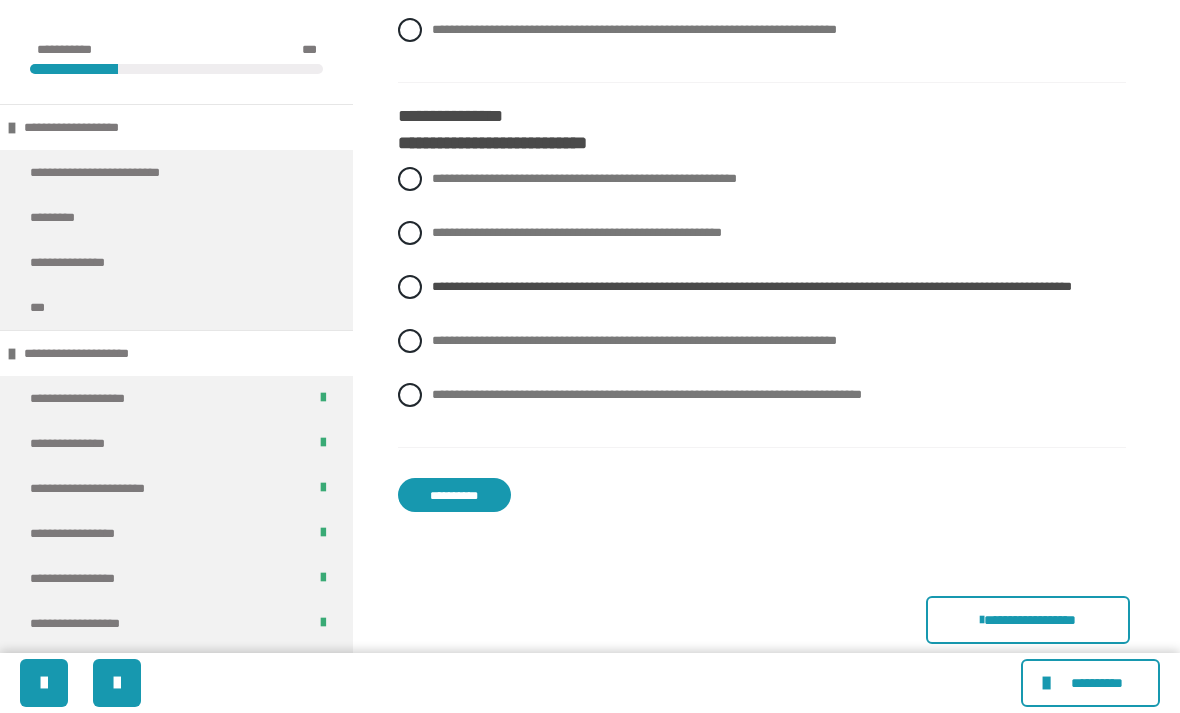 click on "**********" at bounding box center [454, 495] 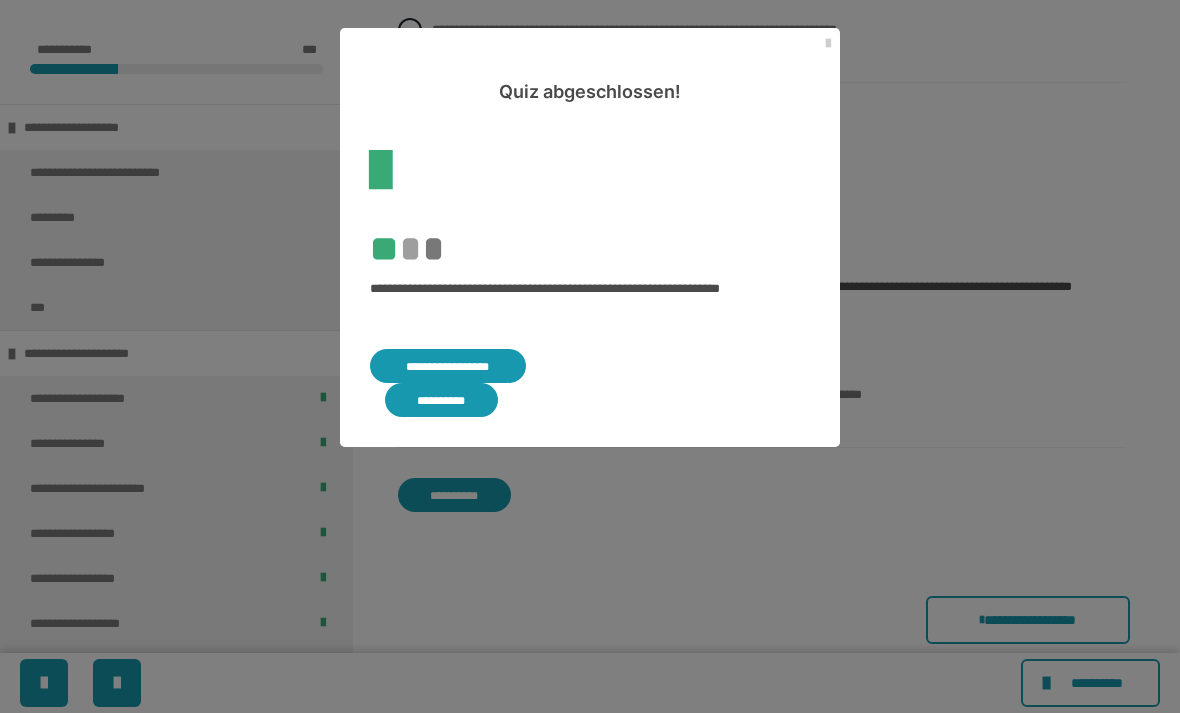 scroll, scrollTop: 682, scrollLeft: 0, axis: vertical 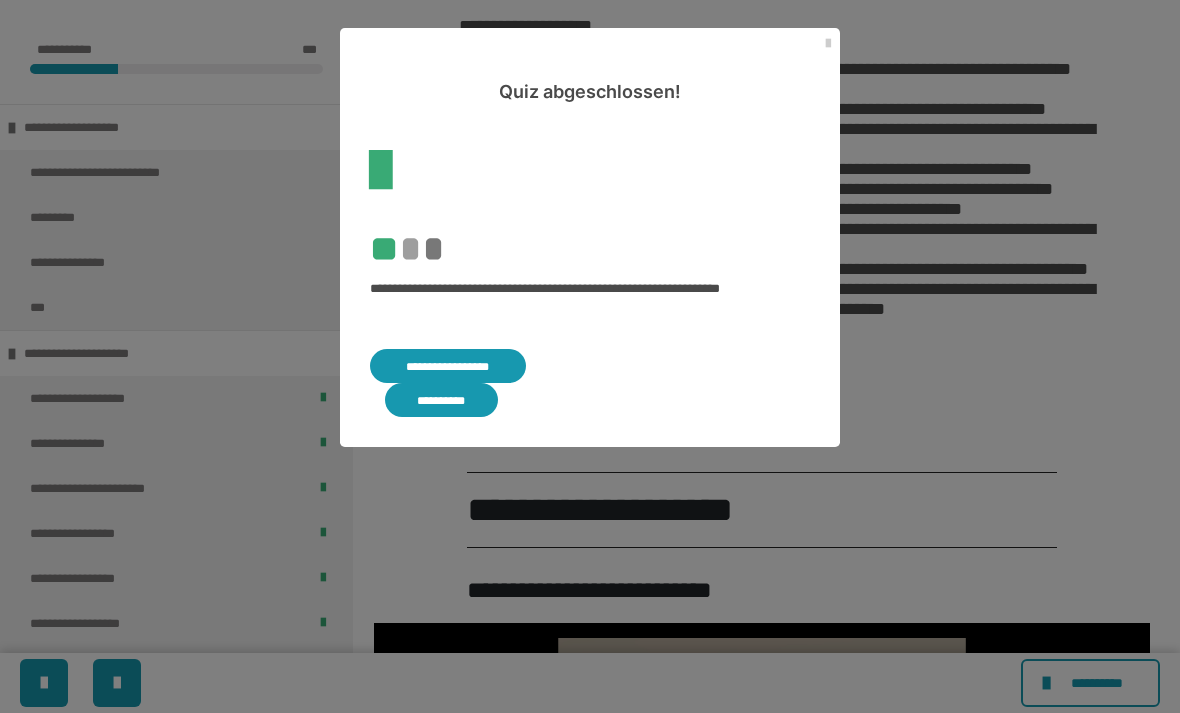 click on "**********" at bounding box center (441, 400) 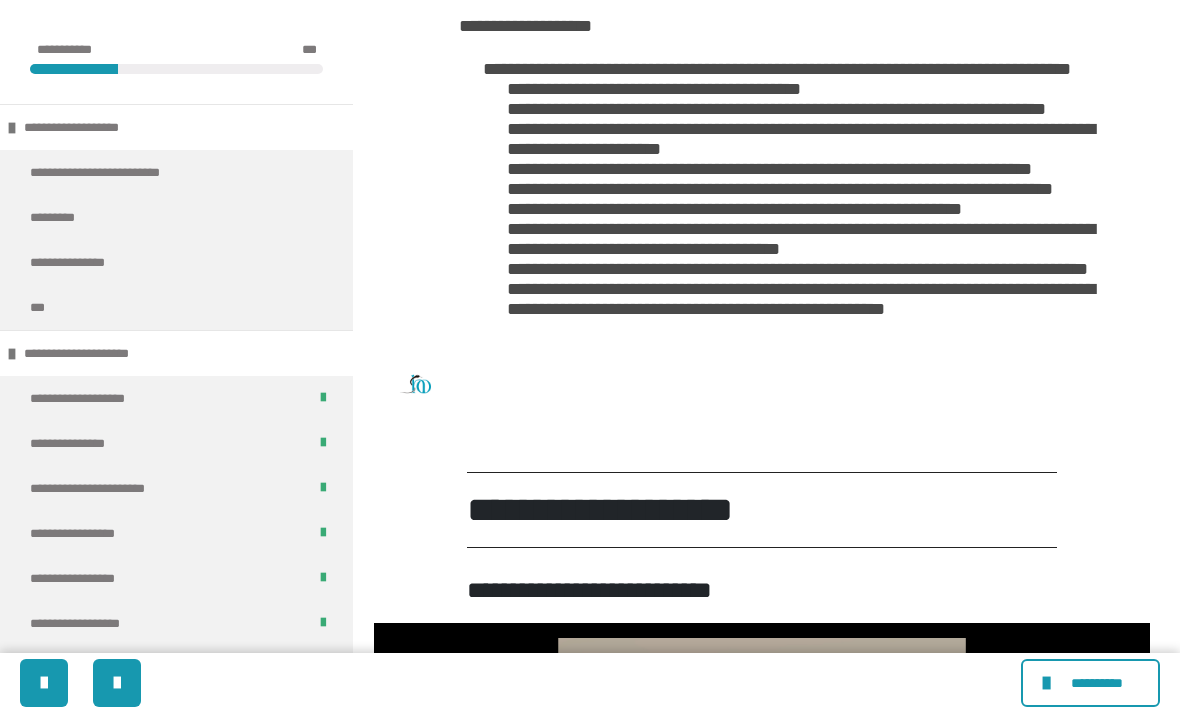 click on "**********" at bounding box center (792, 176) 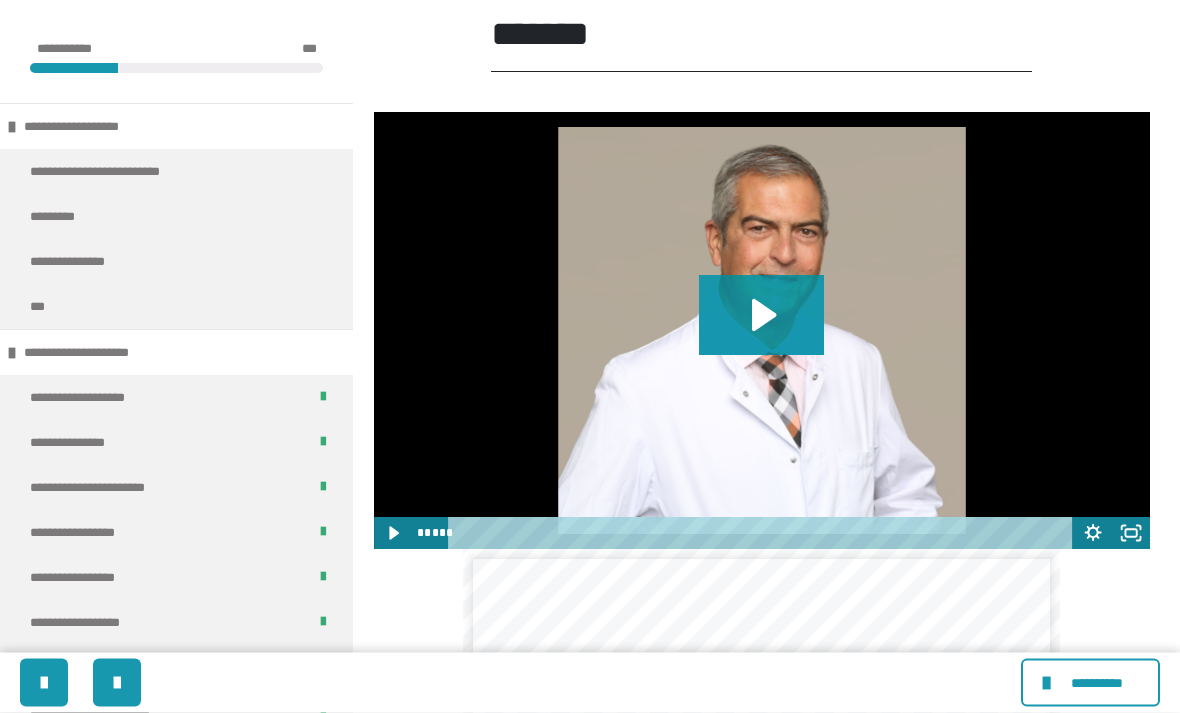 scroll, scrollTop: 1845, scrollLeft: 0, axis: vertical 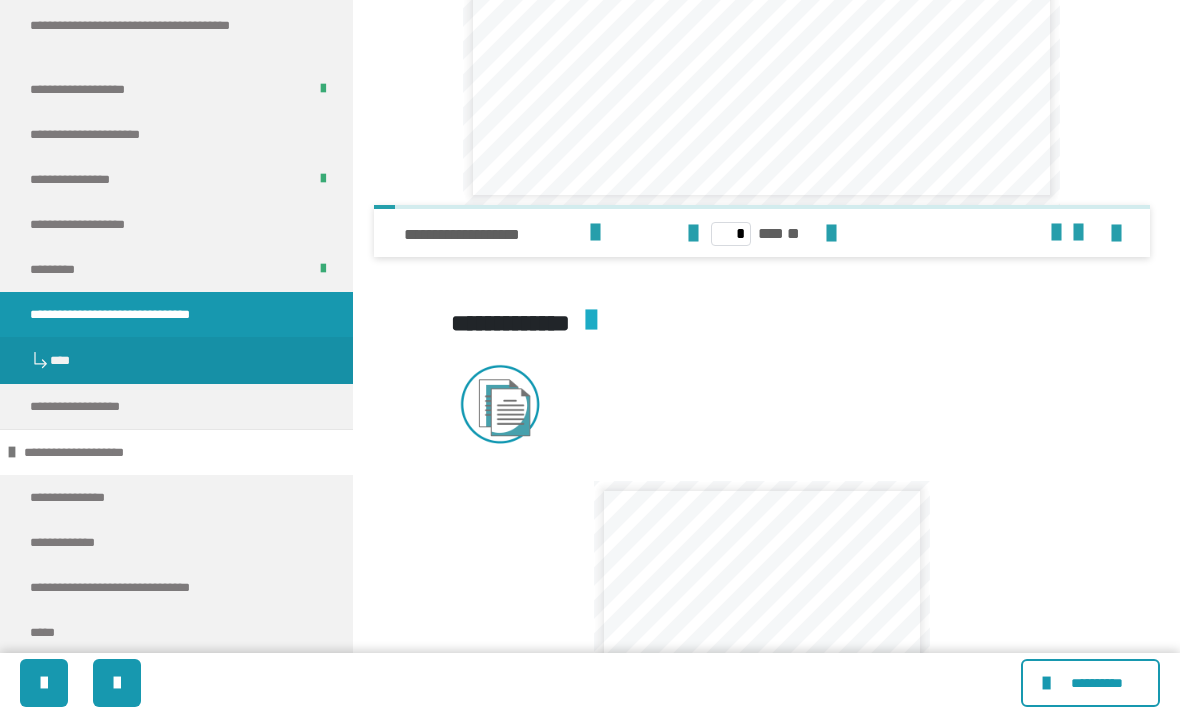 click on "**********" at bounding box center [590, 690] 